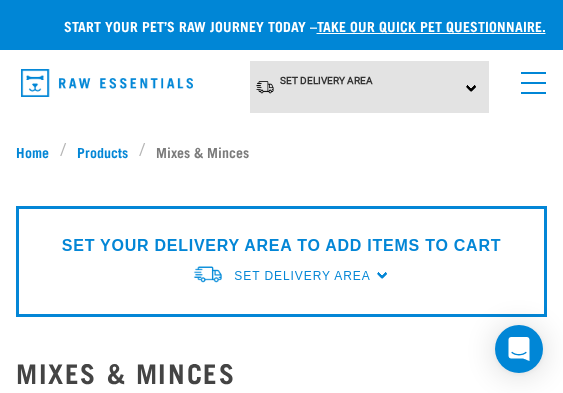 scroll, scrollTop: 8, scrollLeft: 0, axis: vertical 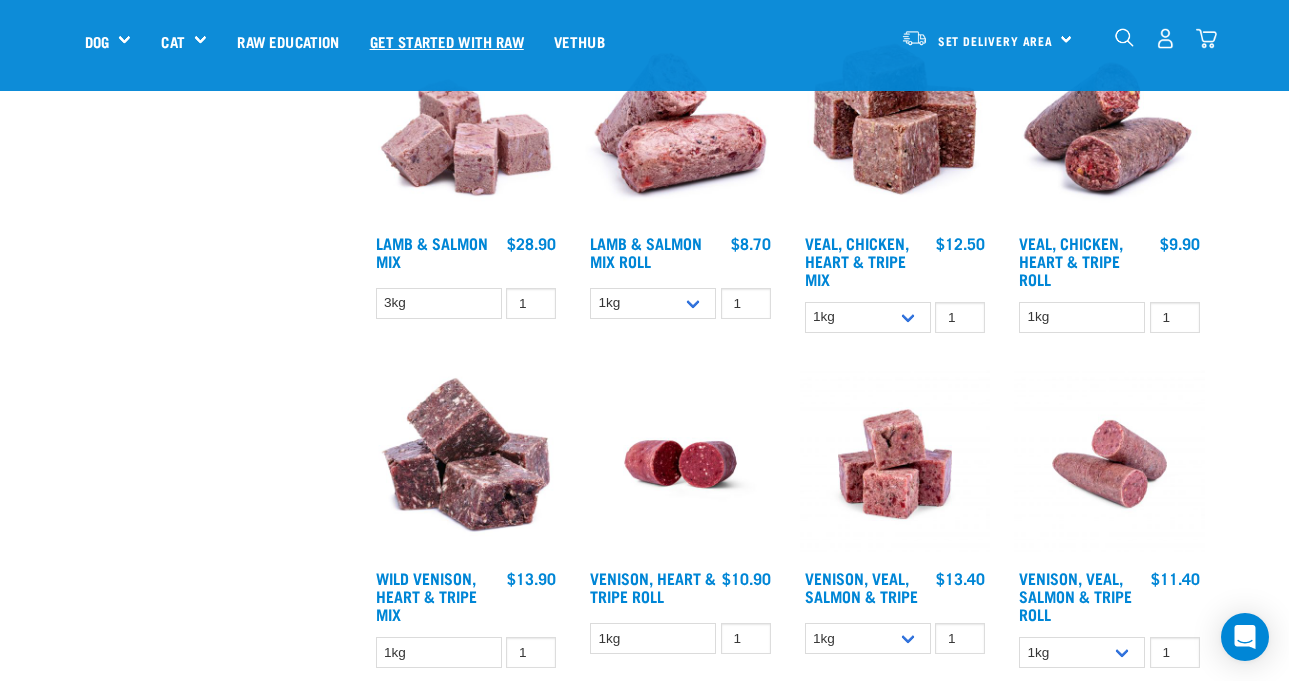 click on "Get started with Raw" at bounding box center (447, 41) 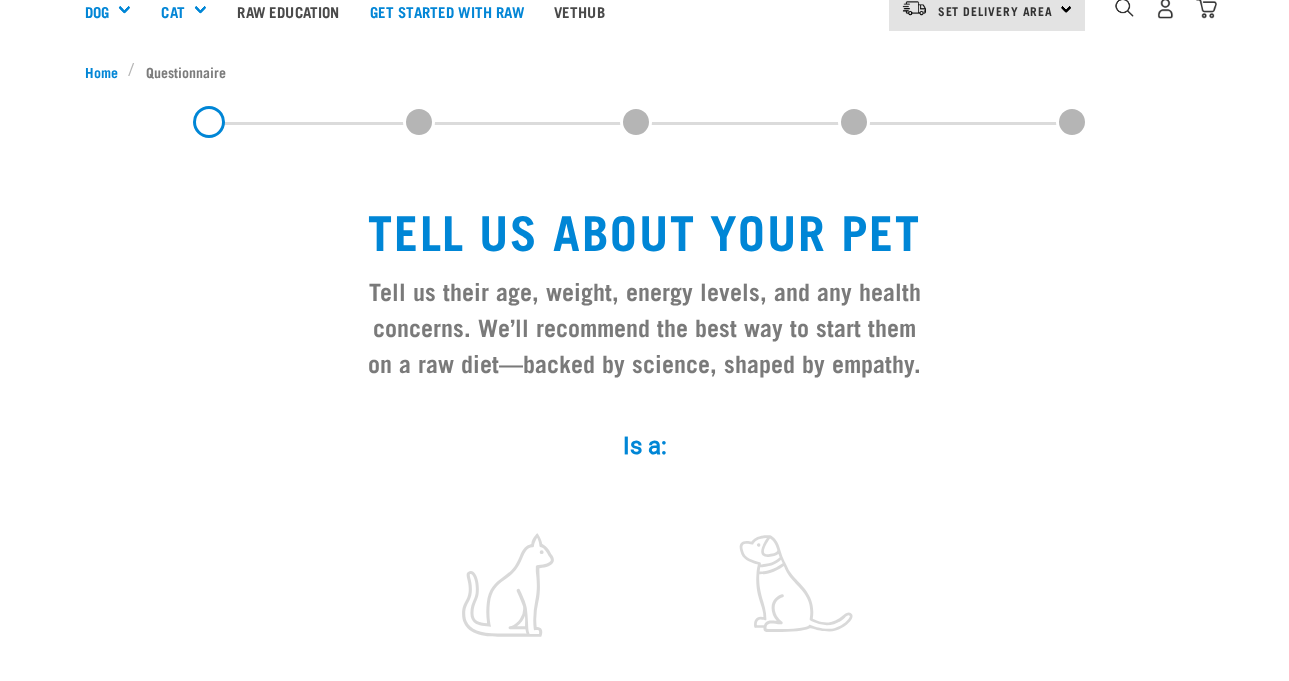 scroll, scrollTop: 0, scrollLeft: 0, axis: both 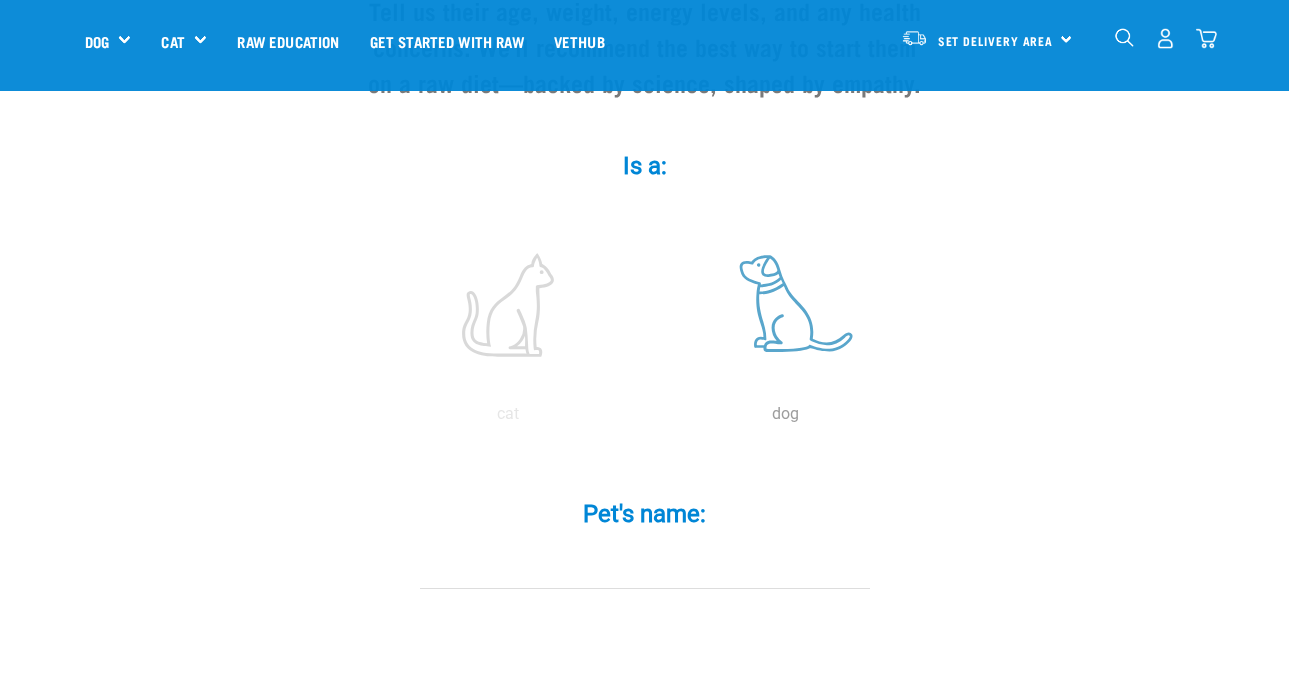 click at bounding box center (786, 305) 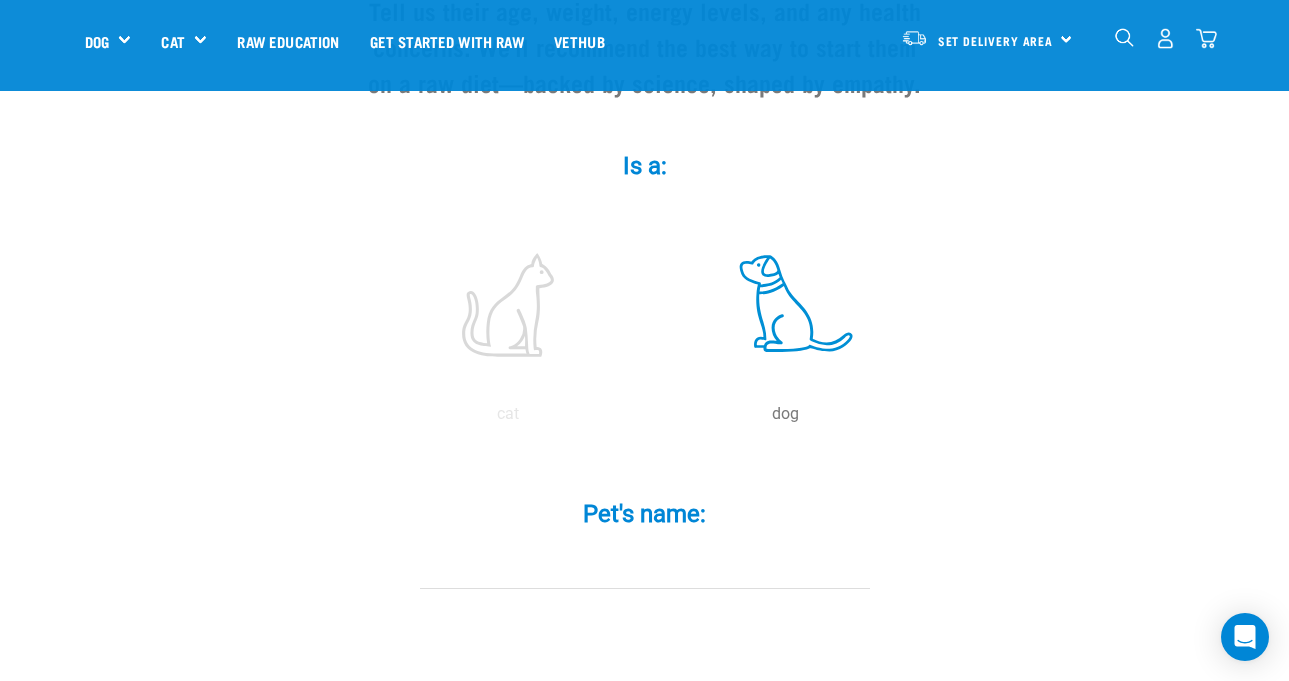 click at bounding box center (786, 305) 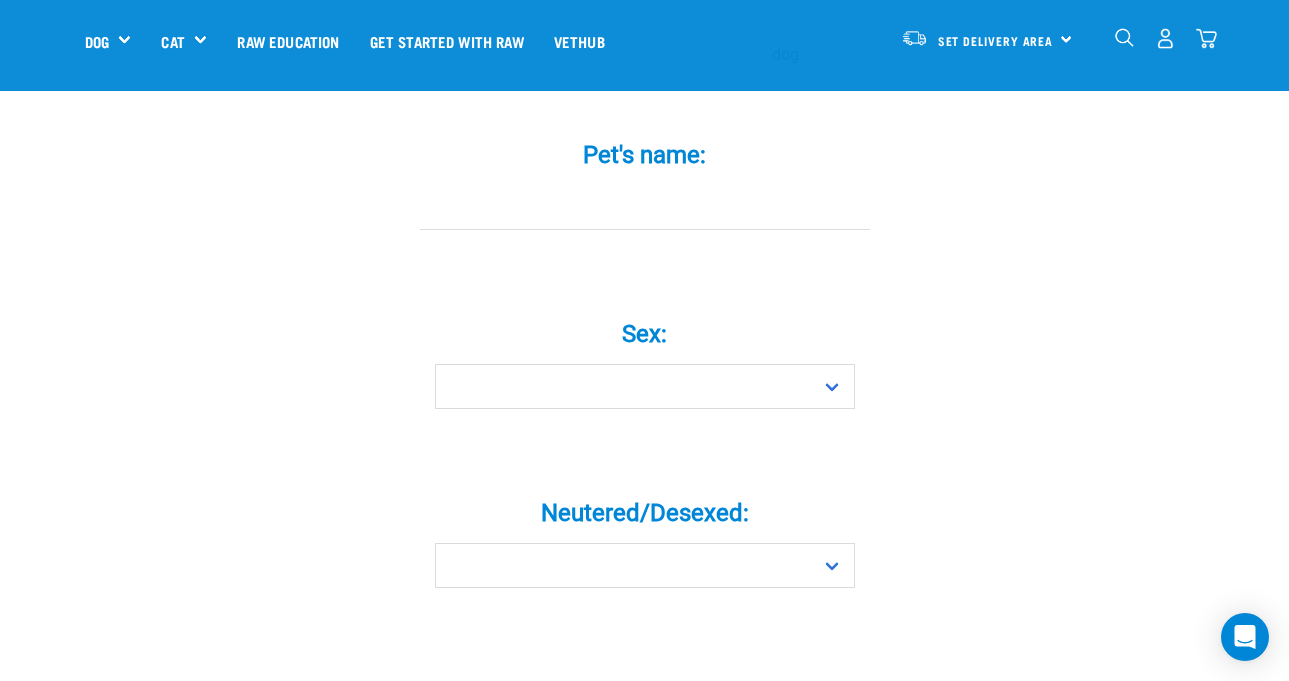 scroll, scrollTop: 644, scrollLeft: 0, axis: vertical 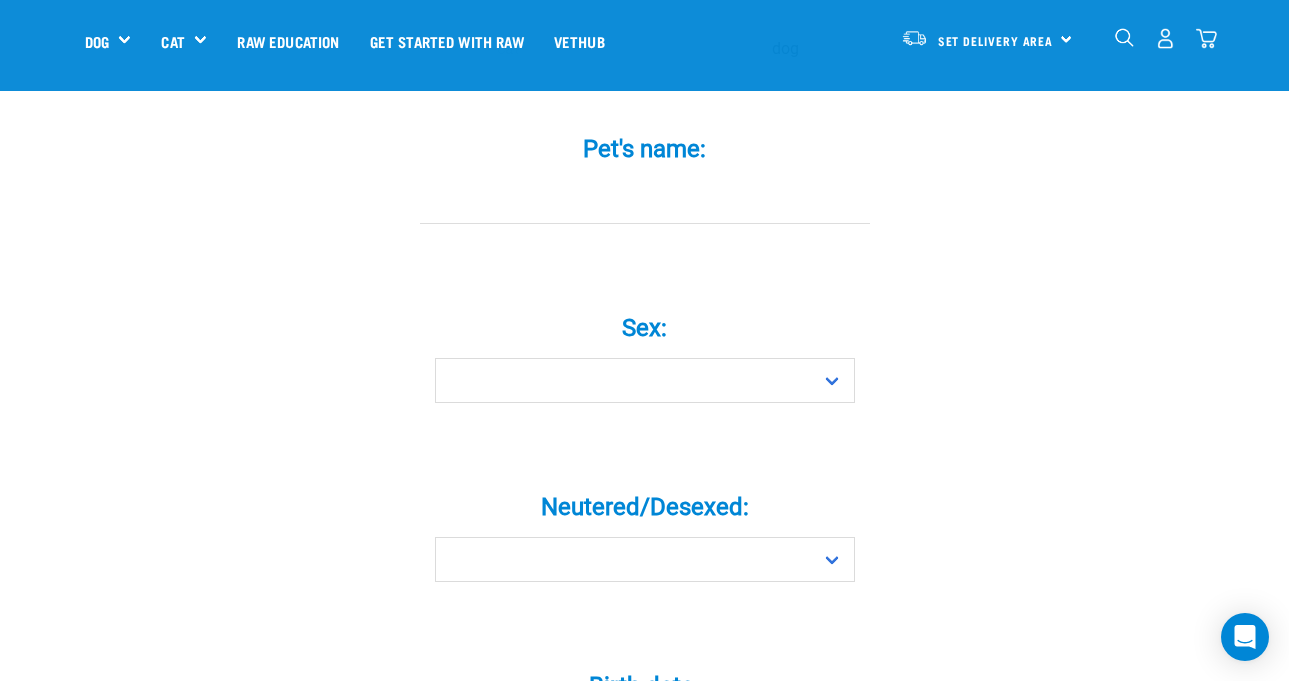 click on "Pet's name: *" at bounding box center [645, 201] 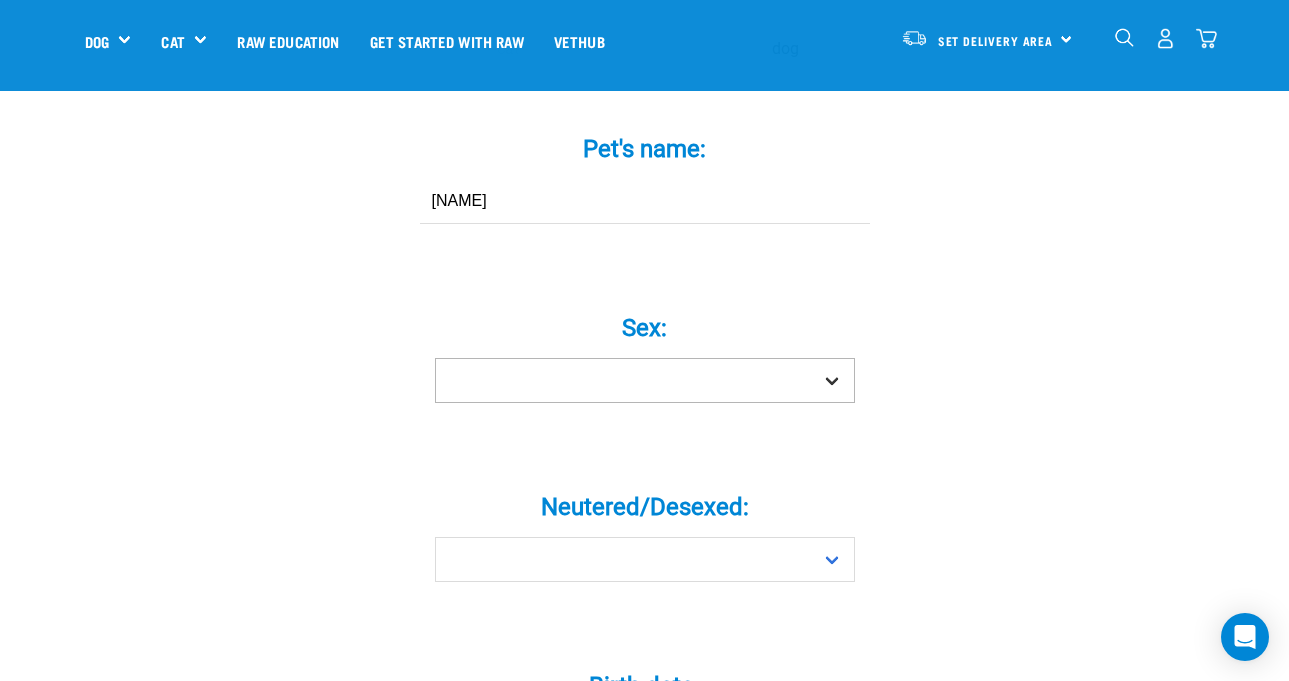 type on "Bubbles" 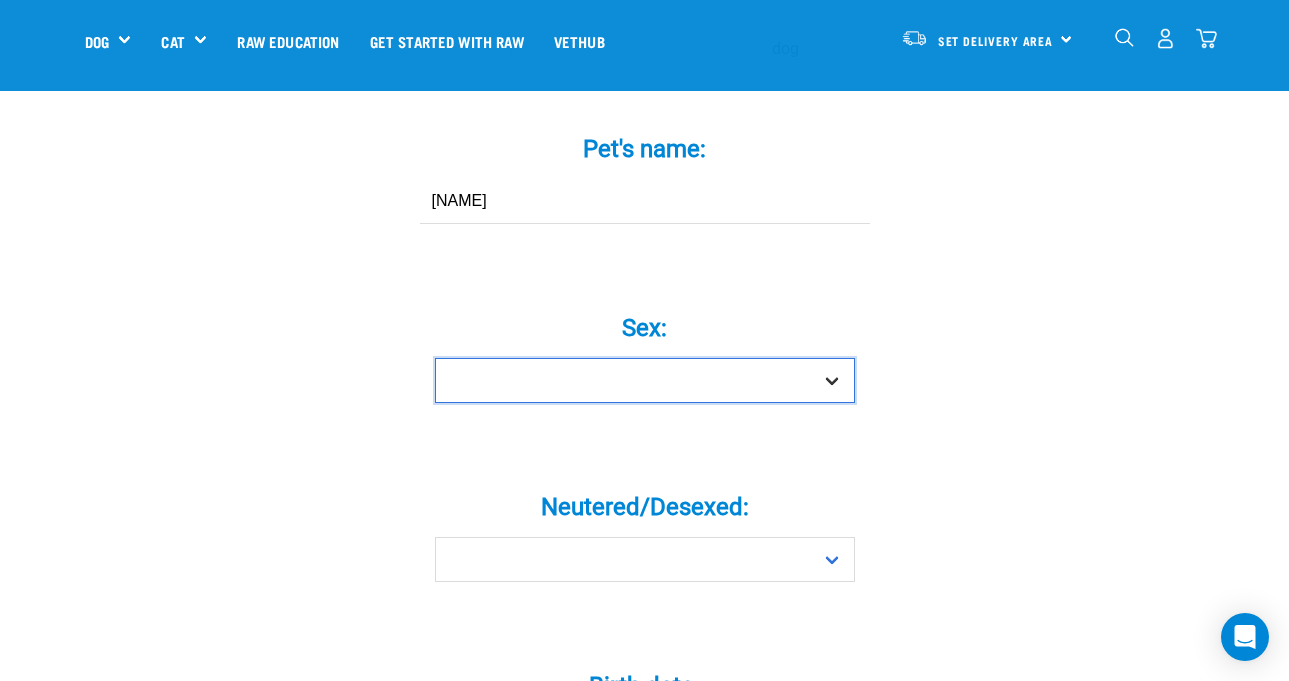 click on "Boy
Girl" at bounding box center (645, 380) 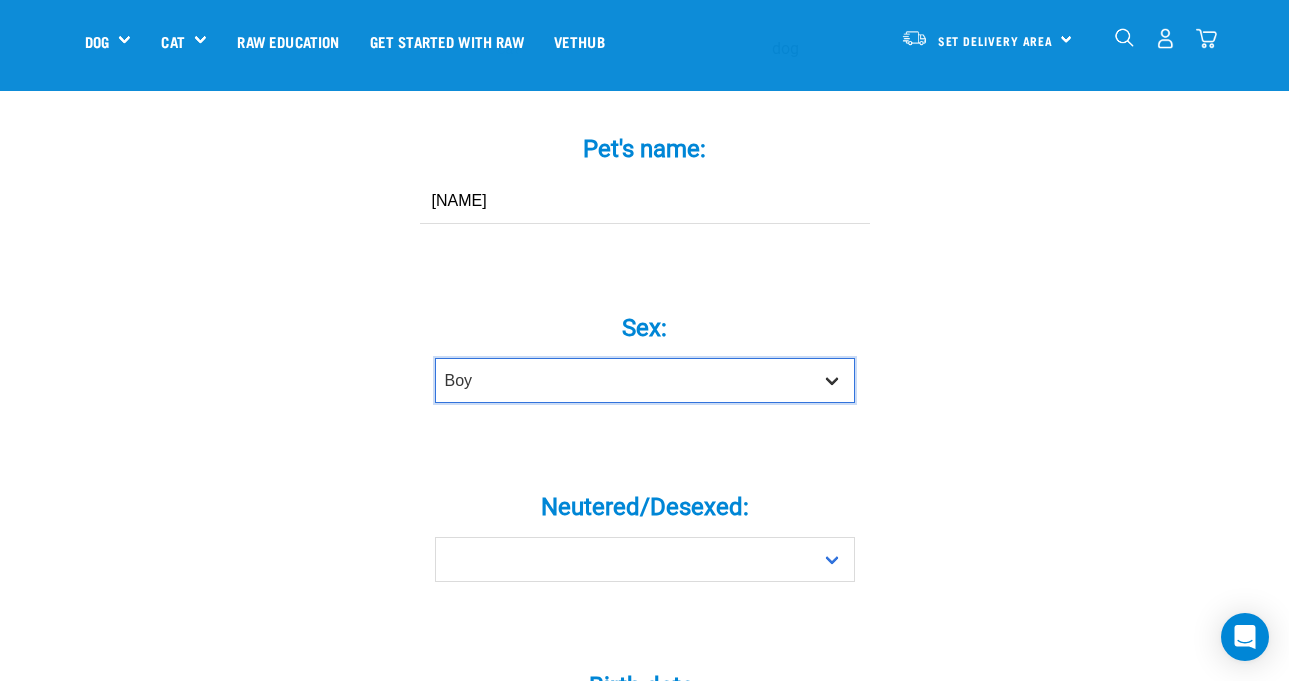 click on "Boy
Girl" at bounding box center (645, 380) 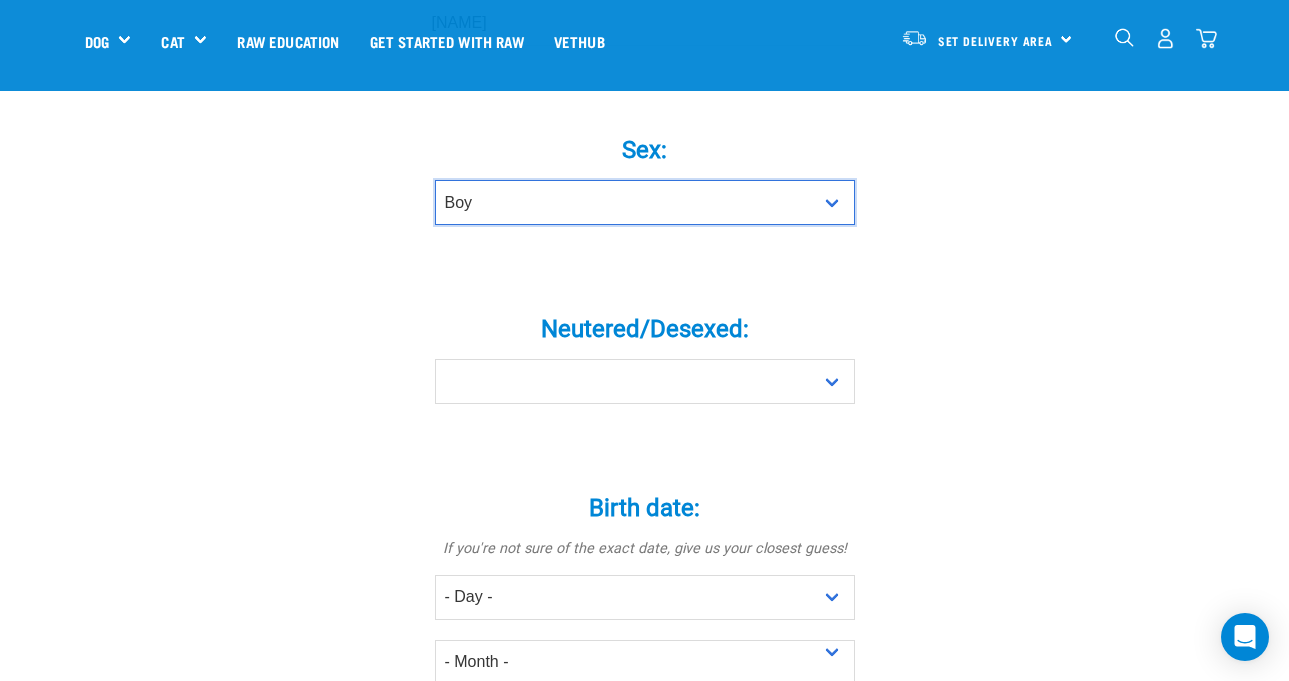 scroll, scrollTop: 825, scrollLeft: 0, axis: vertical 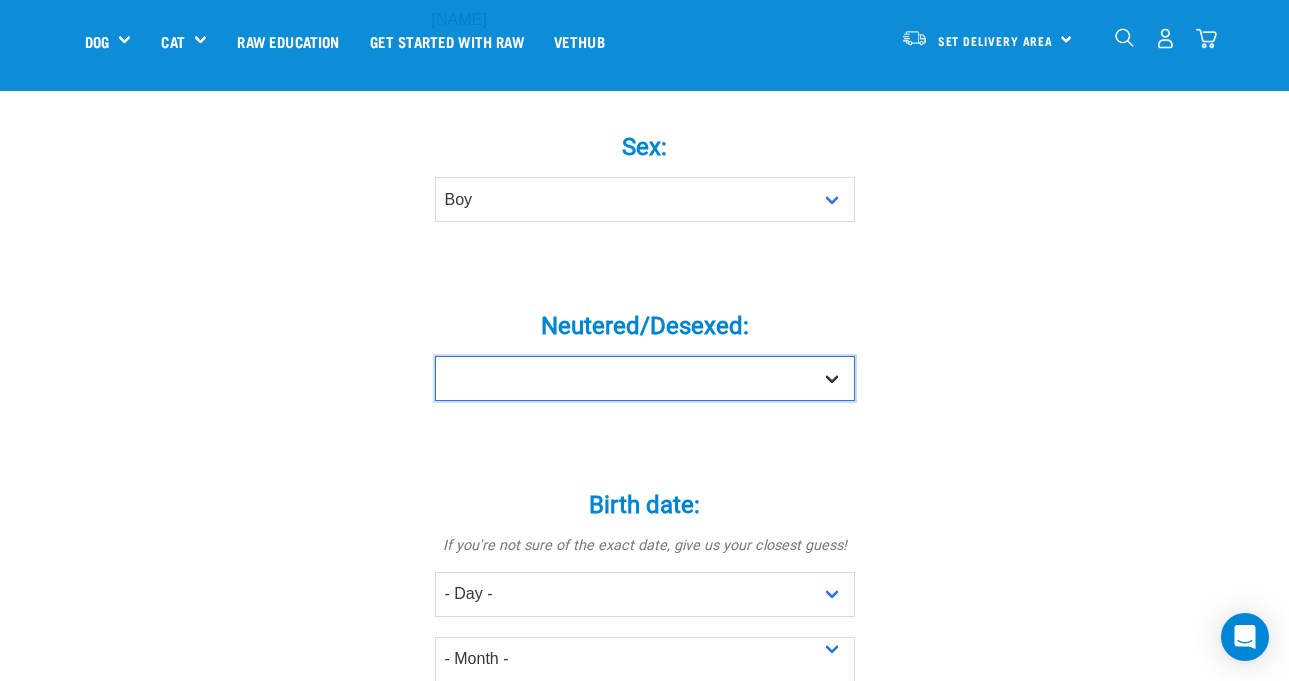 click on "Yes
No" at bounding box center (645, 378) 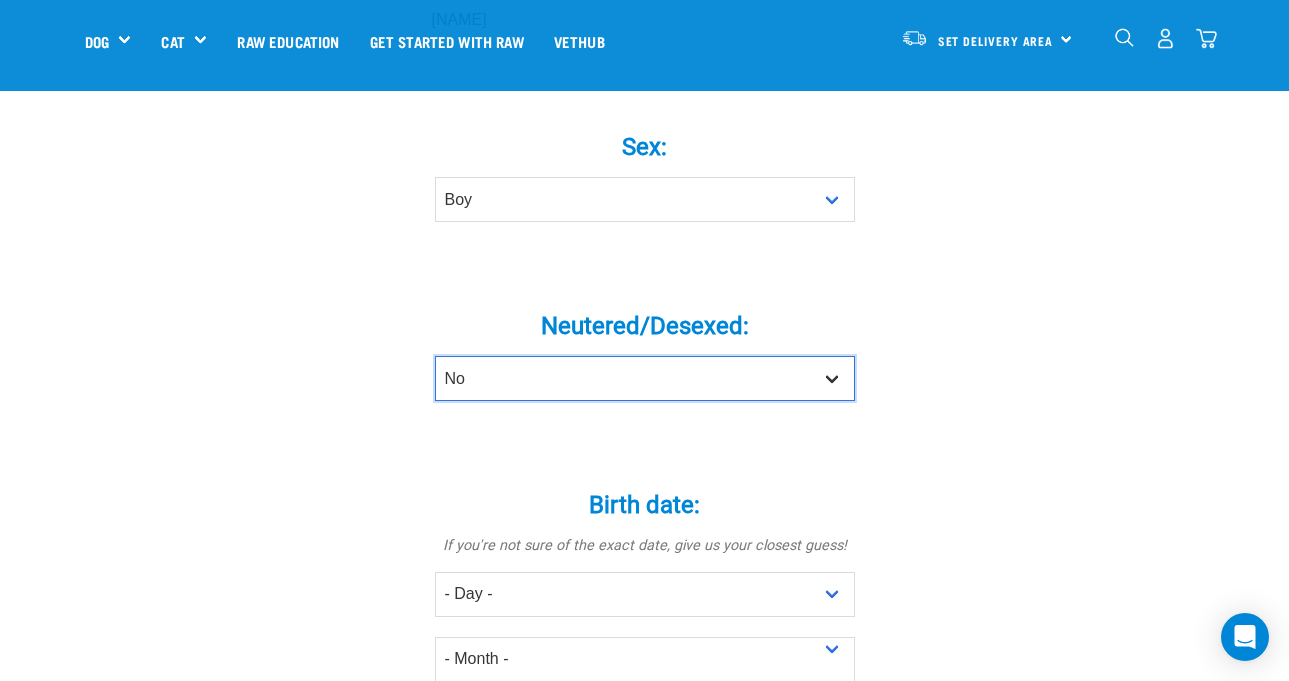click on "Yes
No" at bounding box center (645, 378) 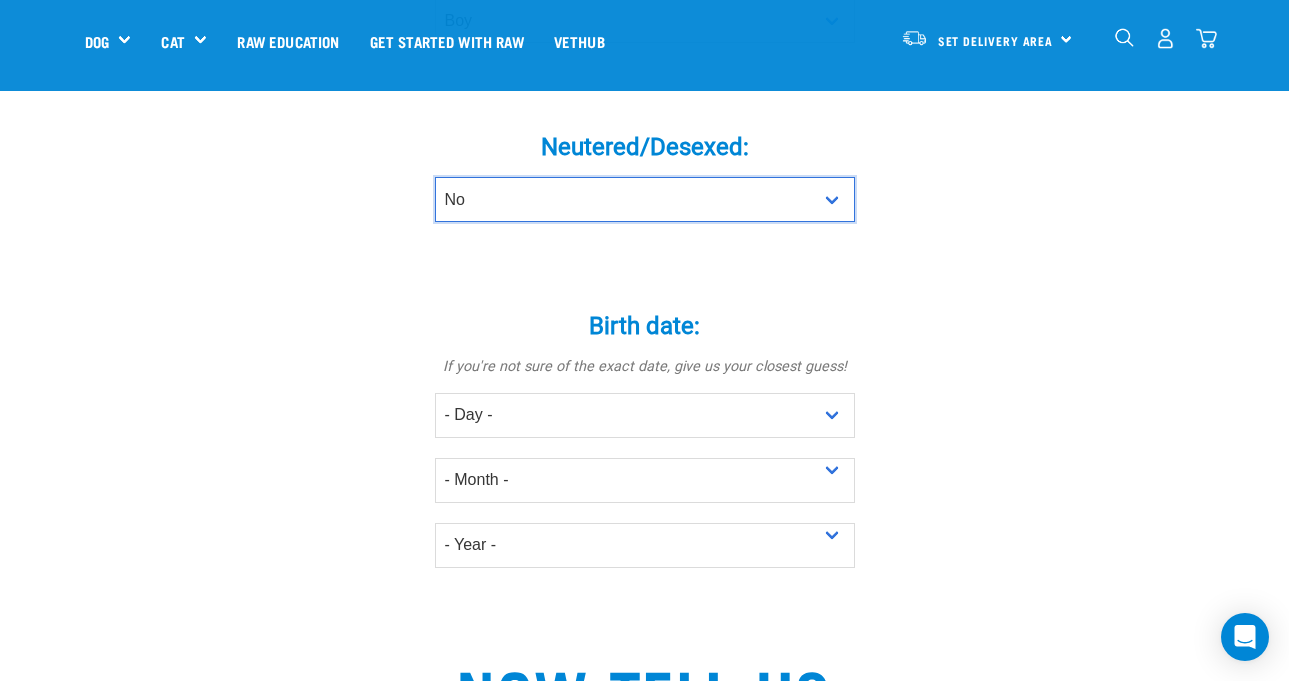 scroll, scrollTop: 1005, scrollLeft: 0, axis: vertical 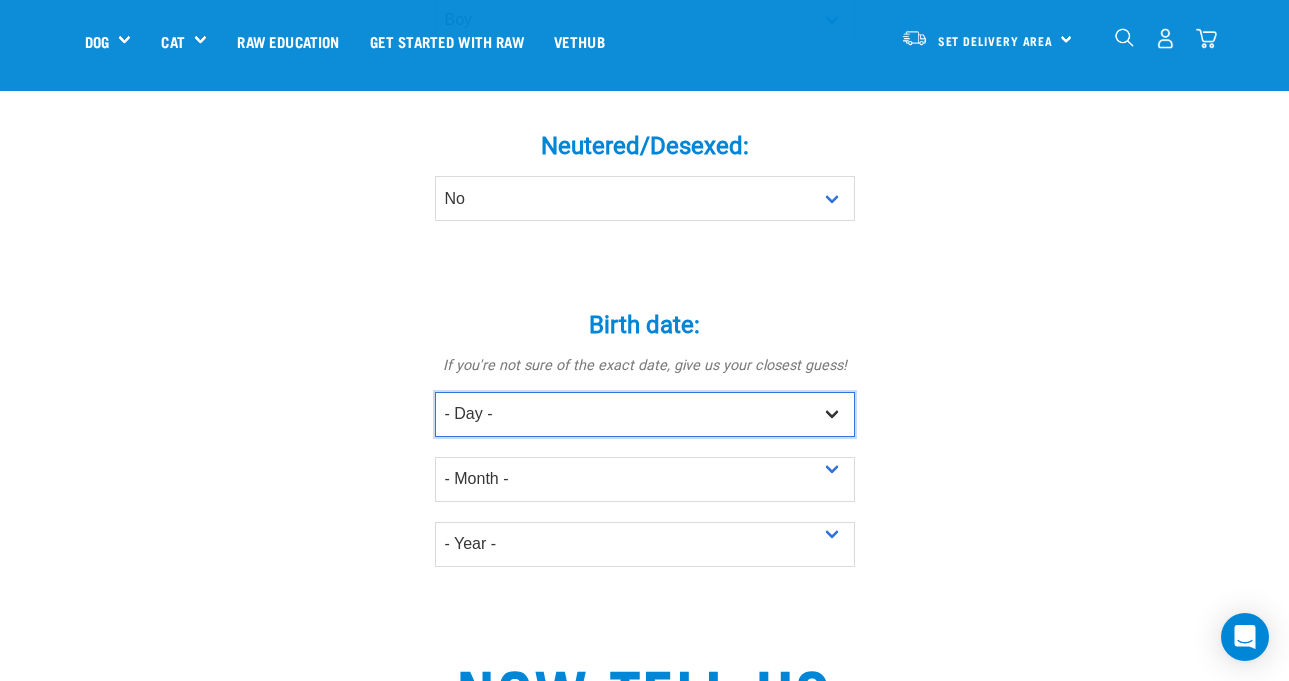 click on "- Day -
1
2
3
4
5
6
7
8
9
10 11 12 13 14 15 16 17 18 19 20 21 22 23 24 25 26 27" at bounding box center (645, 414) 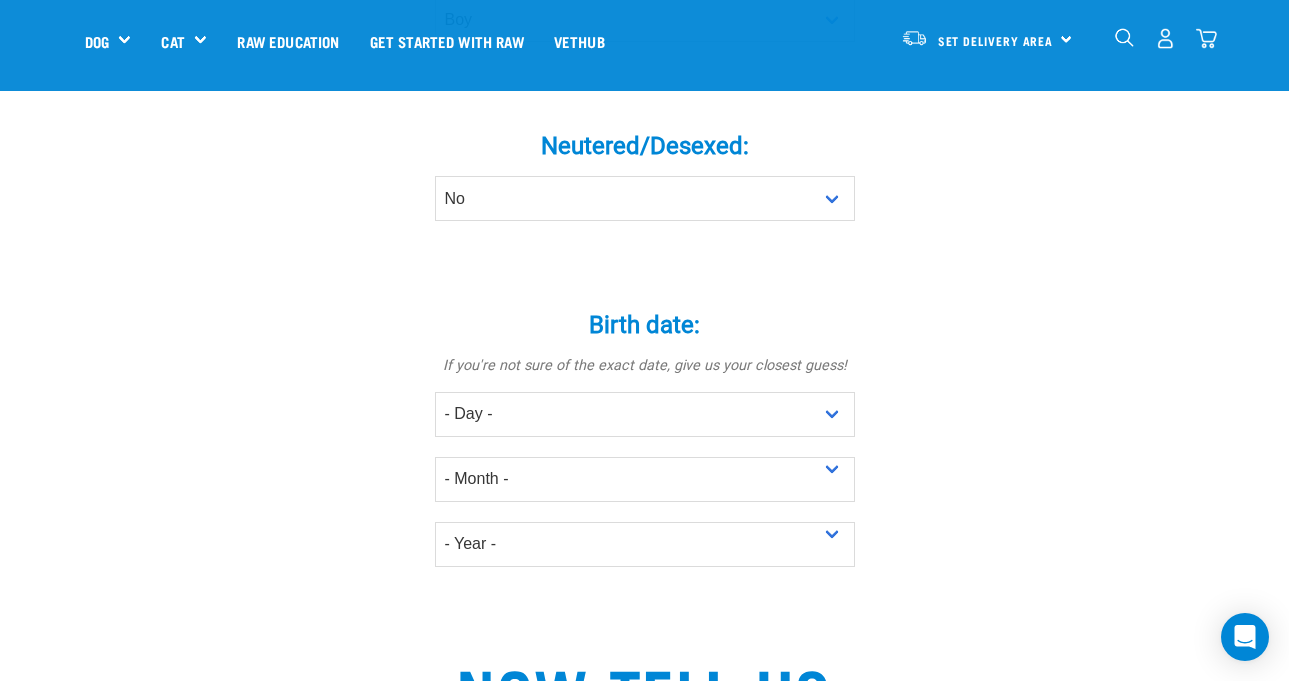 click on "Tell us about your pet
Tell us their age, weight, energy levels, and any health concerns. We’ll recommend the best way to start them on a raw diet—backed by science, shaped by empathy.
Is a: *
cat
dog
Pet's name: * Bubbles * *" at bounding box center [645, 331] 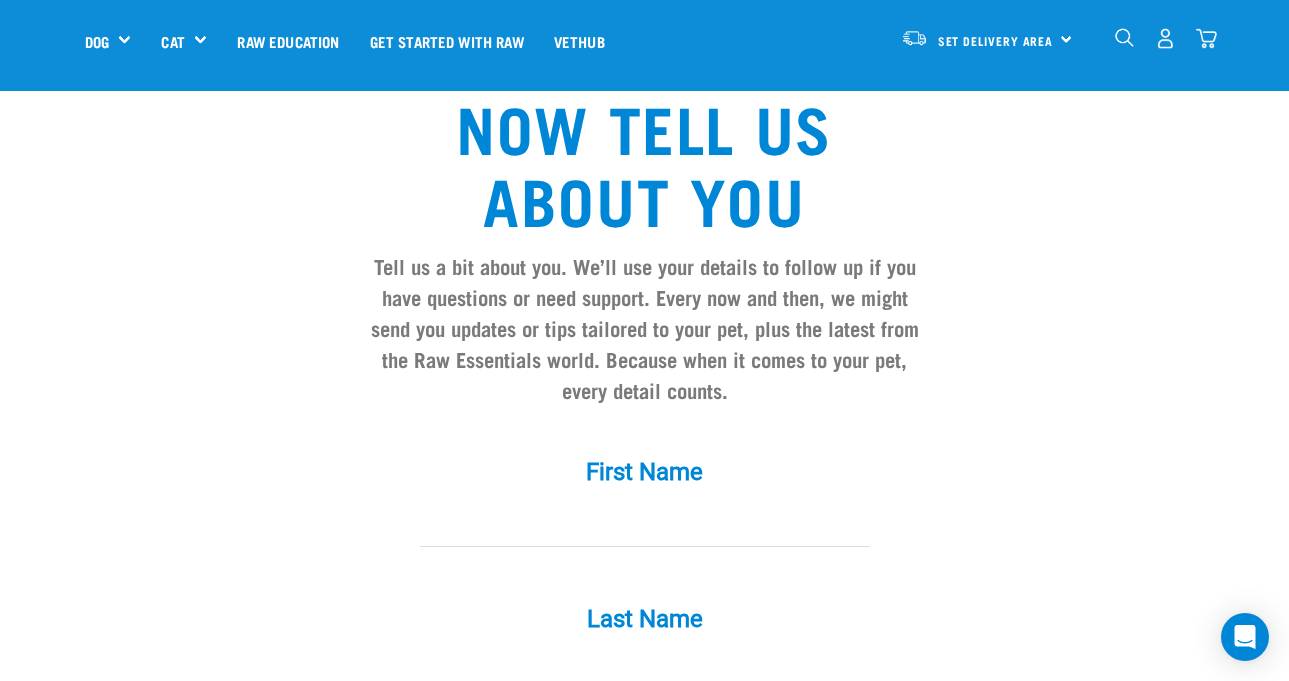 scroll, scrollTop: 1567, scrollLeft: 0, axis: vertical 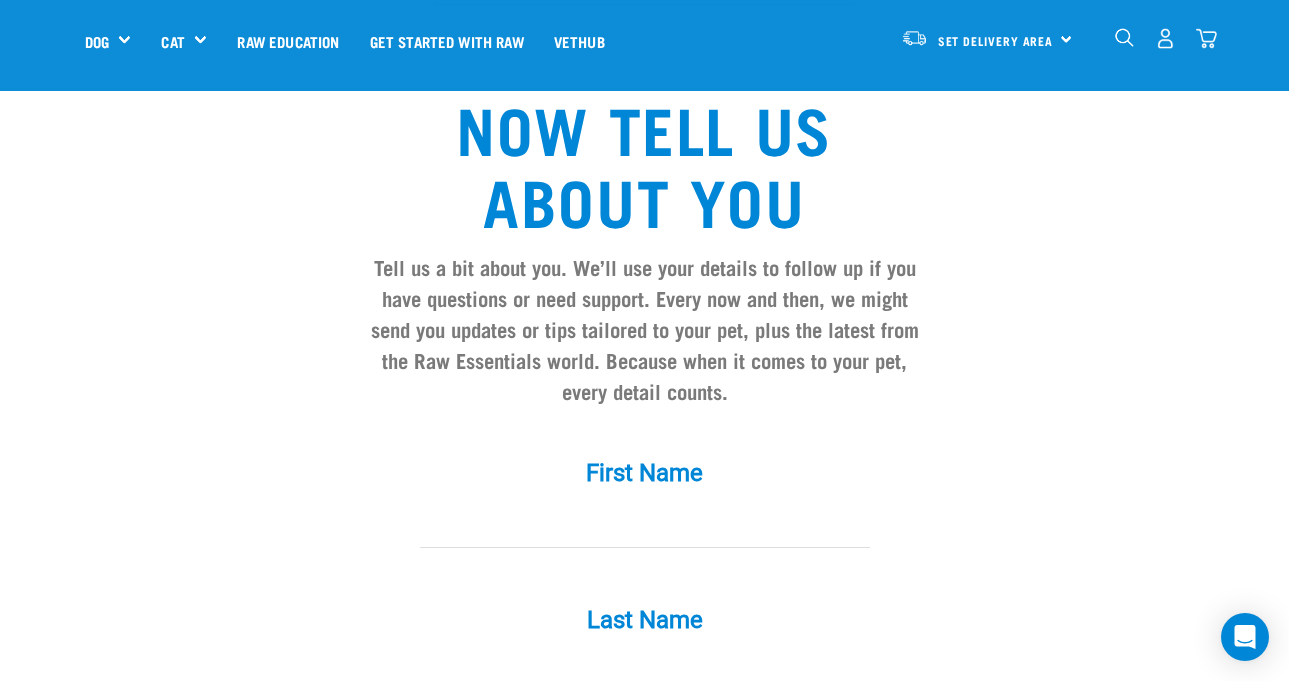 click at bounding box center (645, 525) 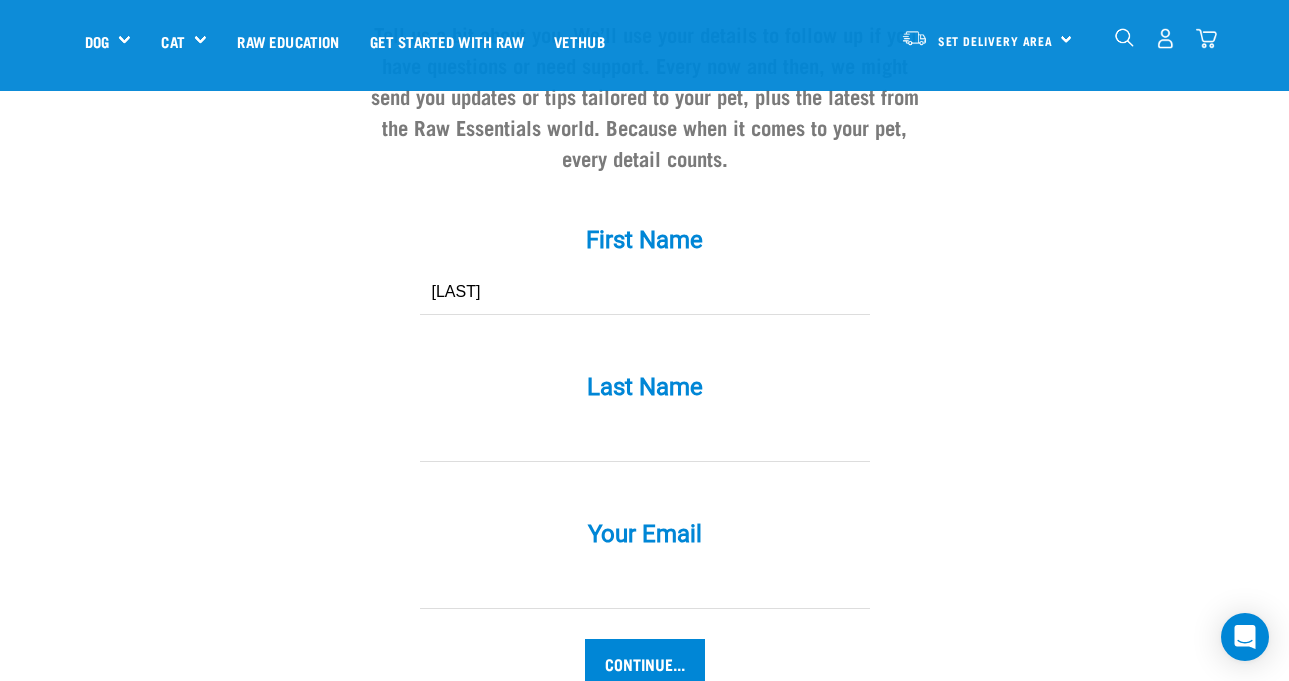 scroll, scrollTop: 1801, scrollLeft: 0, axis: vertical 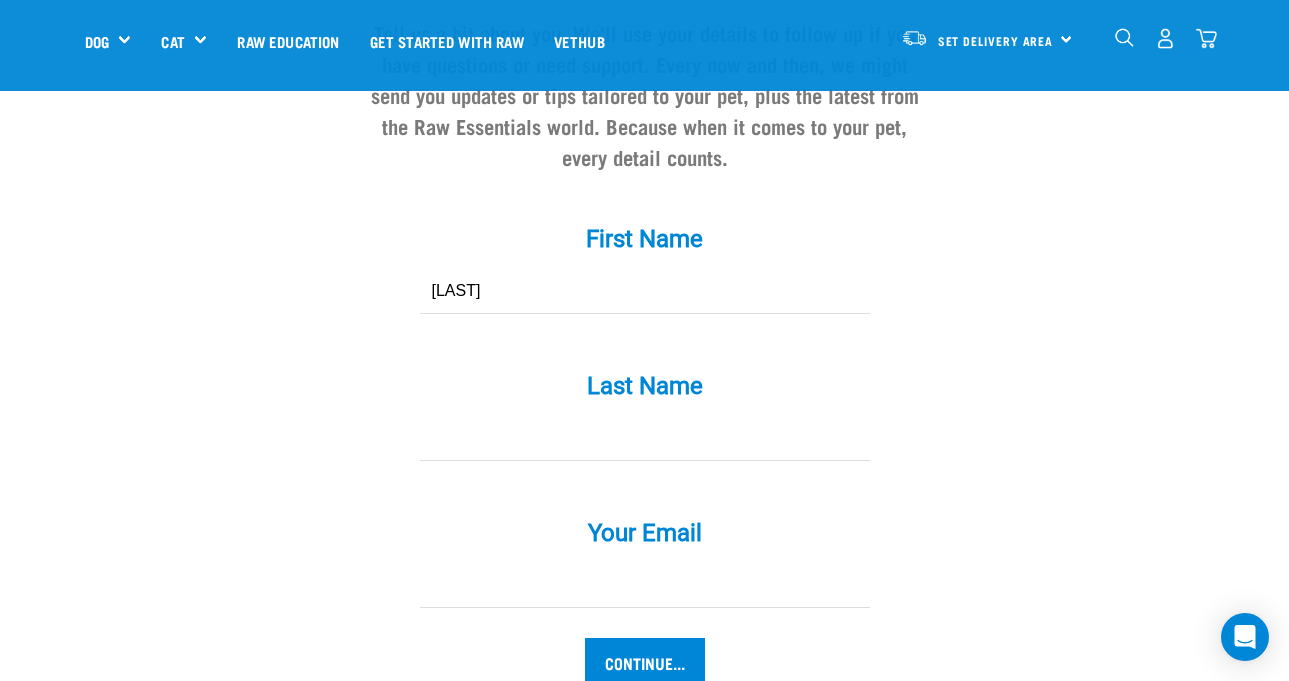 type on "Kilisi" 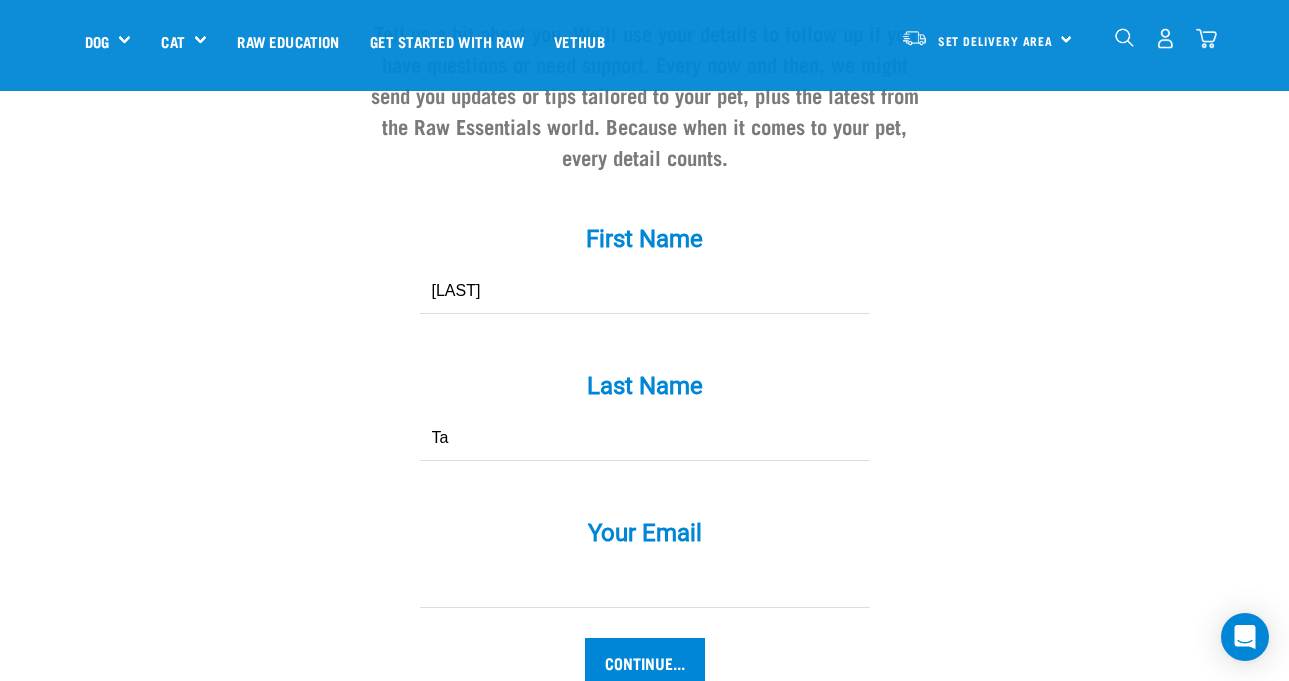 type on "T" 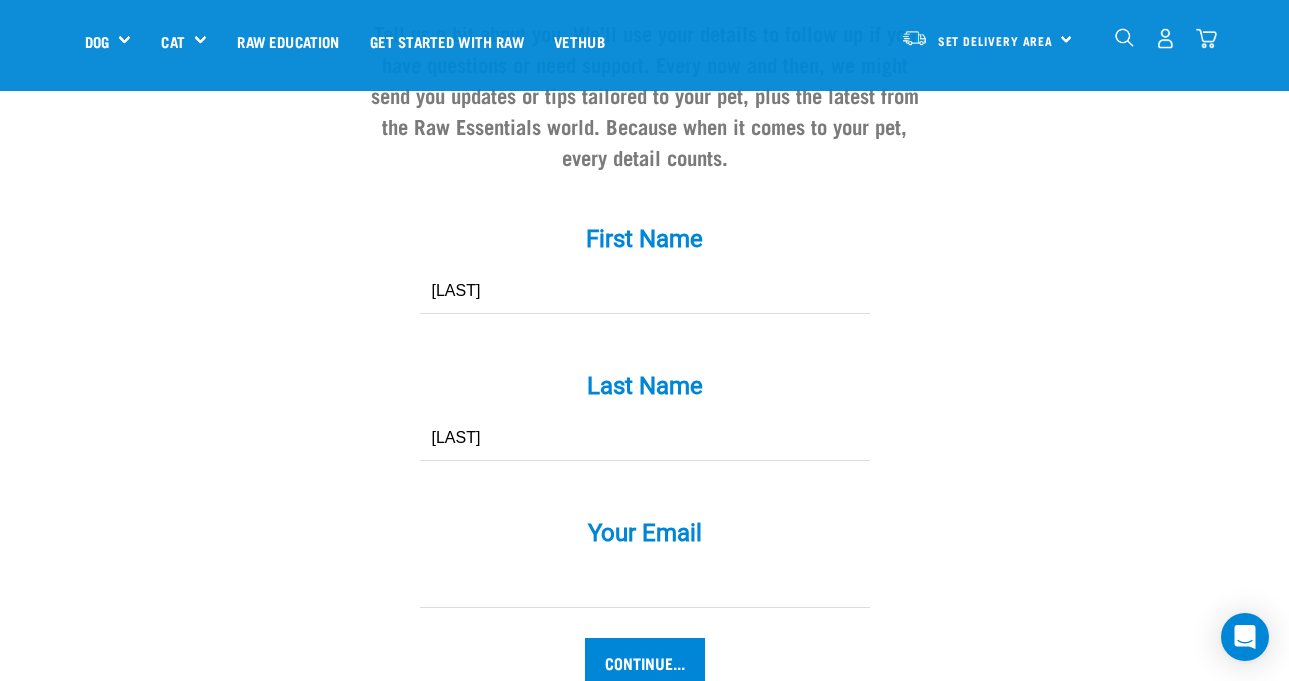 type on "AH Hing" 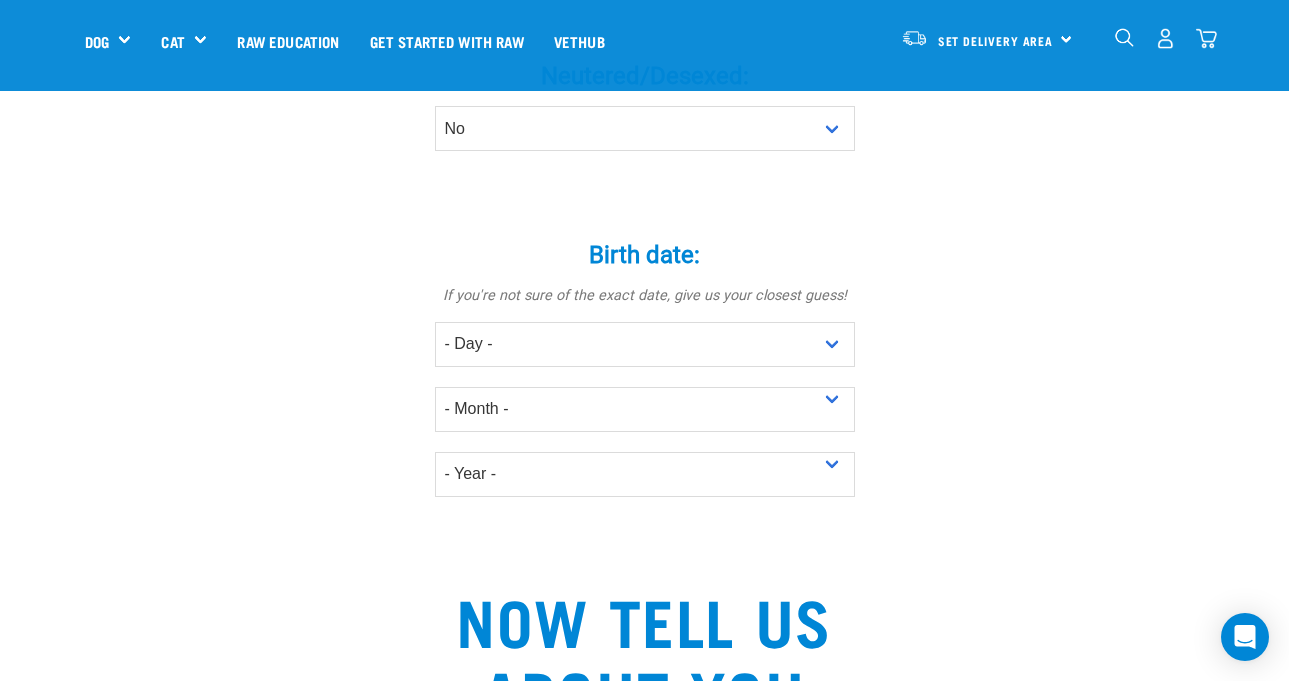 scroll, scrollTop: 1074, scrollLeft: 0, axis: vertical 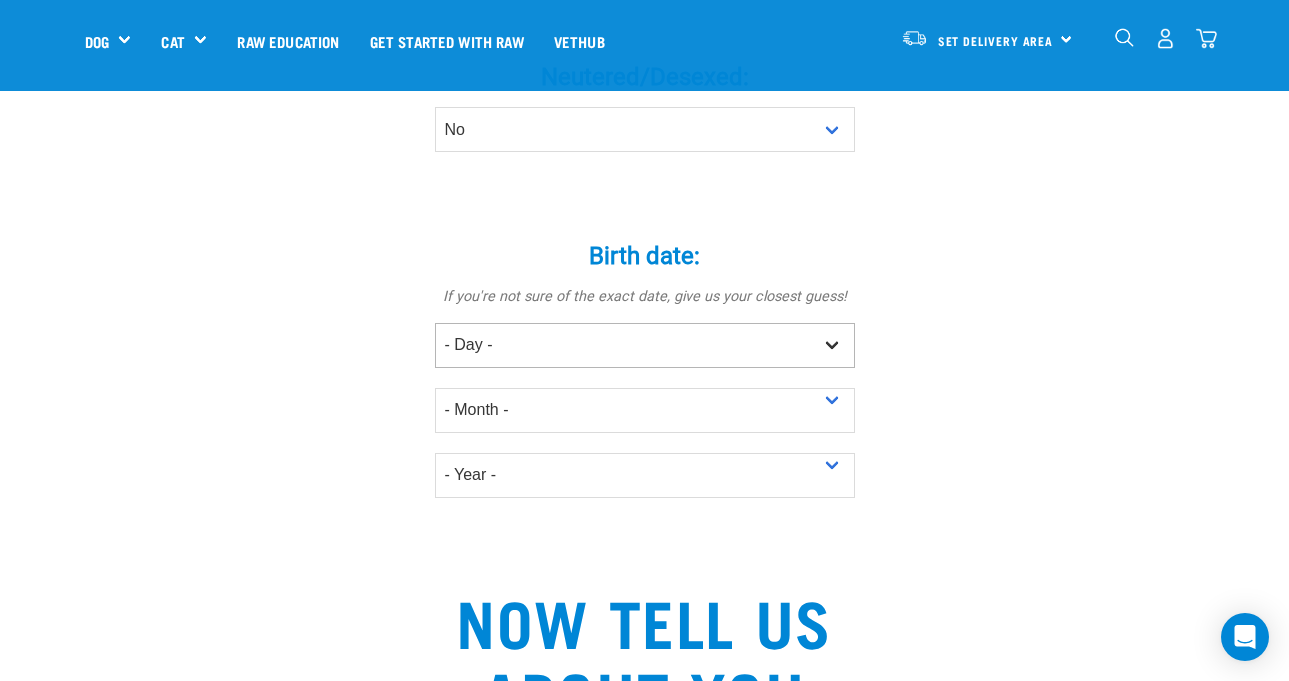 type on "kilisitalafou@gmail.com" 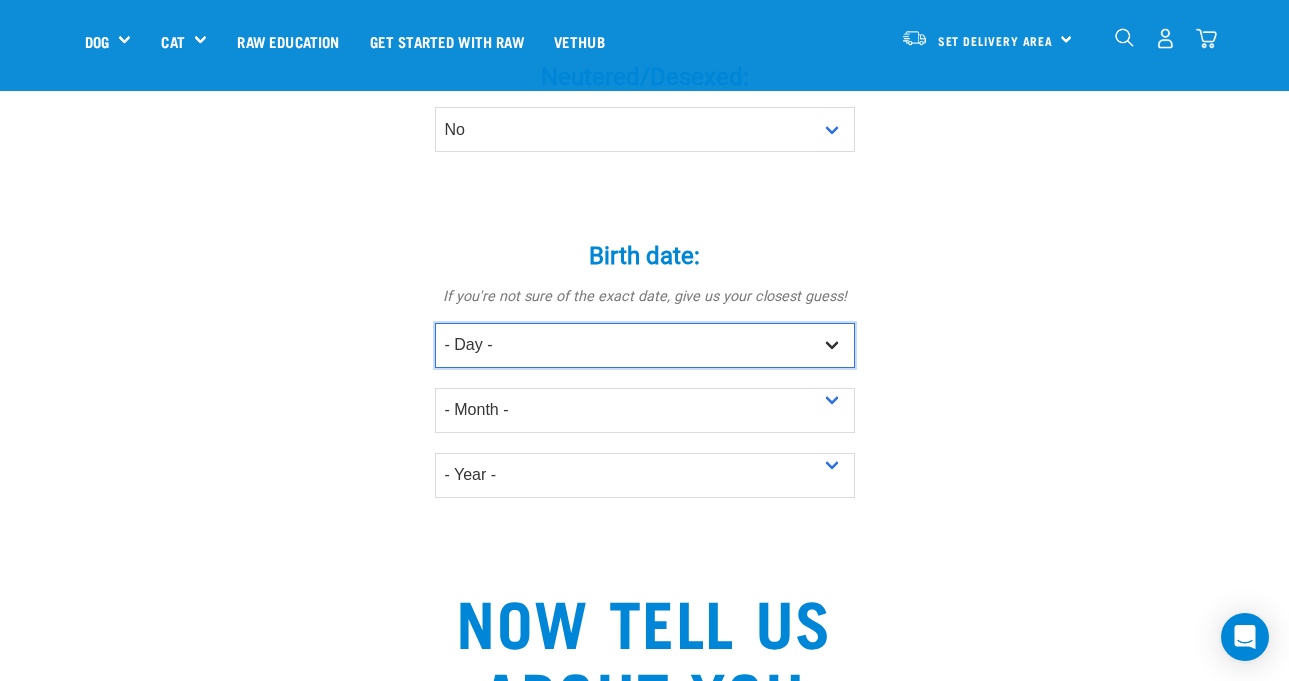 click on "- Day -
1
2
3
4
5
6
7
8
9
10 11 12 13 14 15 16 17 18 19 20 21 22 23 24 25 26 27" at bounding box center [645, 345] 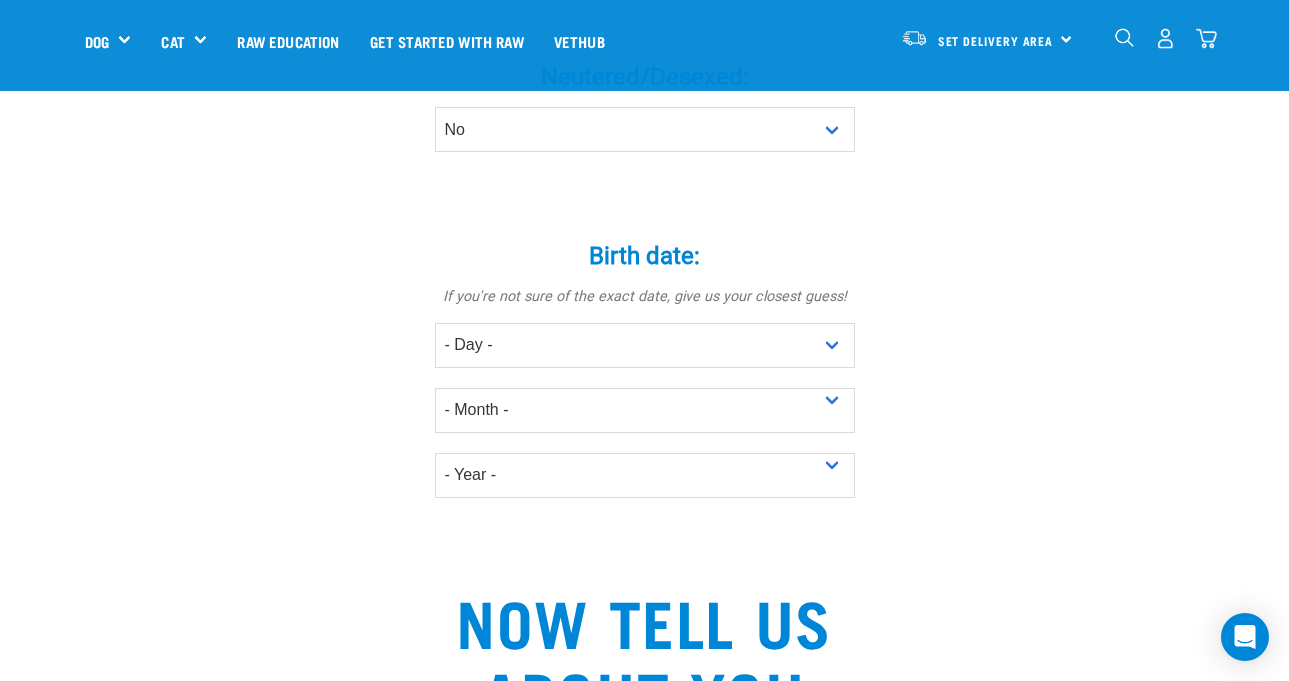 click on "Tell us about your pet
Tell us their age, weight, energy levels, and any health concerns. We’ll recommend the best way to start them on a raw diet—backed by science, shaped by empathy.
Is a: *
cat
dog
Pet's name: * Bubbles * *" at bounding box center [645, 262] 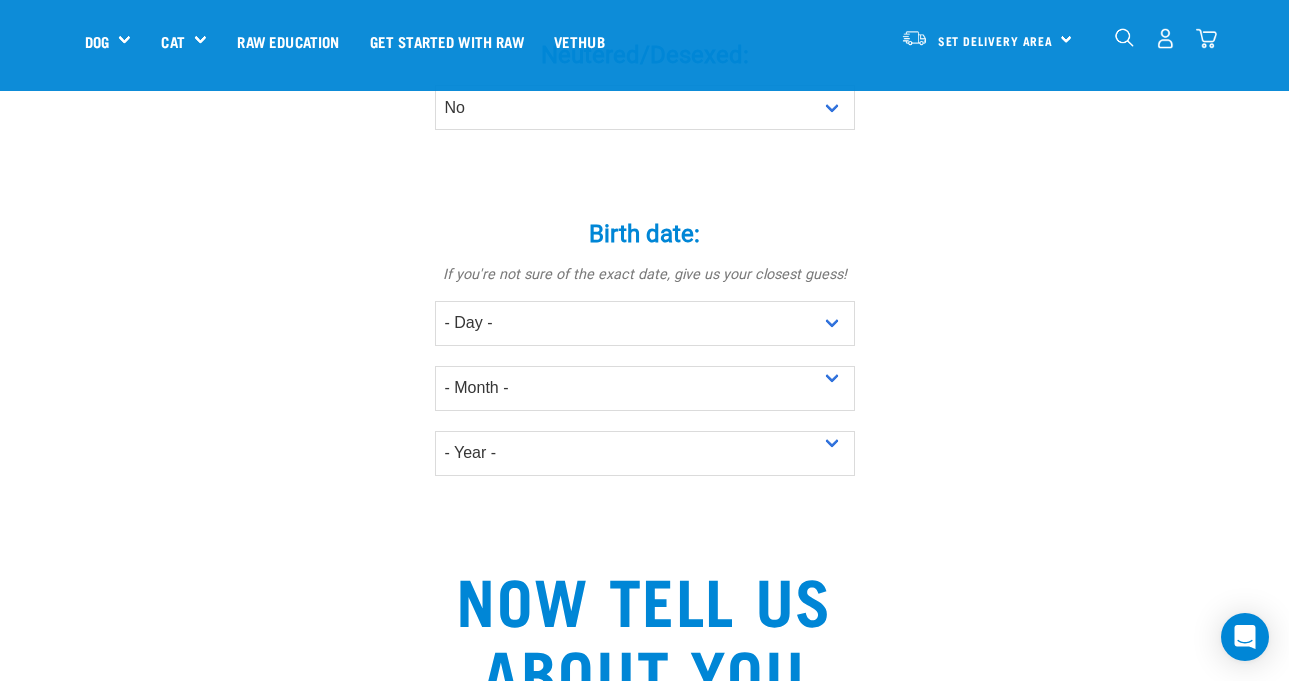 scroll, scrollTop: 1098, scrollLeft: 0, axis: vertical 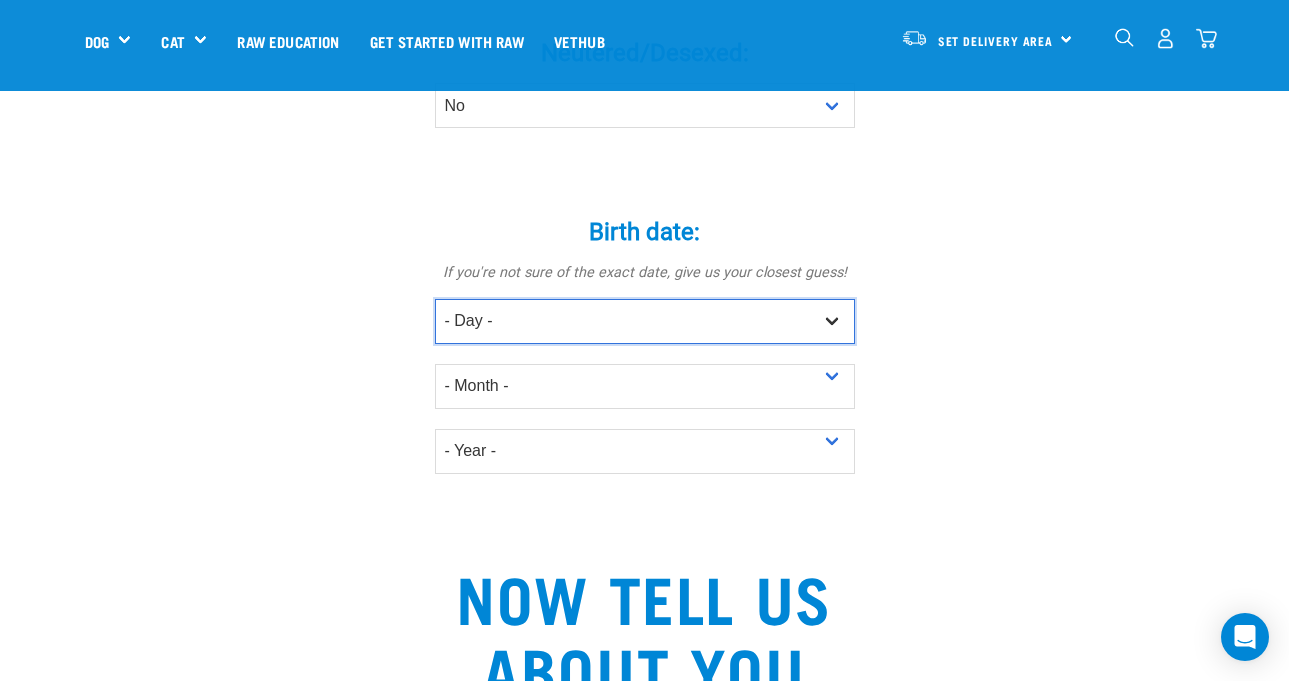 click on "- Day -
1
2
3
4
5
6
7
8
9
10 11 12 13 14 15 16 17 18 19 20 21 22 23 24 25 26 27" at bounding box center [645, 321] 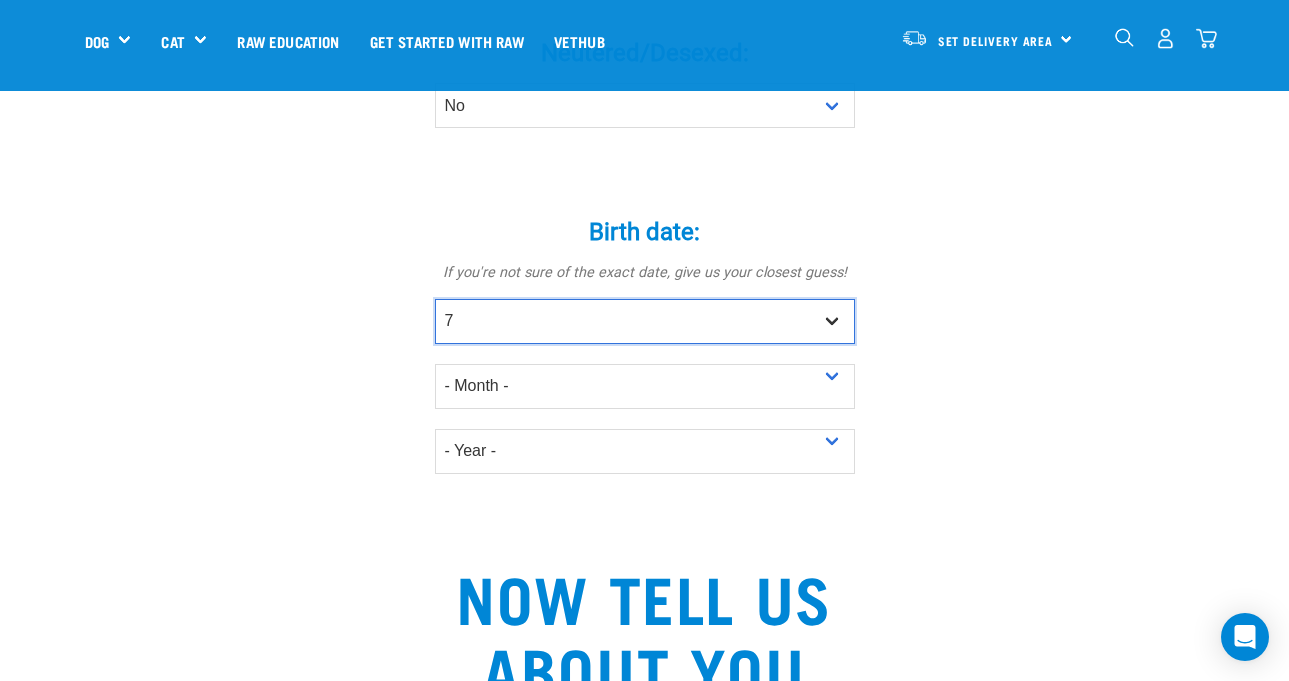 click on "- Day -
1
2
3
4
5
6
7
8
9
10 11 12 13 14 15 16 17 18 19 20 21 22 23 24 25 26 27" at bounding box center (645, 321) 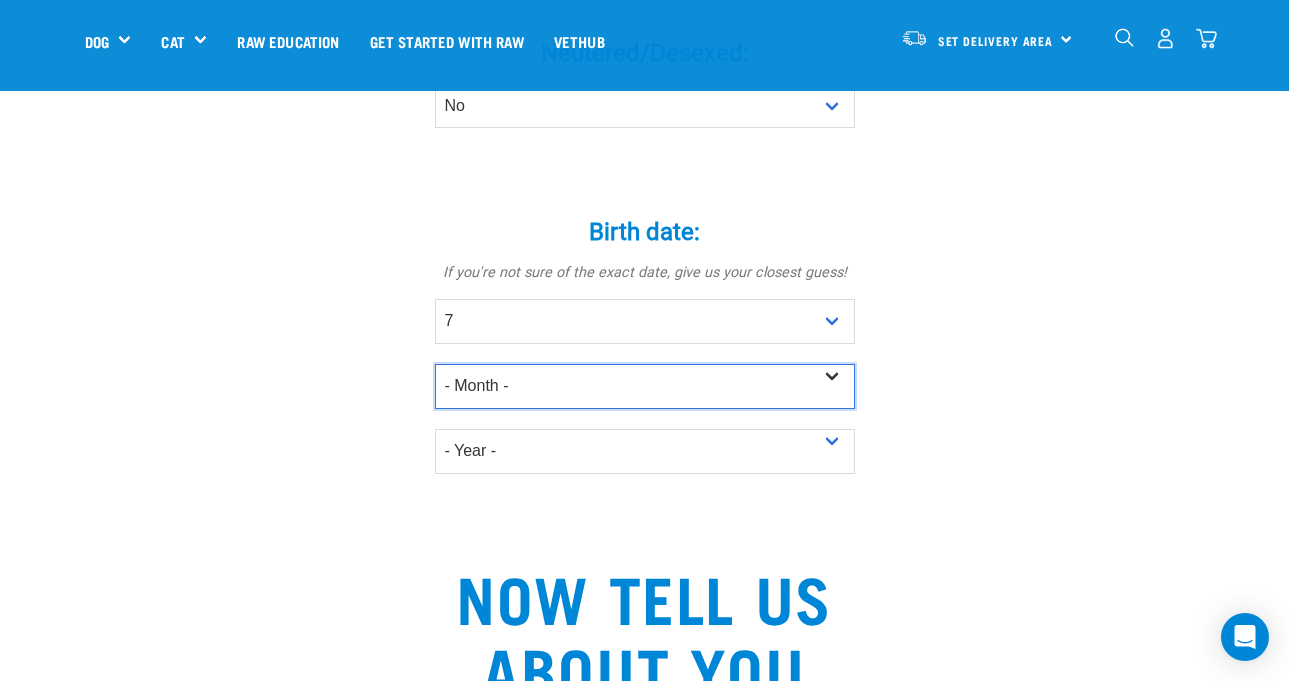 click on "- Month -
January
February
March
April
May
June July August September October November December" at bounding box center (645, 386) 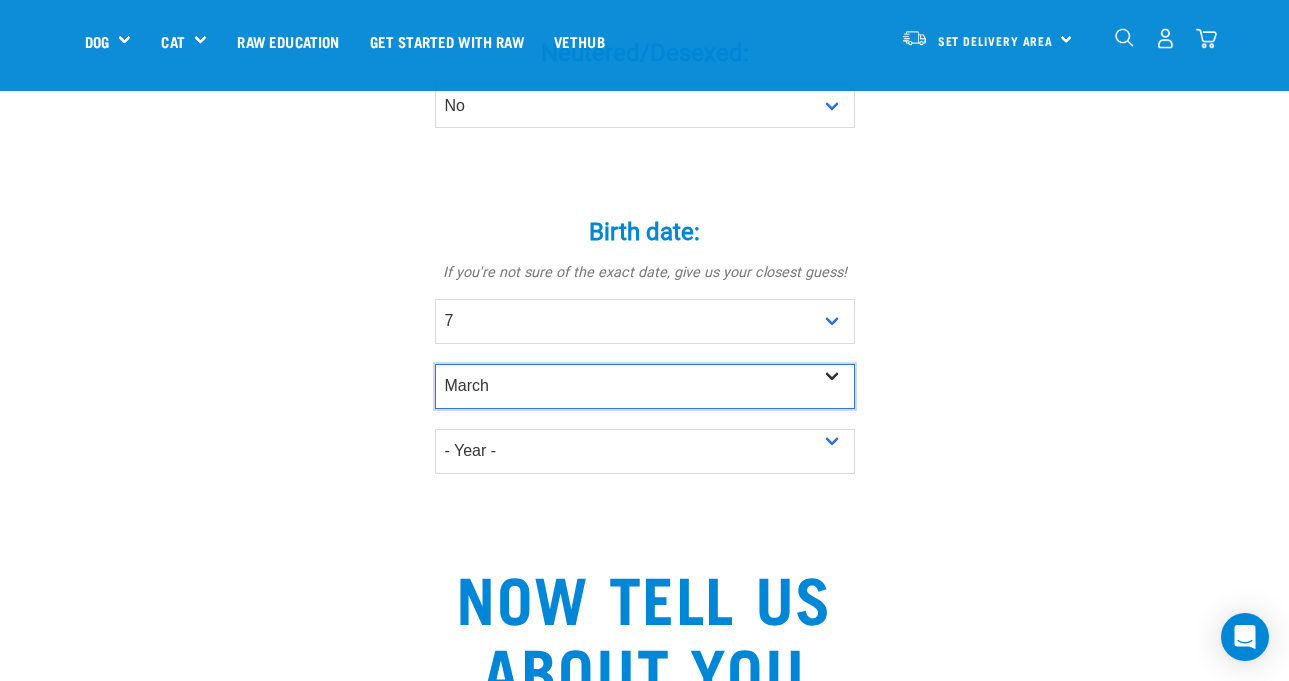 click on "- Month -
January
February
March
April
May
June July August September October November December" at bounding box center [645, 386] 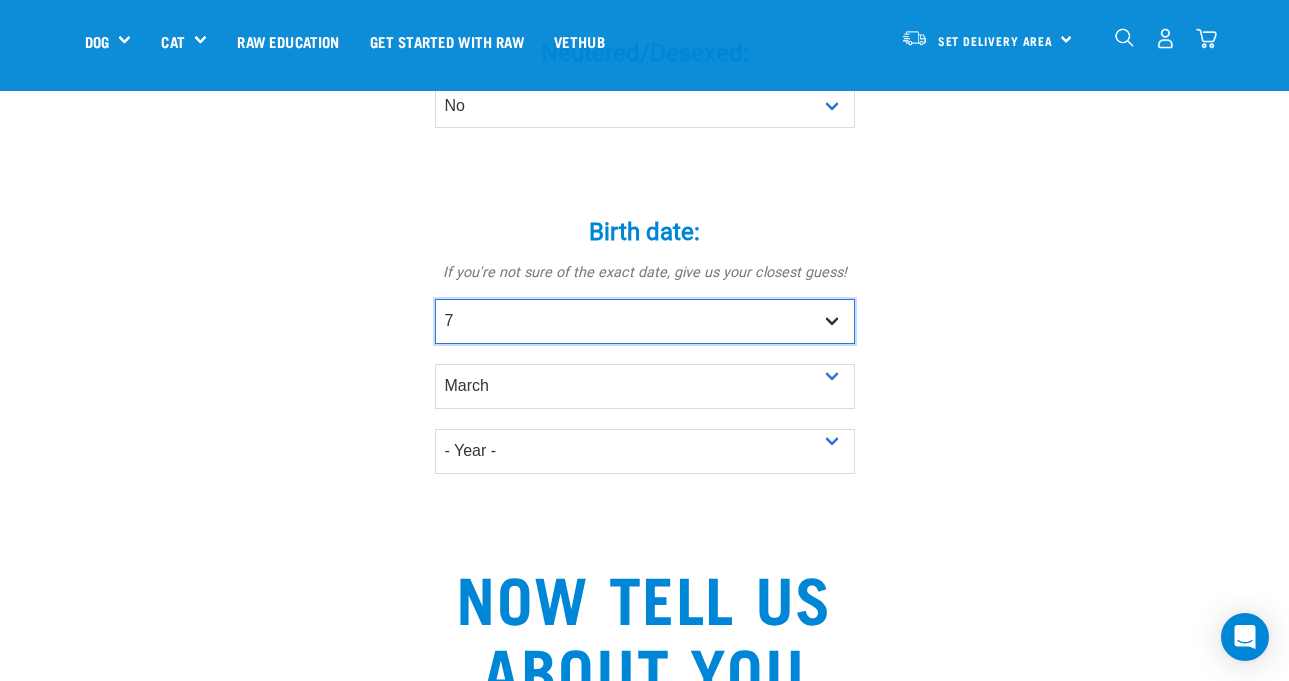 click on "- Day -
1
2
3
4
5
6
7
8
9
10 11 12 13 14 15 16 17 18 19 20 21 22 23 24 25 26 27" at bounding box center [645, 321] 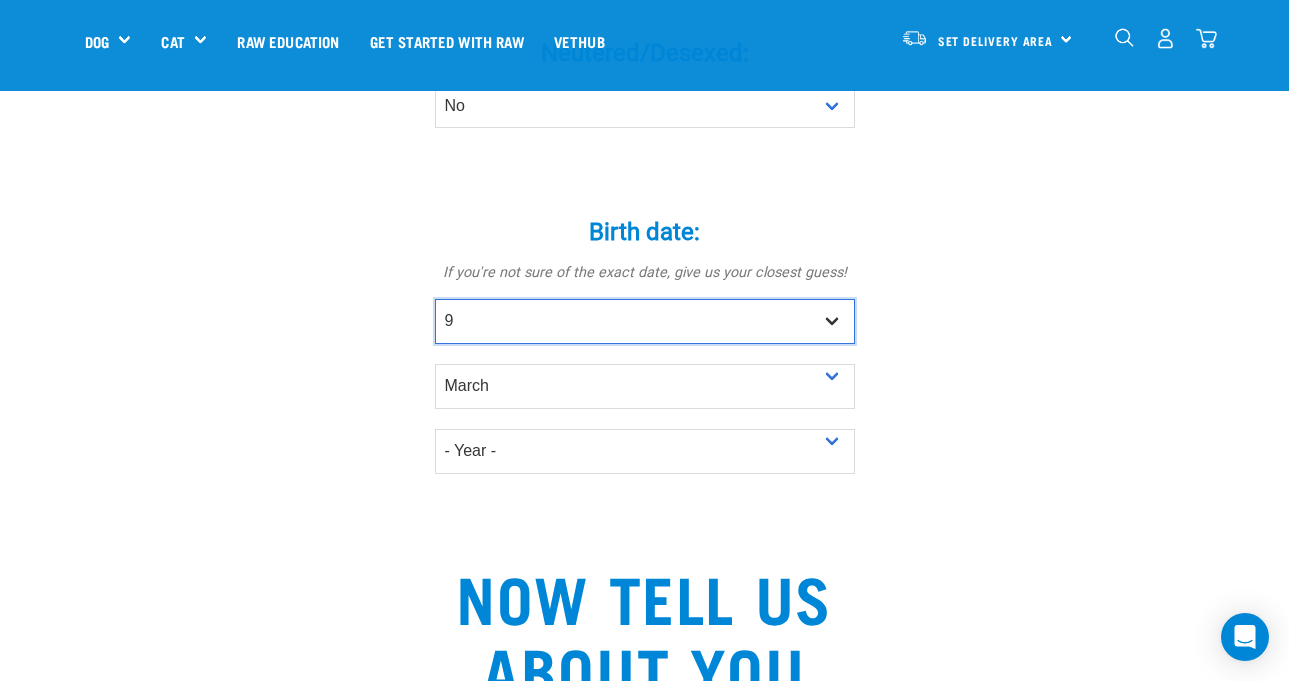 click on "- Day -
1
2
3
4
5
6
7
8
9
10 11 12 13 14 15 16 17 18 19 20 21 22 23 24 25 26 27" at bounding box center [645, 321] 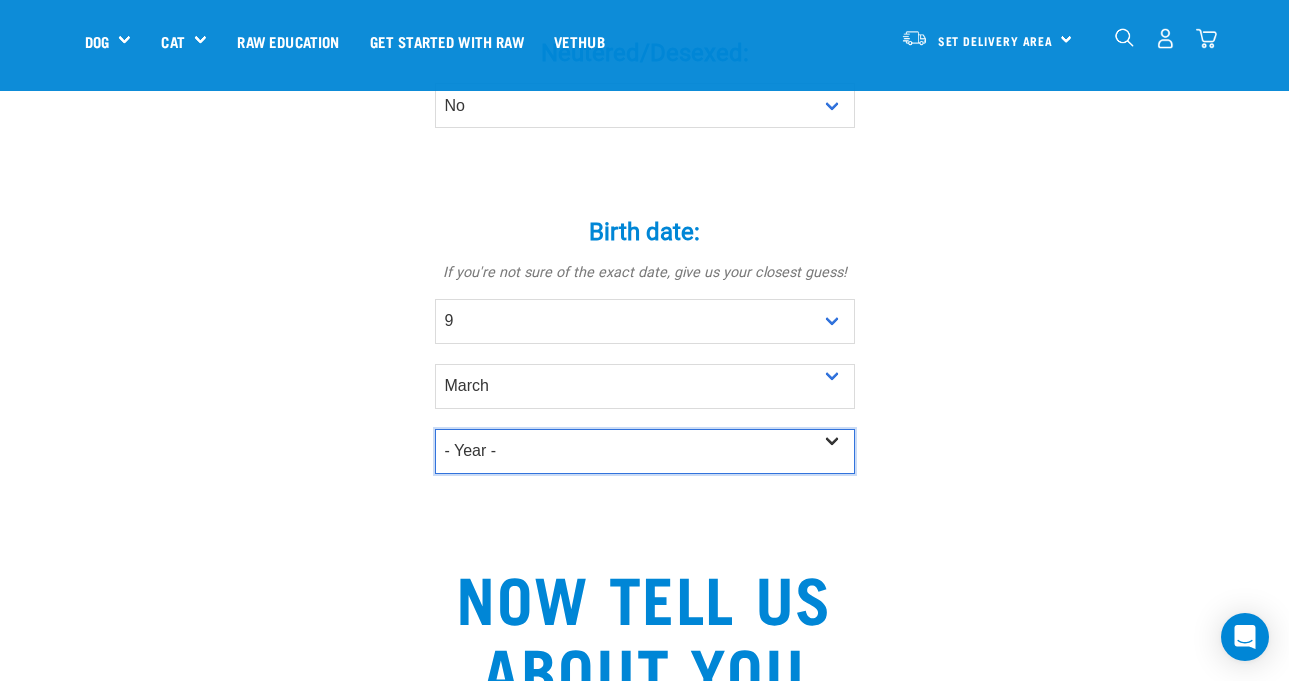 click on "- Year -
2025
2024
2023
2022
2021
2020
2019 2018 2017 2016 2015 2014 2013" at bounding box center (645, 451) 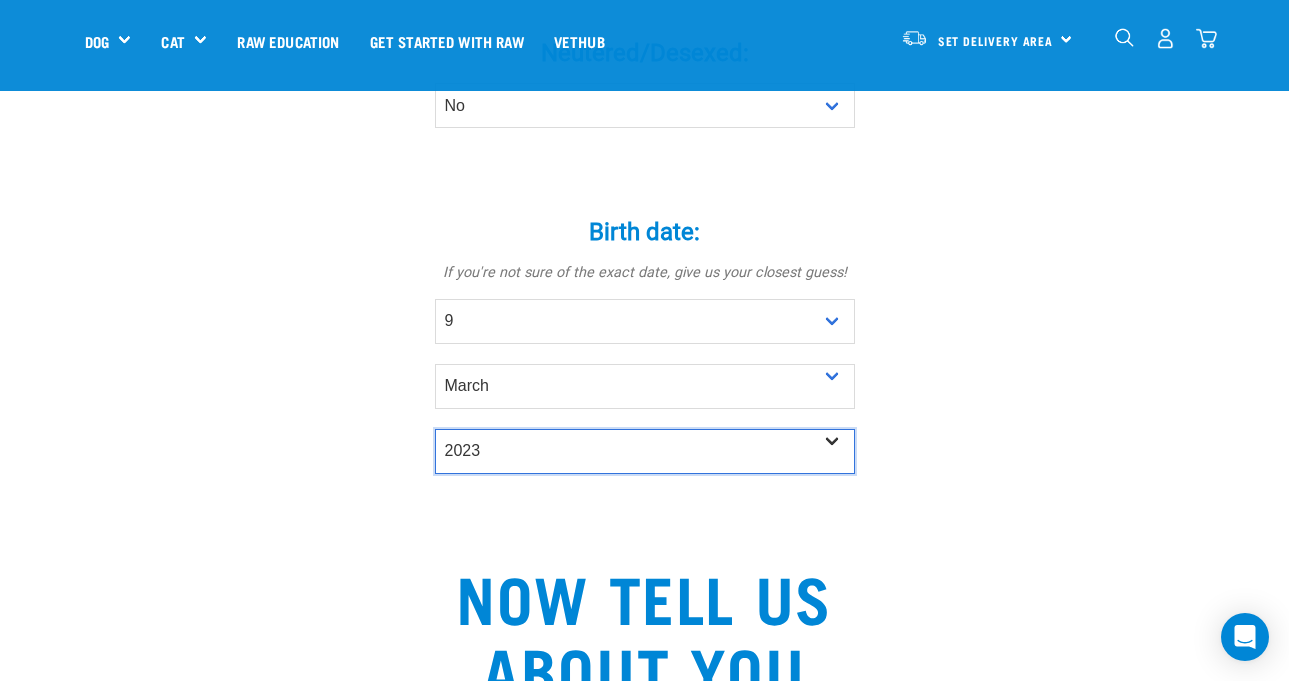 click on "- Year -
2025
2024
2023
2022
2021
2020
2019 2018 2017 2016 2015 2014 2013" at bounding box center (645, 451) 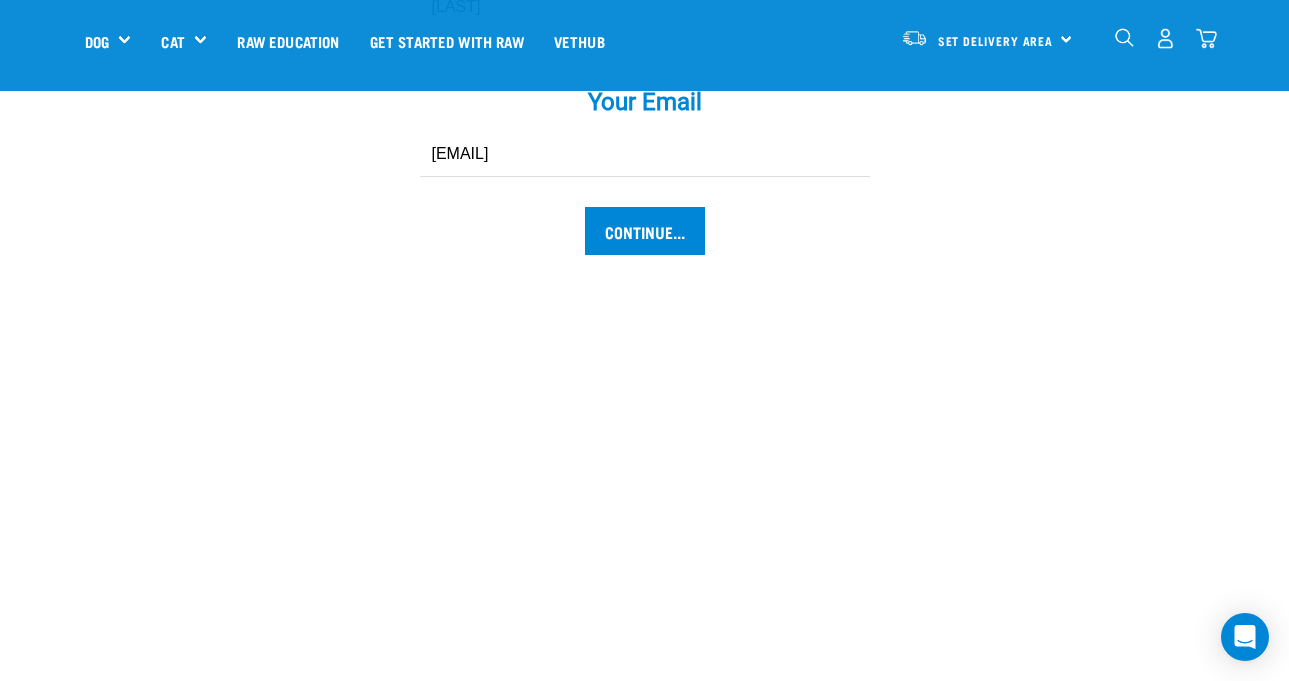 scroll, scrollTop: 2278, scrollLeft: 0, axis: vertical 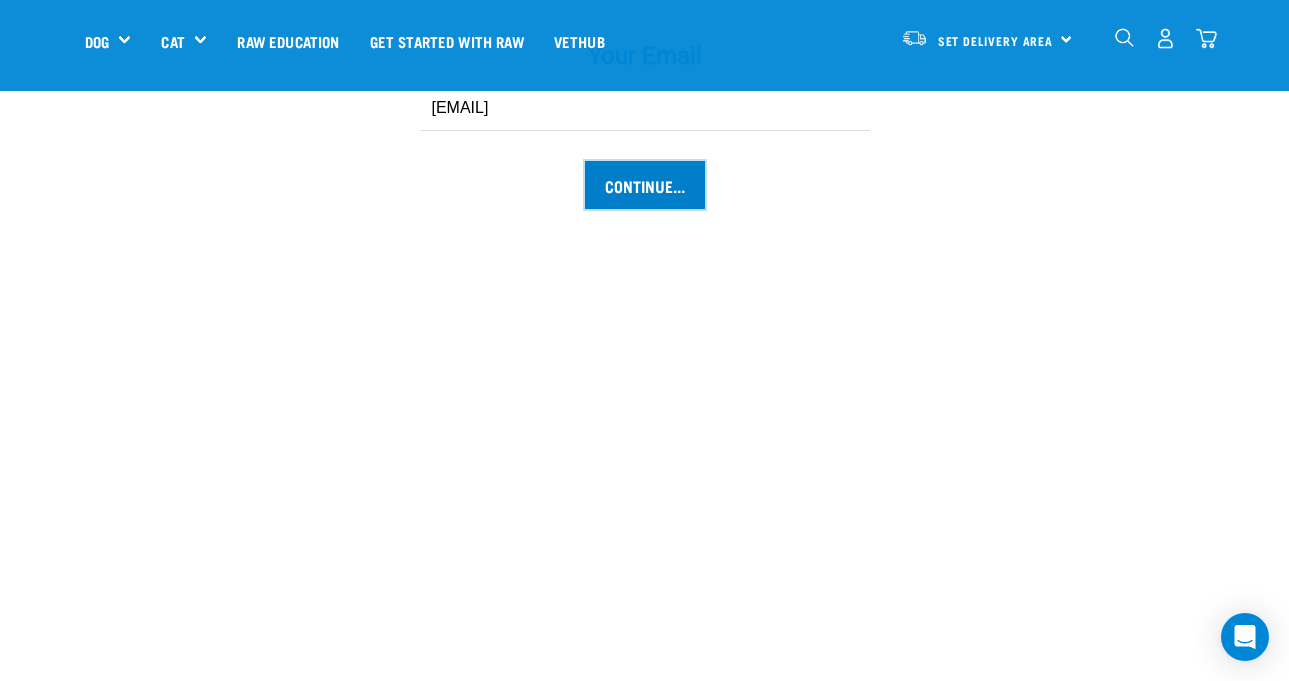 click on "Continue..." at bounding box center (645, 185) 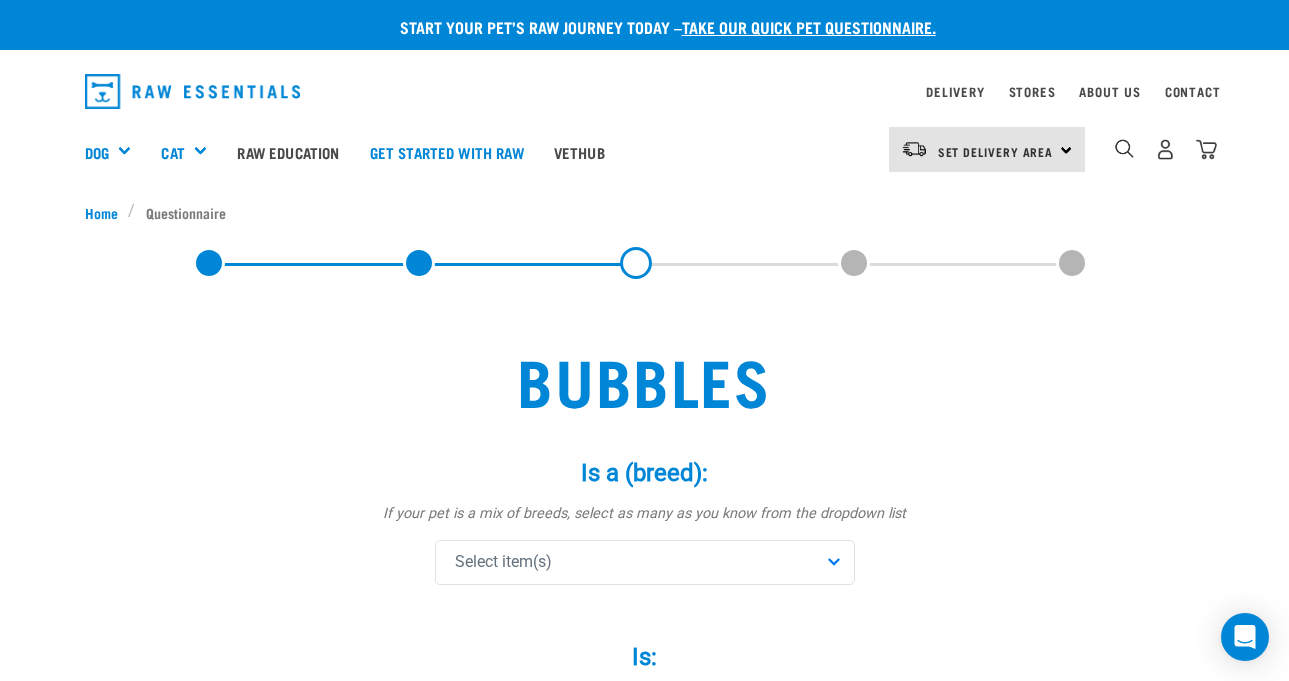 scroll, scrollTop: 0, scrollLeft: 0, axis: both 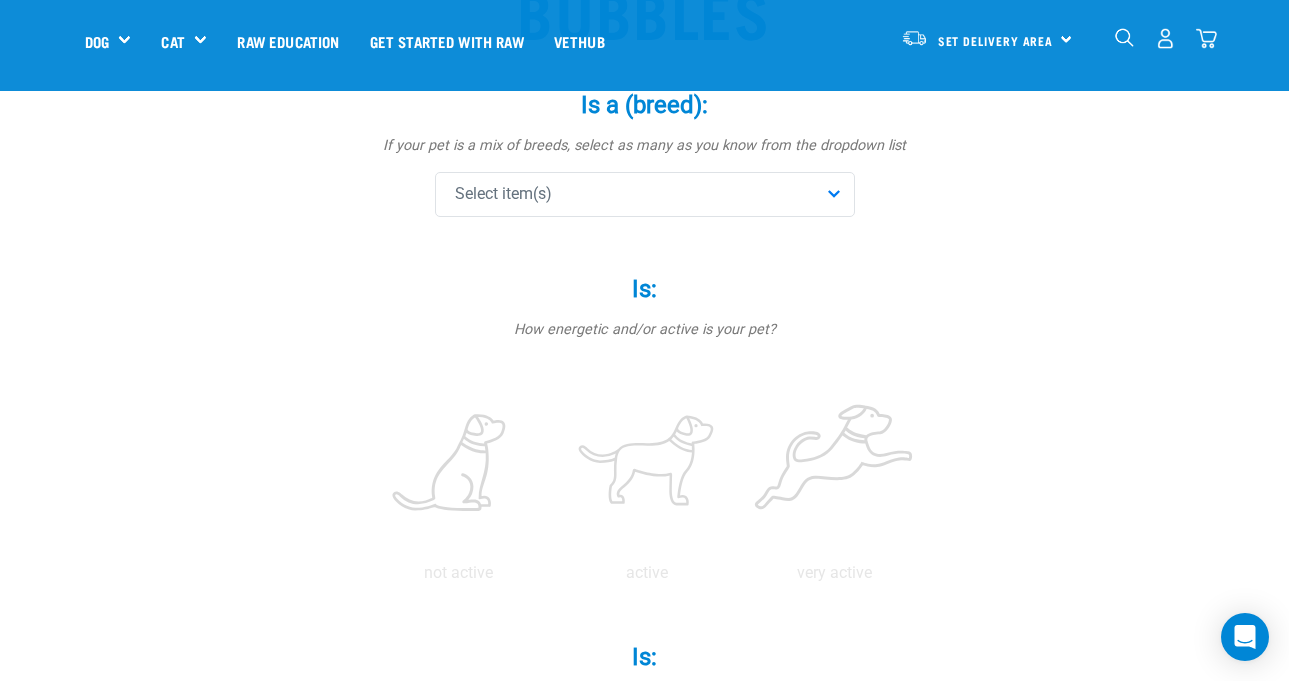 click on "Is a (breed): *
If your pet is a mix of breeds, select as many as you know from the dropdown list
Select item(s)
Affenpinscher
Afghan Hound
Airedale Terrier" at bounding box center [645, 155] 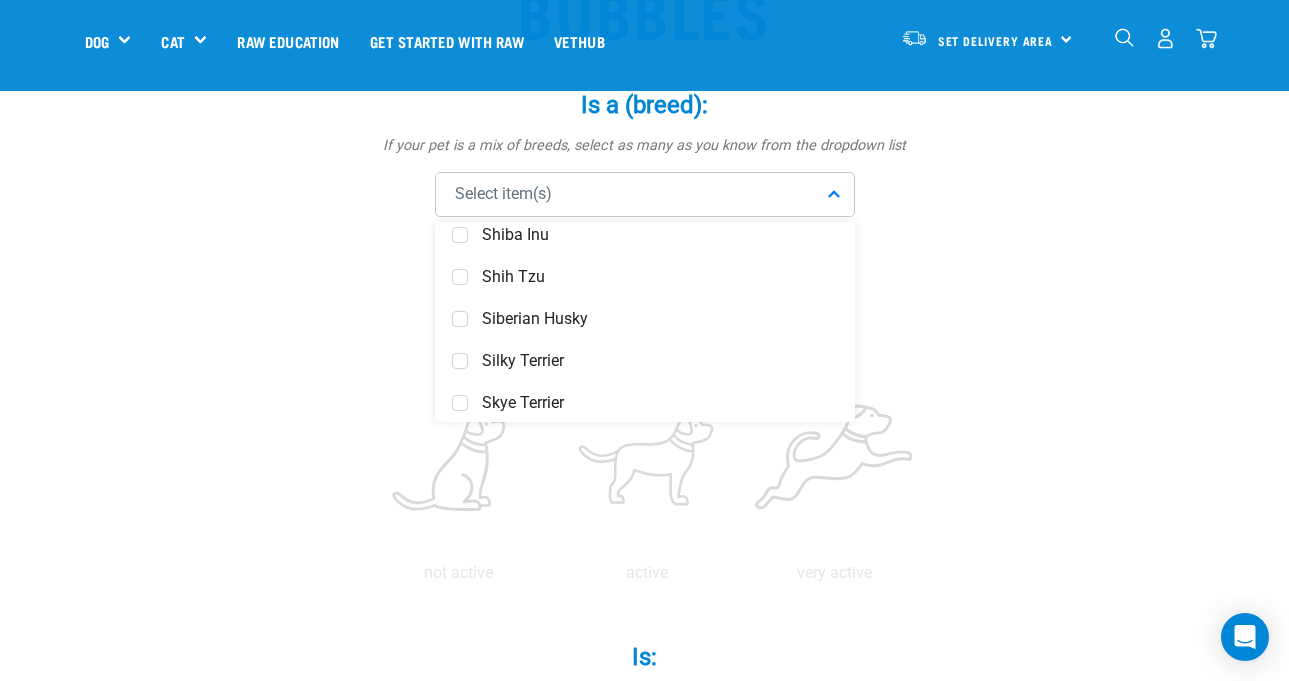 scroll, scrollTop: 7201, scrollLeft: 0, axis: vertical 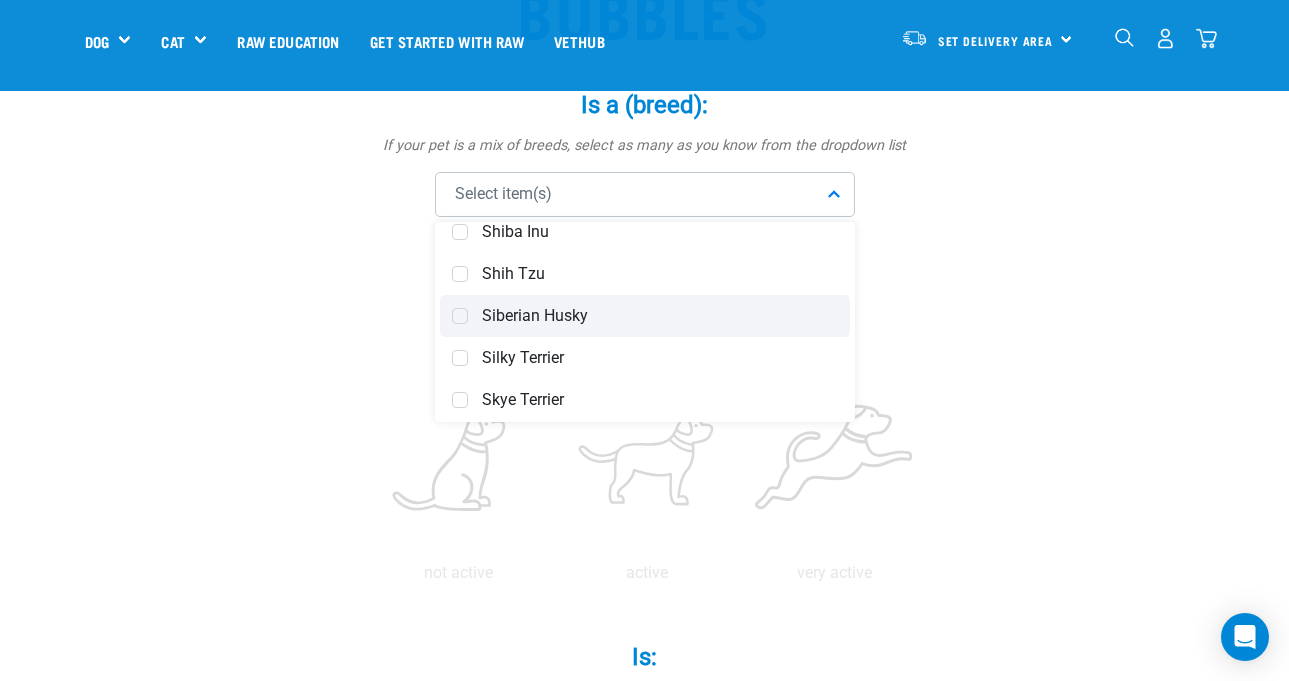 click on "Siberian Husky" at bounding box center (645, 316) 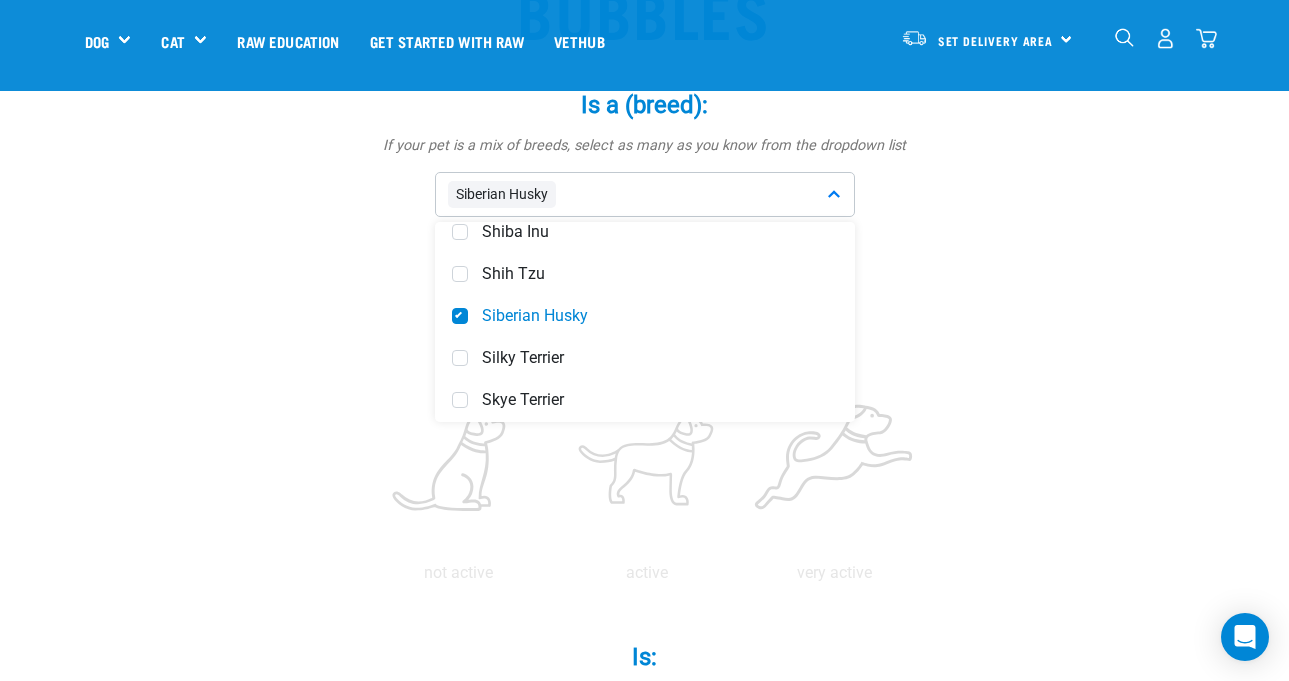 click on "Bubbles
Is a (breed): *
If your pet is a mix of breeds, select as many as you know from the dropdown list
Siberian Husky
Affenpinscher
Afghan Hound
Airedale Terrier Pug" at bounding box center (645, 858) 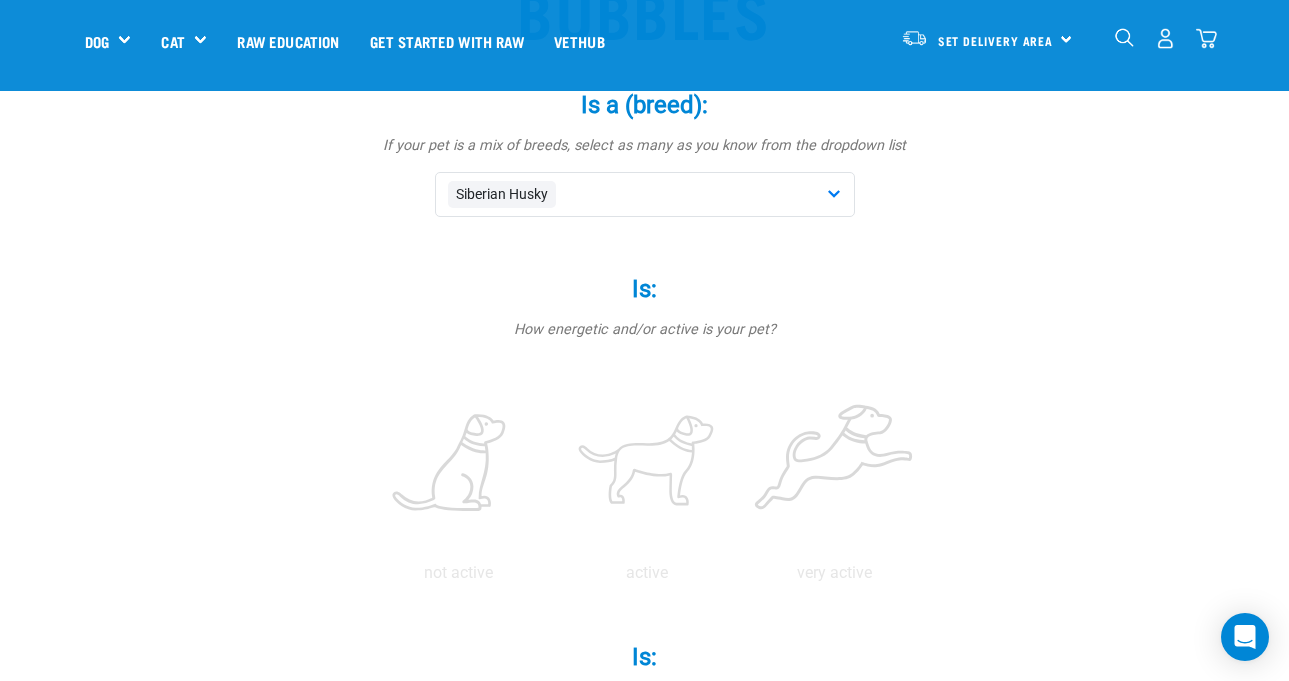 click on "Siberian Husky" at bounding box center [645, 194] 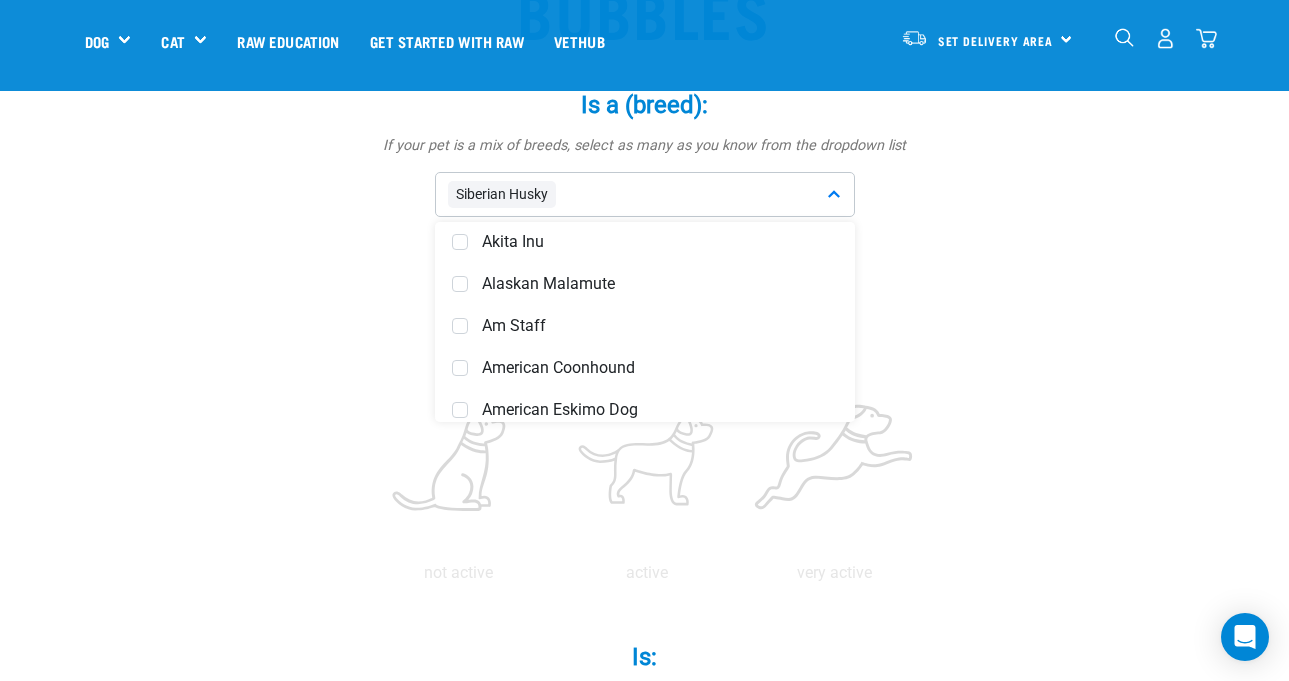 scroll, scrollTop: 167, scrollLeft: 0, axis: vertical 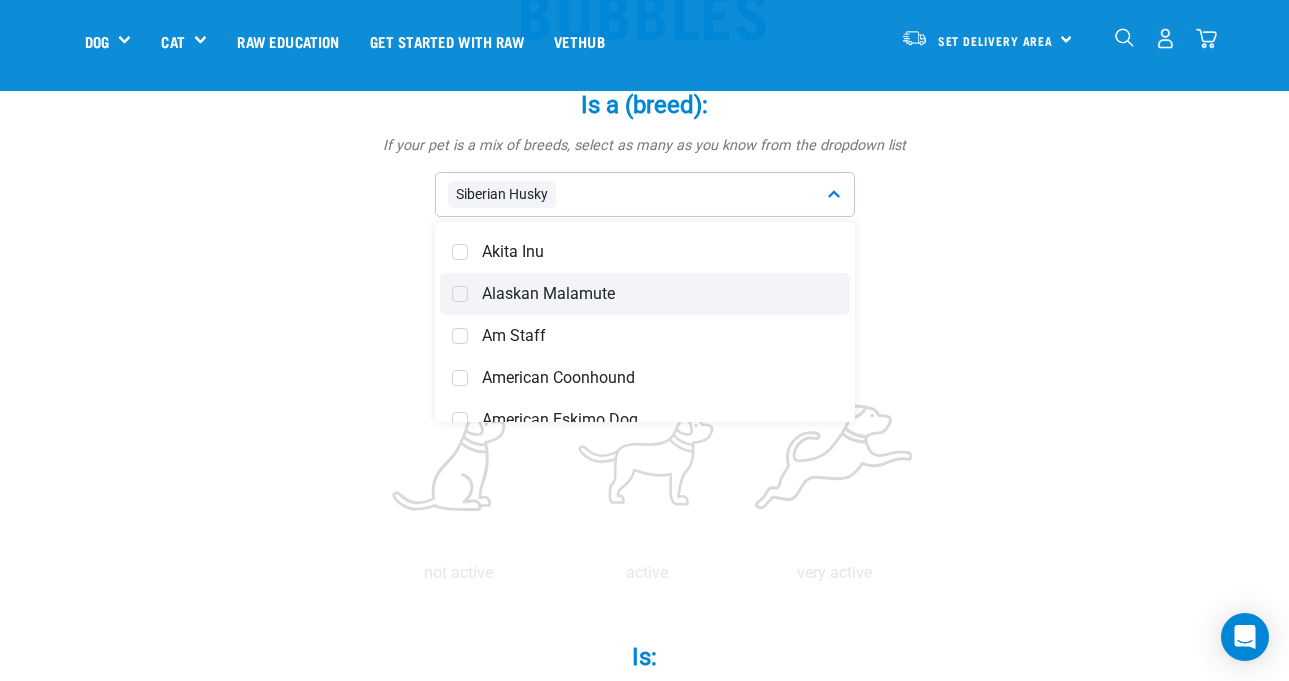 click on "Alaskan Malamute" at bounding box center (660, 294) 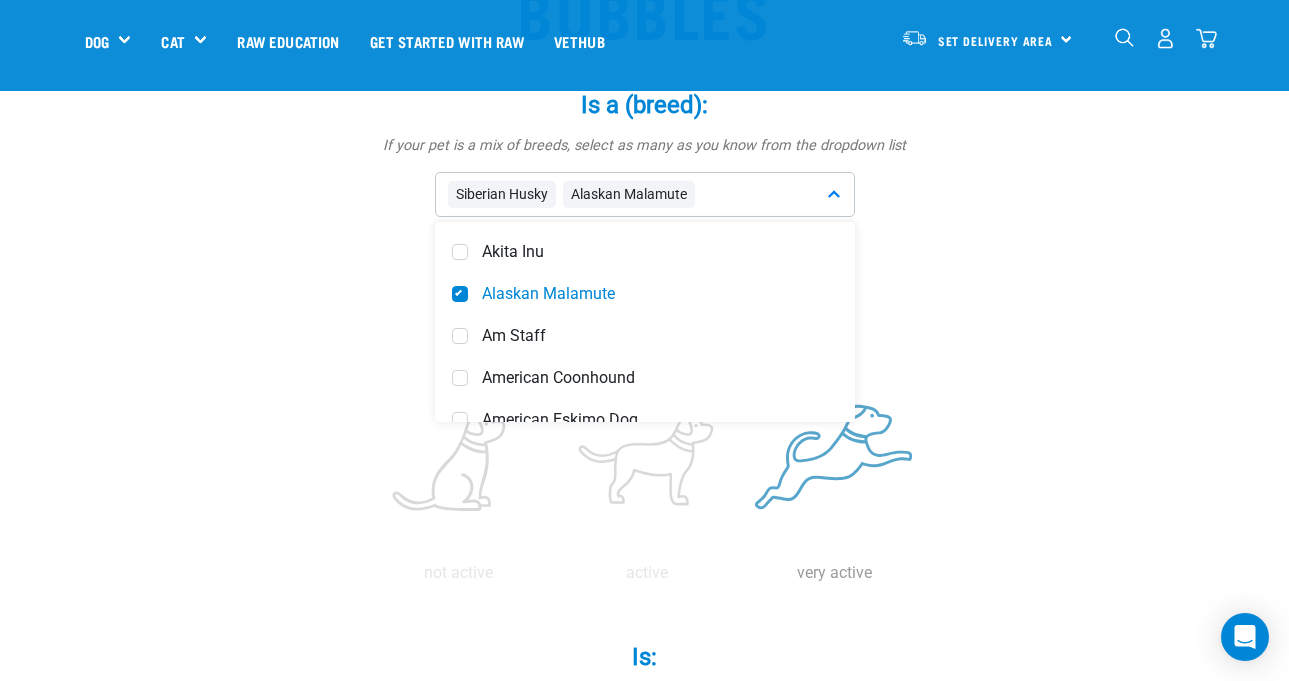 click at bounding box center [835, 464] 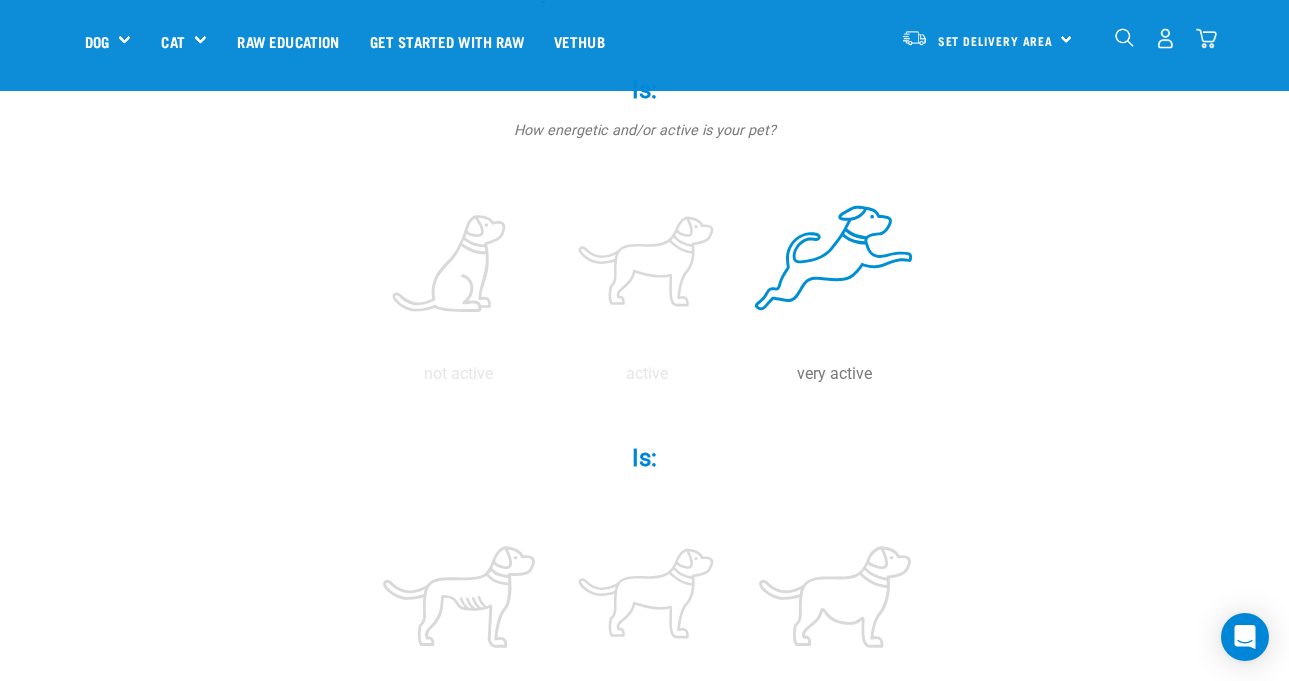 scroll, scrollTop: 429, scrollLeft: 0, axis: vertical 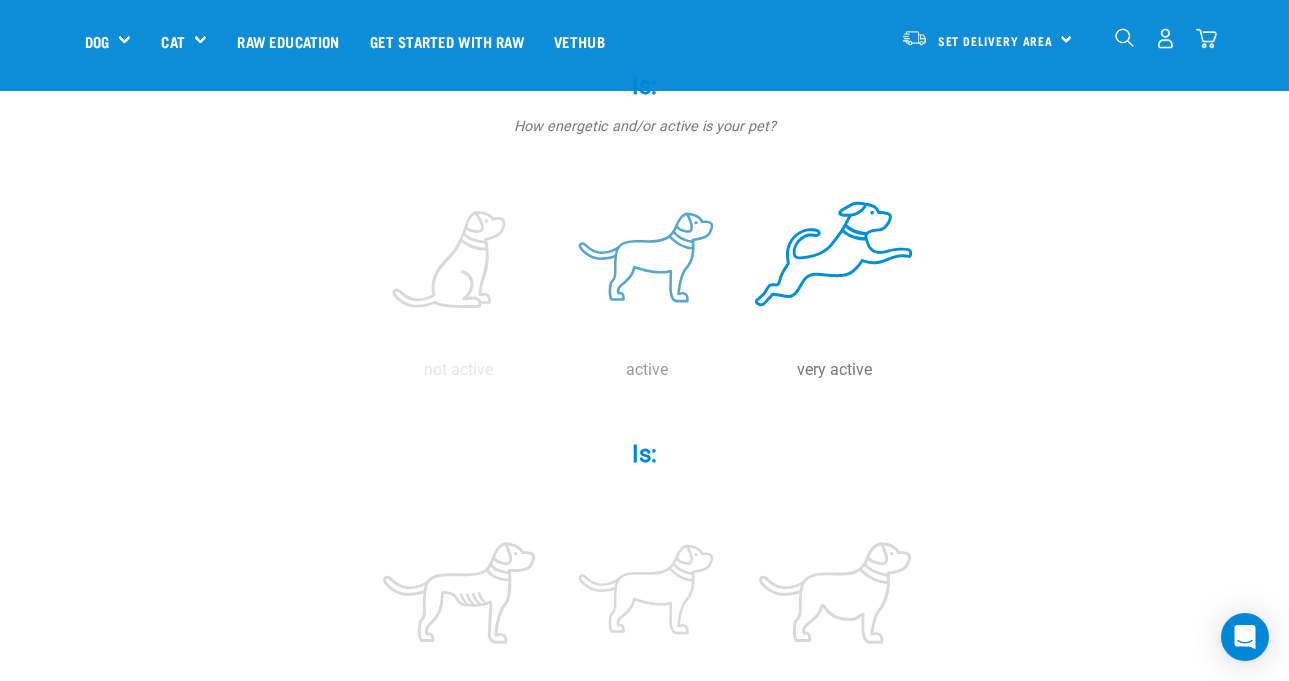 click at bounding box center [647, 261] 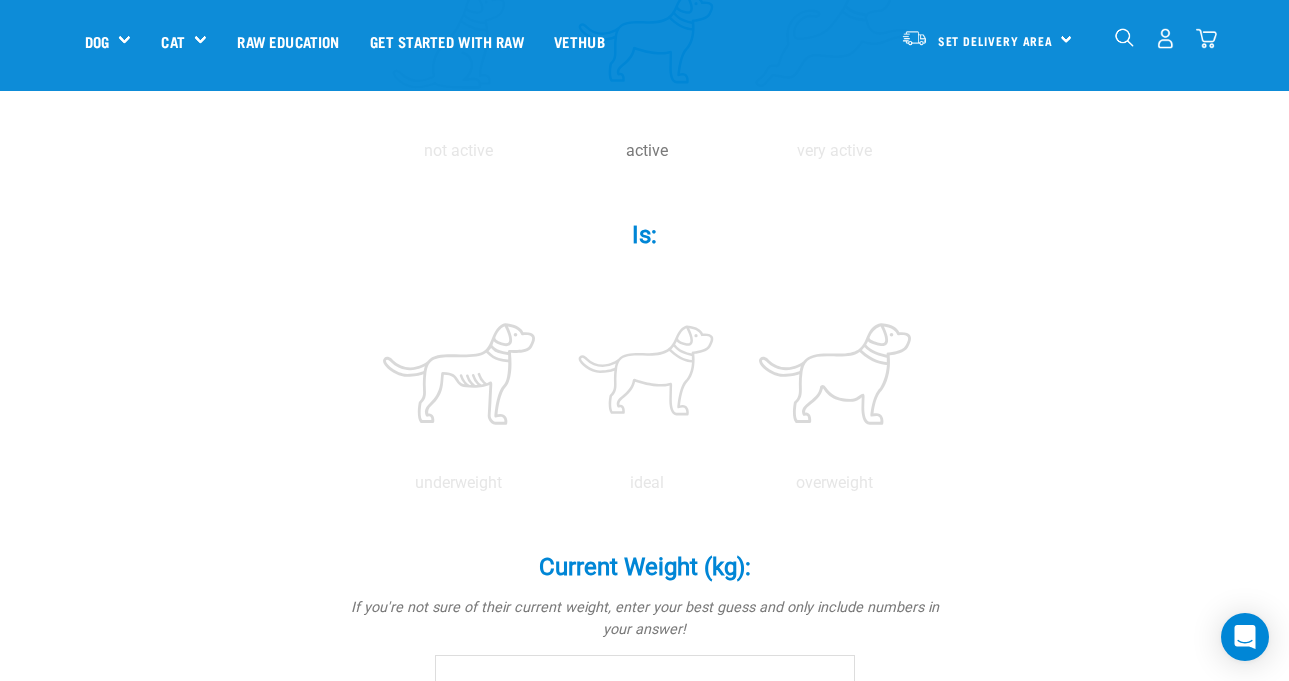 scroll, scrollTop: 649, scrollLeft: 0, axis: vertical 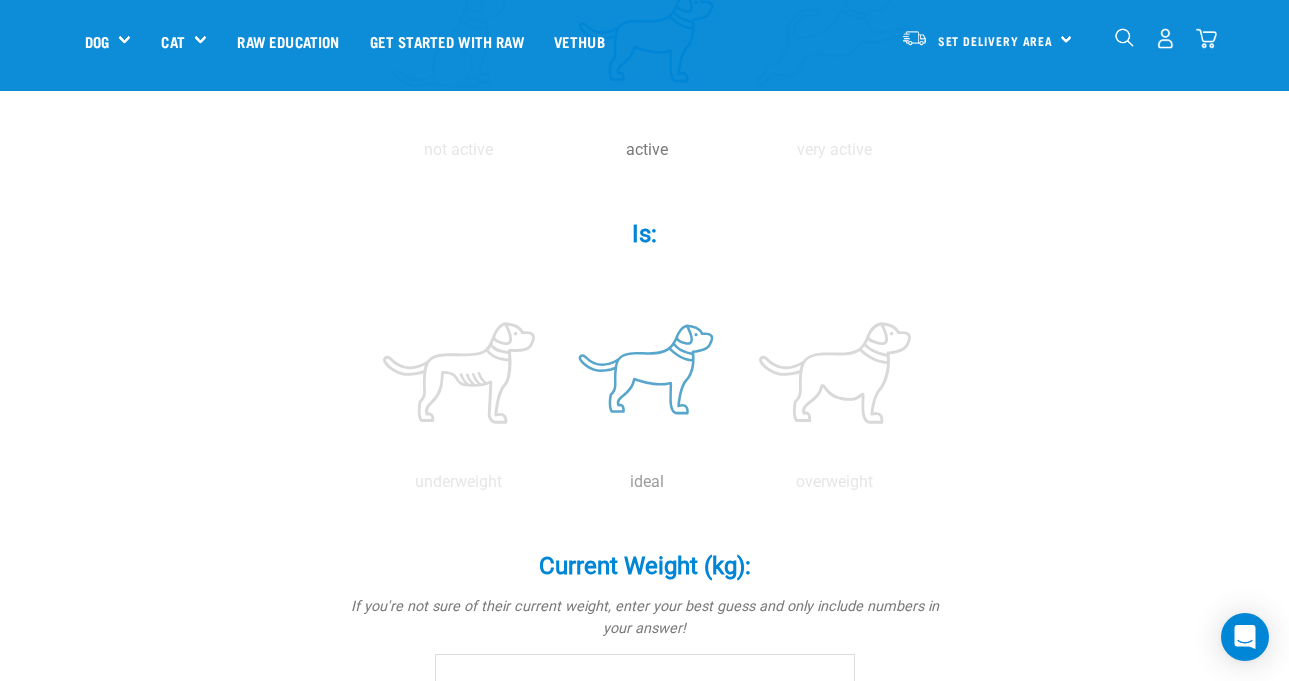 click at bounding box center (647, 373) 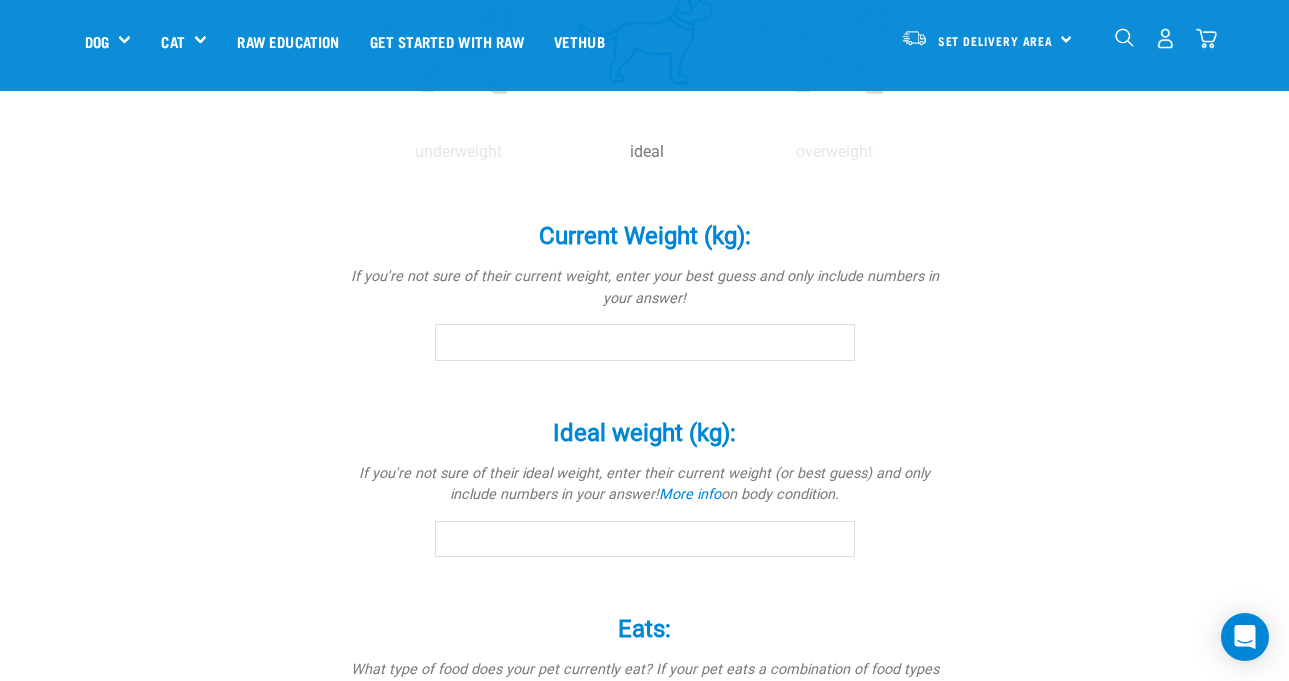 scroll, scrollTop: 980, scrollLeft: 0, axis: vertical 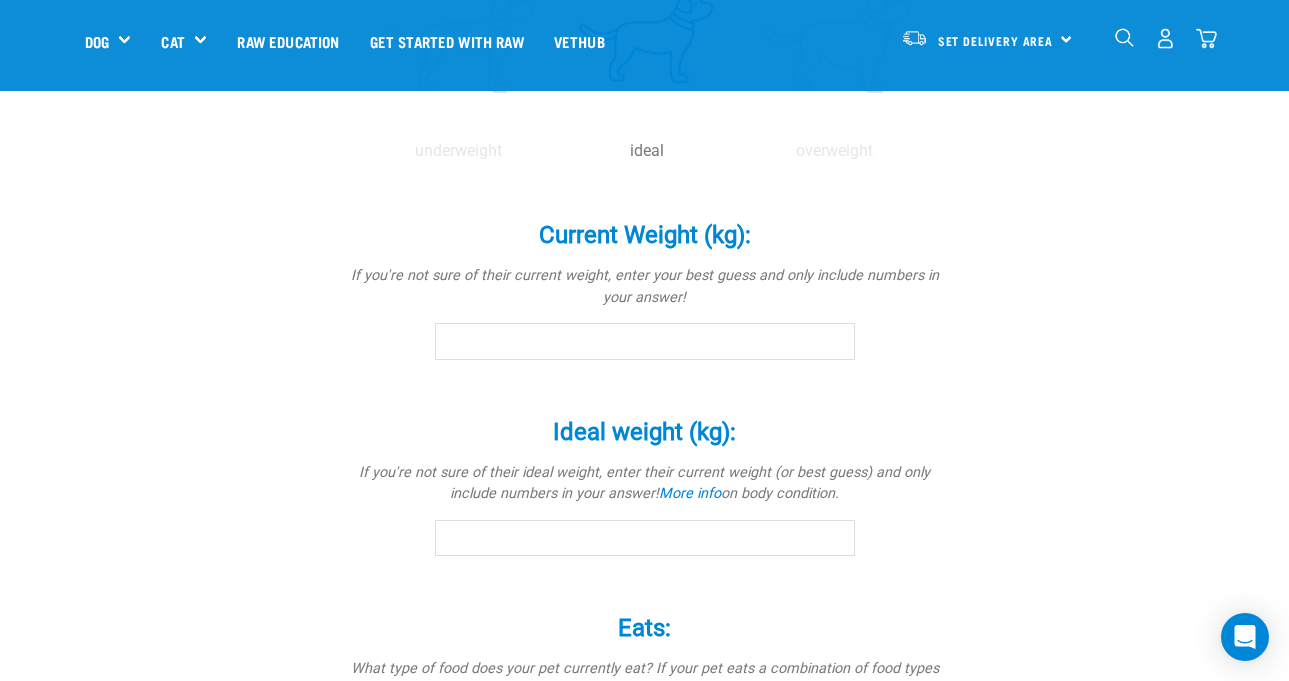 click on "Current Weight (kg): *" at bounding box center [645, 341] 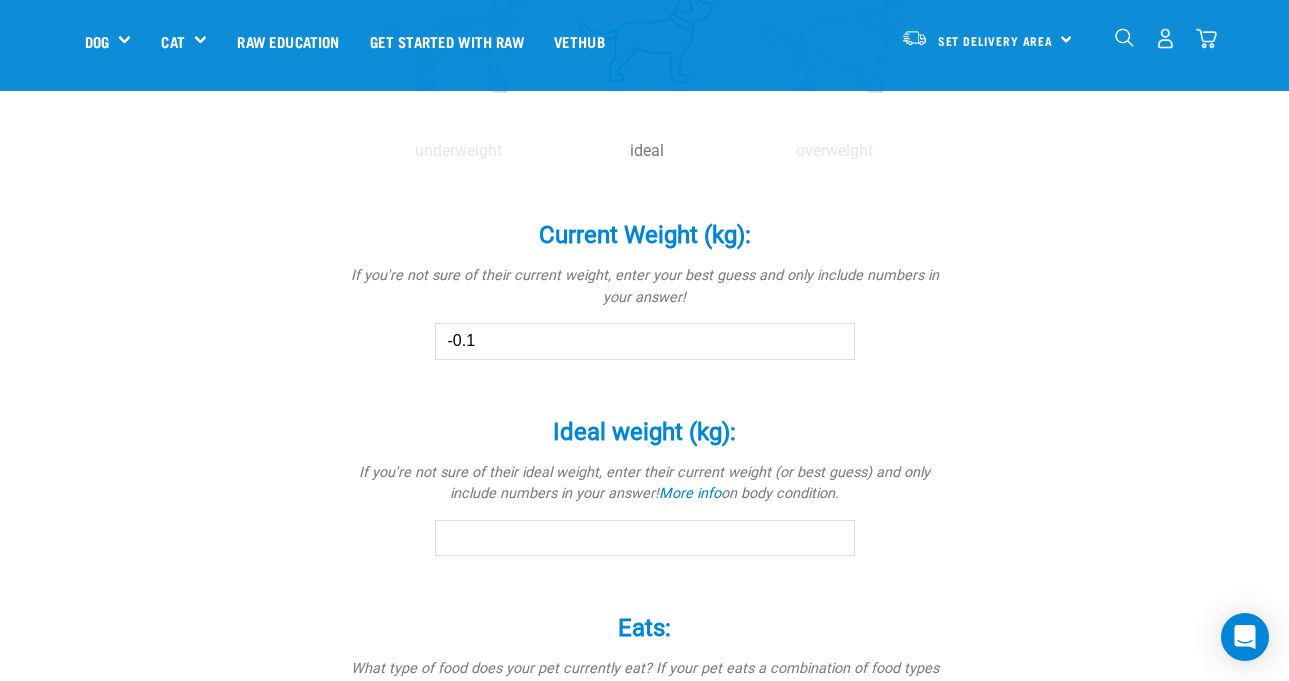 click on "-0.1" at bounding box center (645, 341) 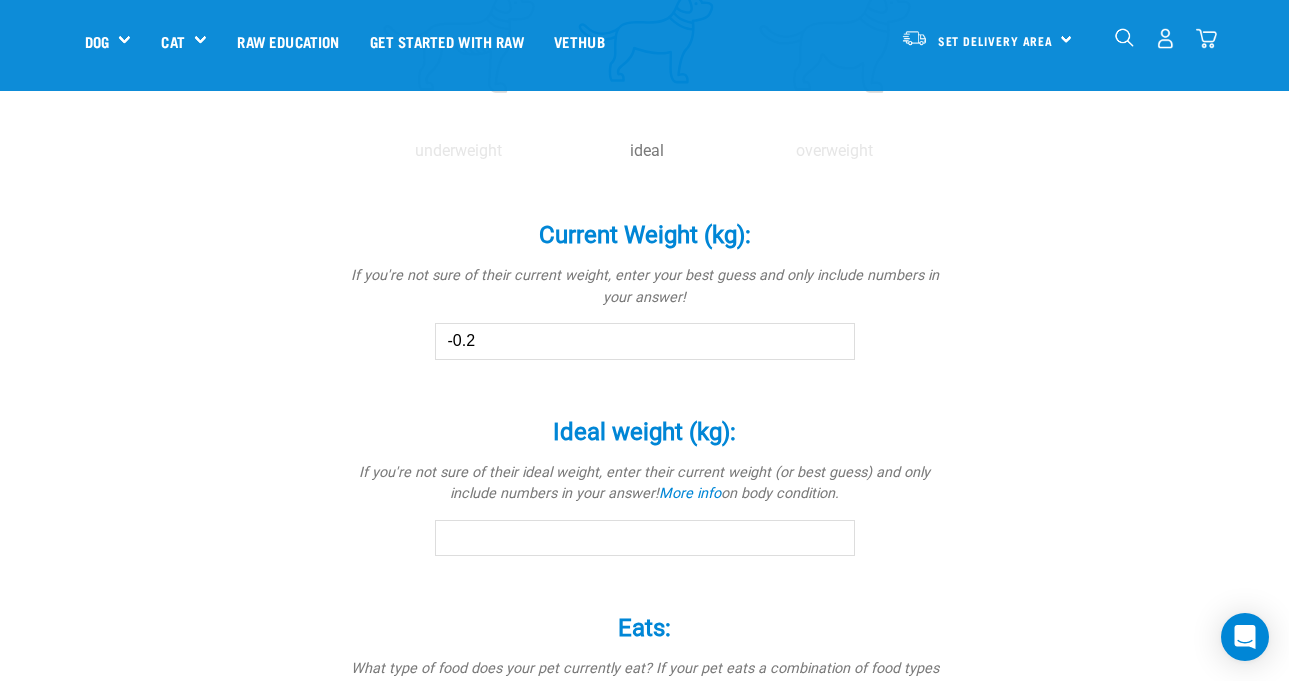 click on "-0.2" at bounding box center [645, 341] 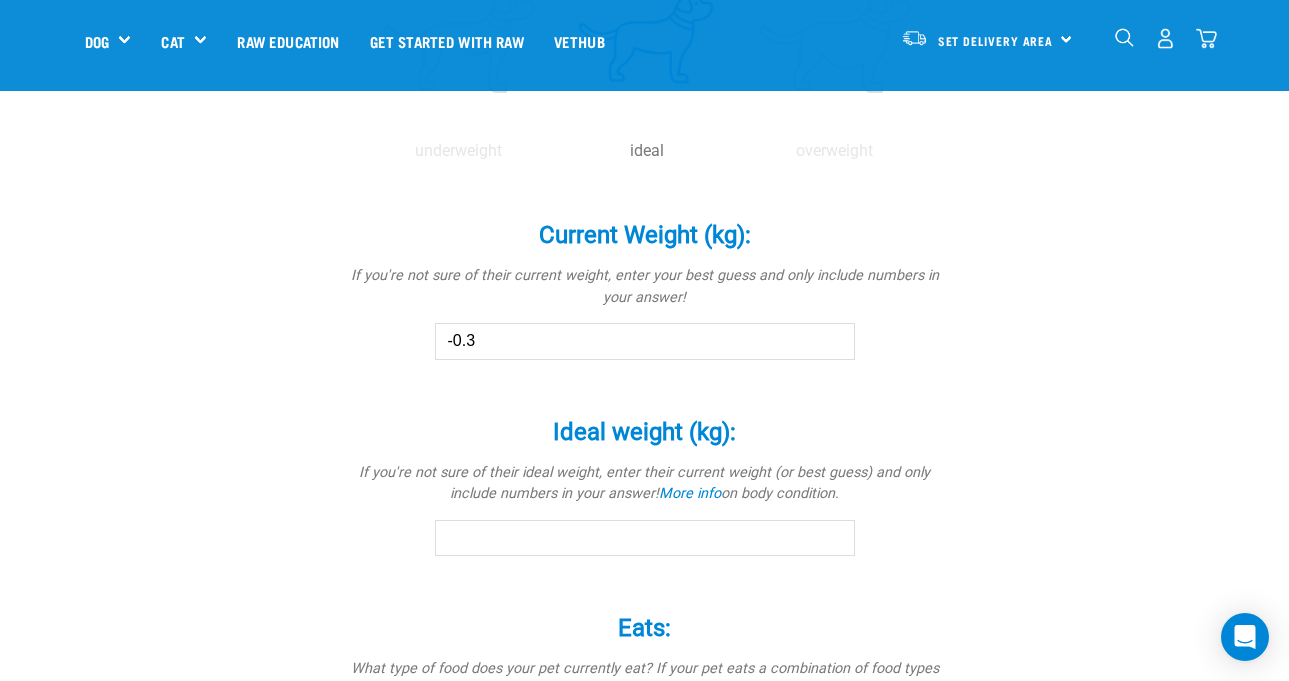 click on "-0.3" at bounding box center (645, 341) 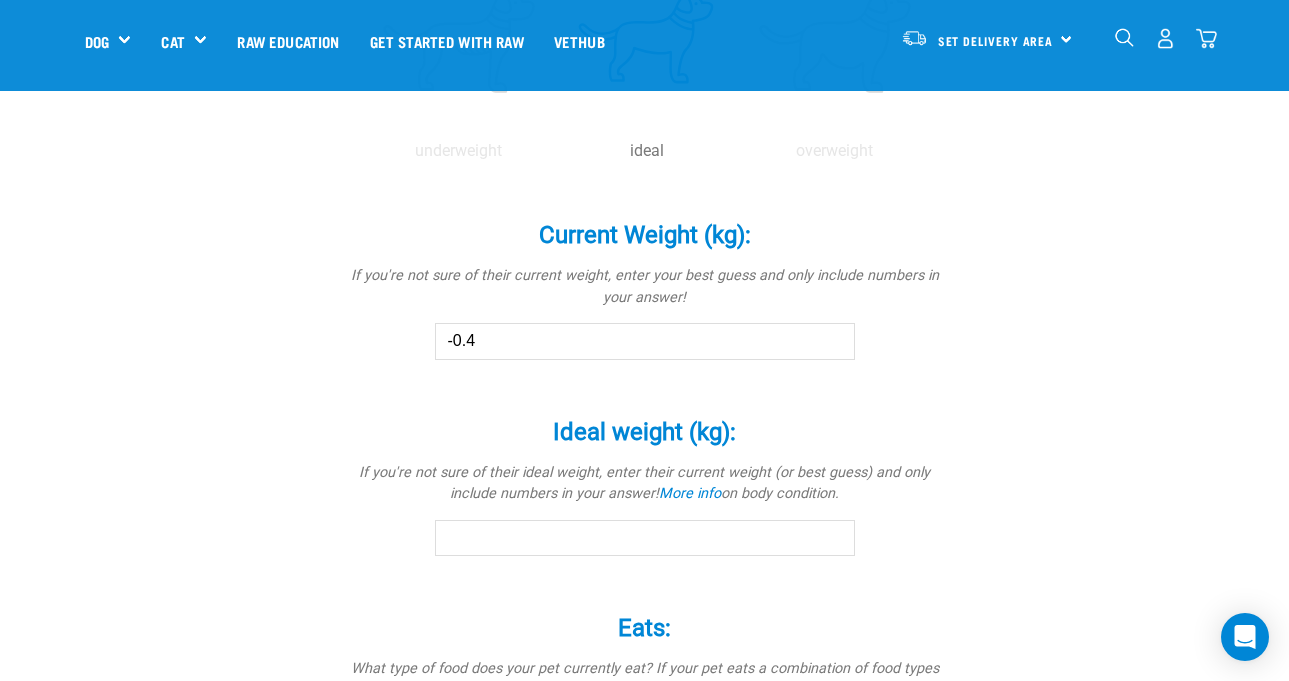 click on "-0.4" at bounding box center [645, 341] 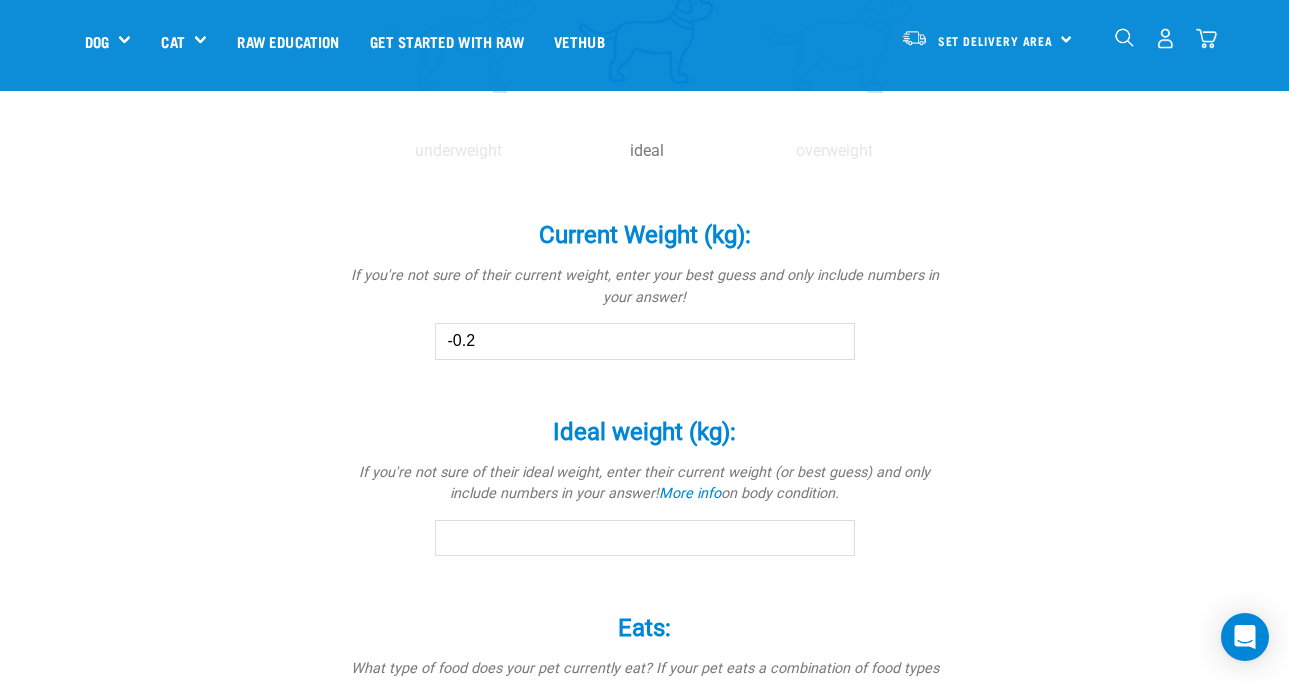 click on "-0.2" at bounding box center (645, 341) 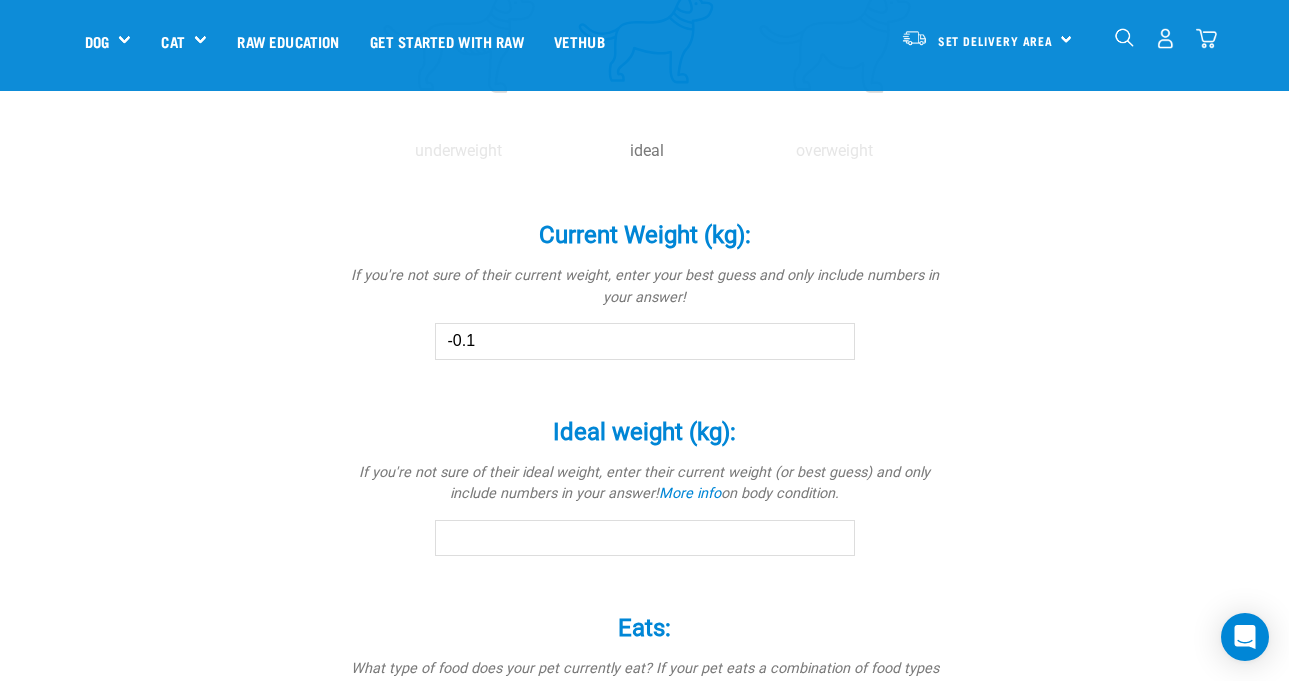 click on "-0.1" at bounding box center (645, 341) 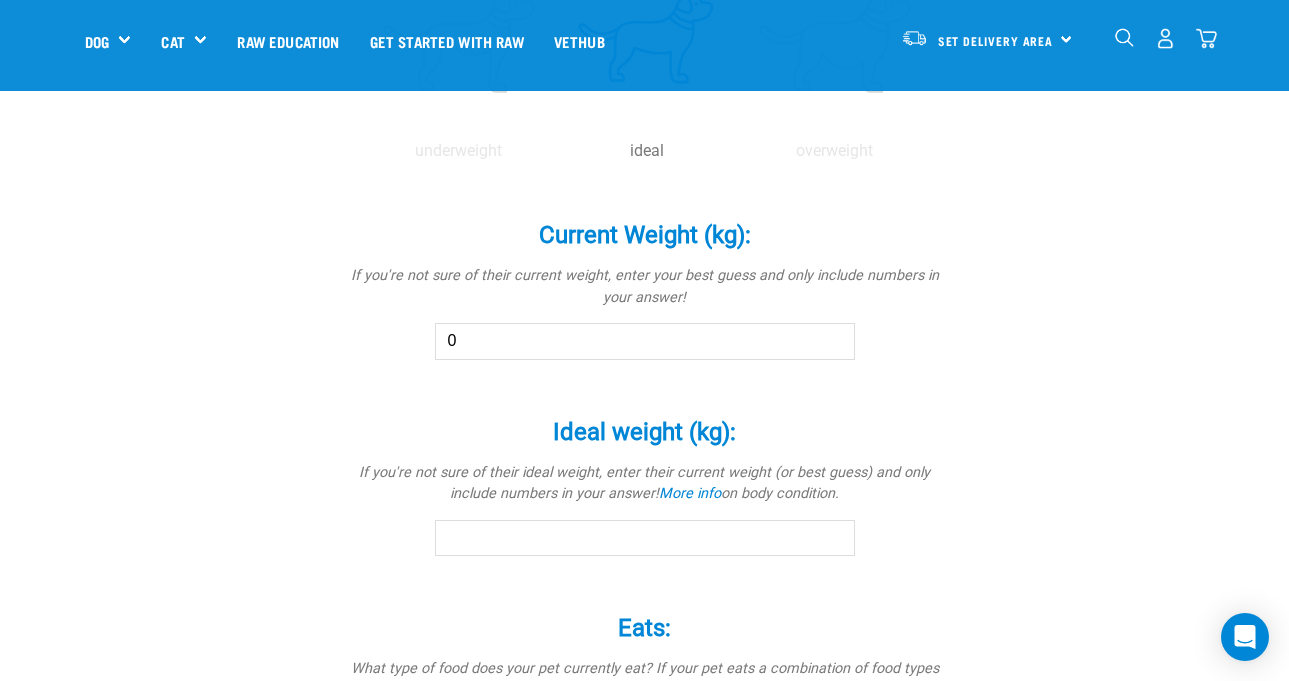 click on "0" at bounding box center [645, 341] 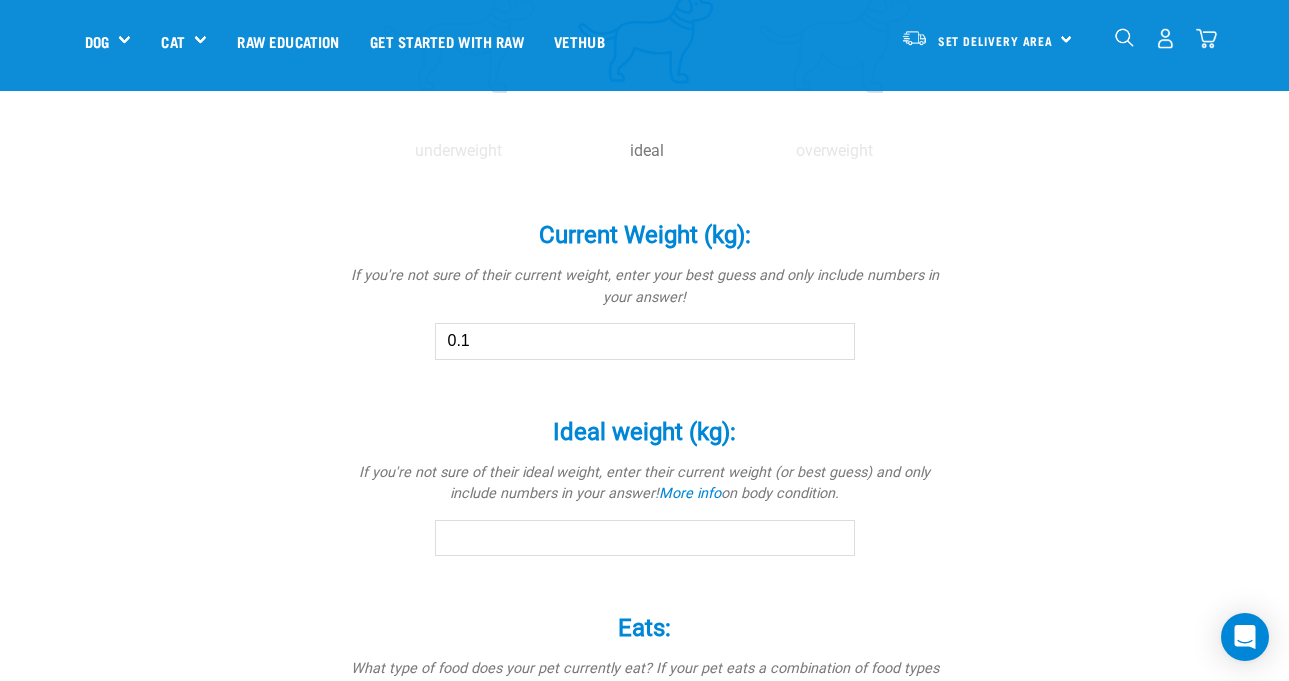 click on "0.1" at bounding box center [645, 341] 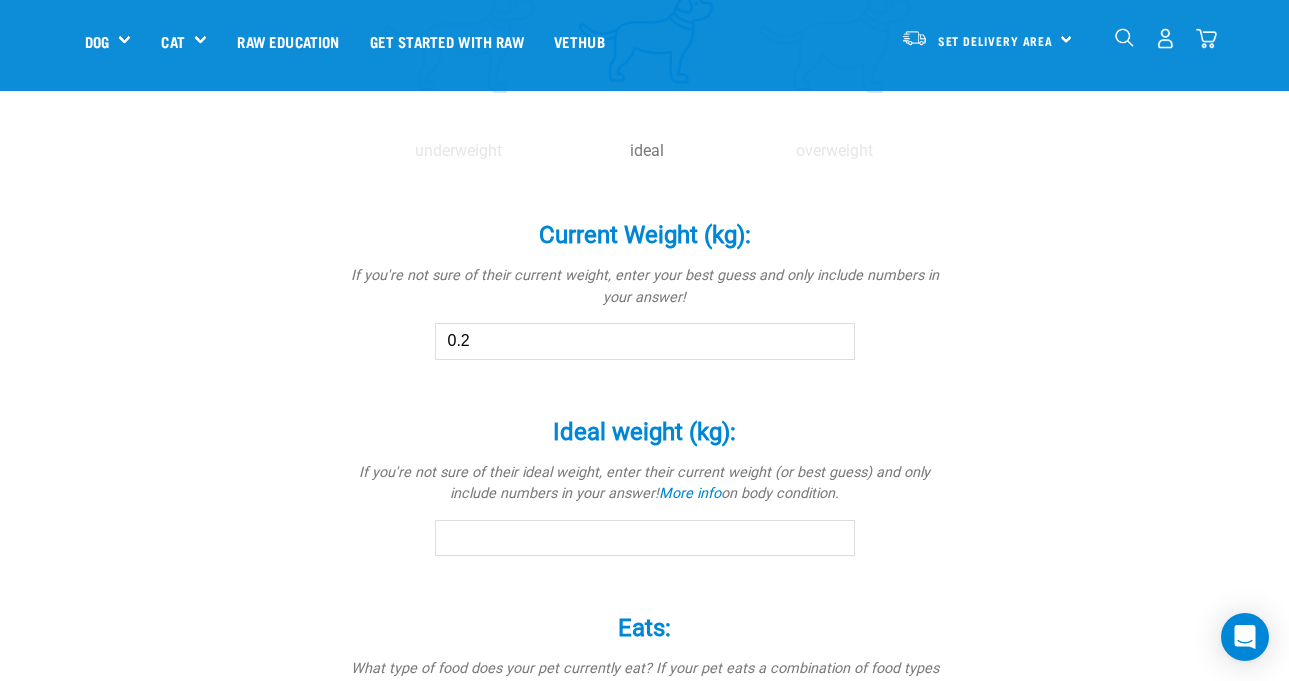 click on "0.2" at bounding box center (645, 341) 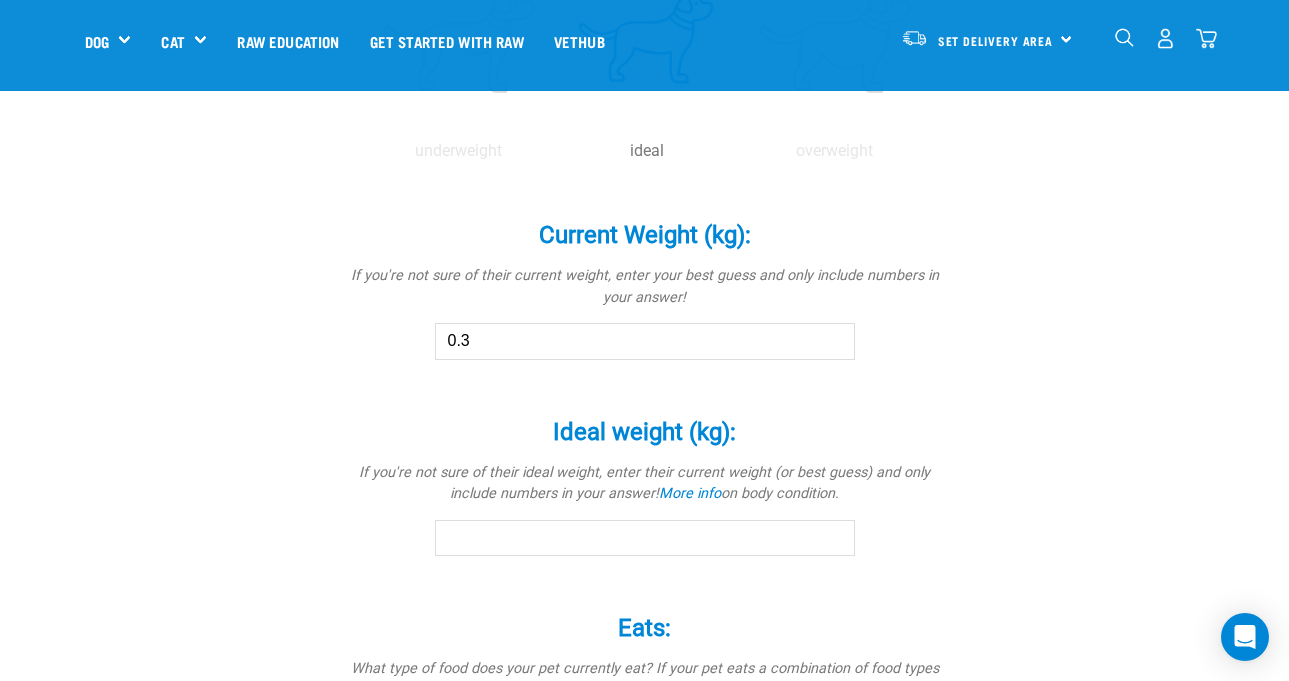 click on "0.3" at bounding box center (645, 341) 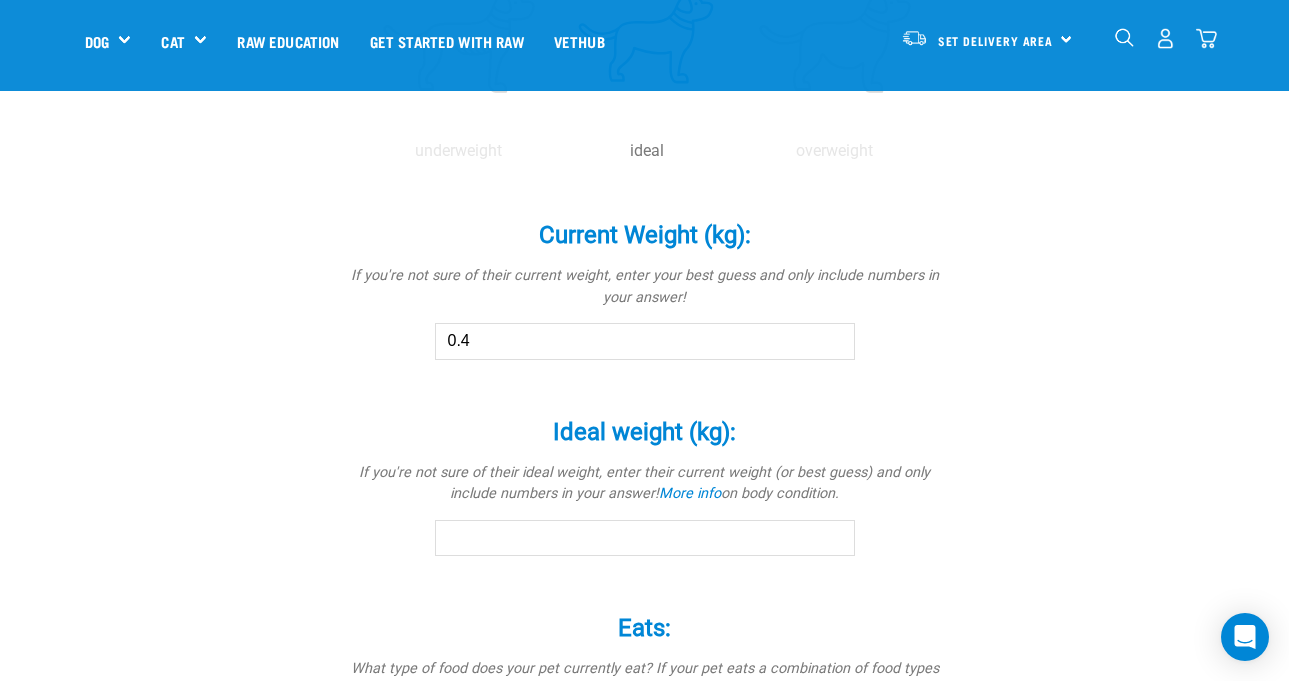 click on "0.4" at bounding box center [645, 341] 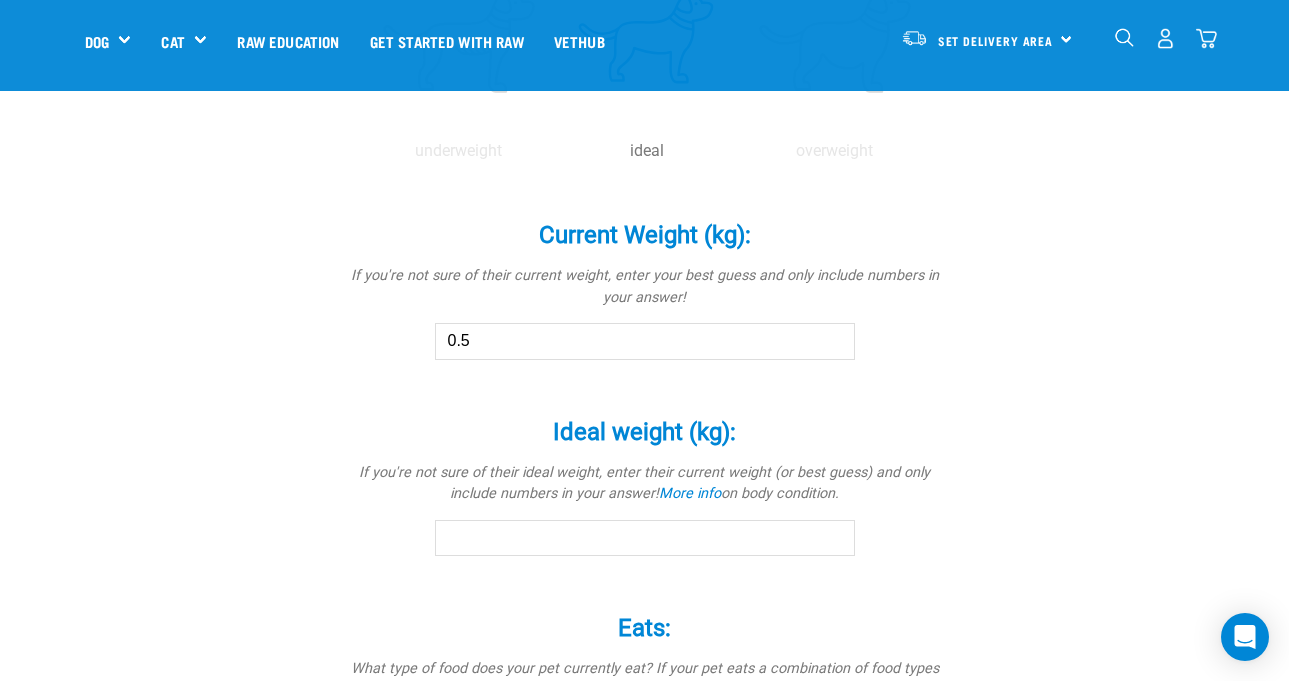 click on "0.5" at bounding box center [645, 341] 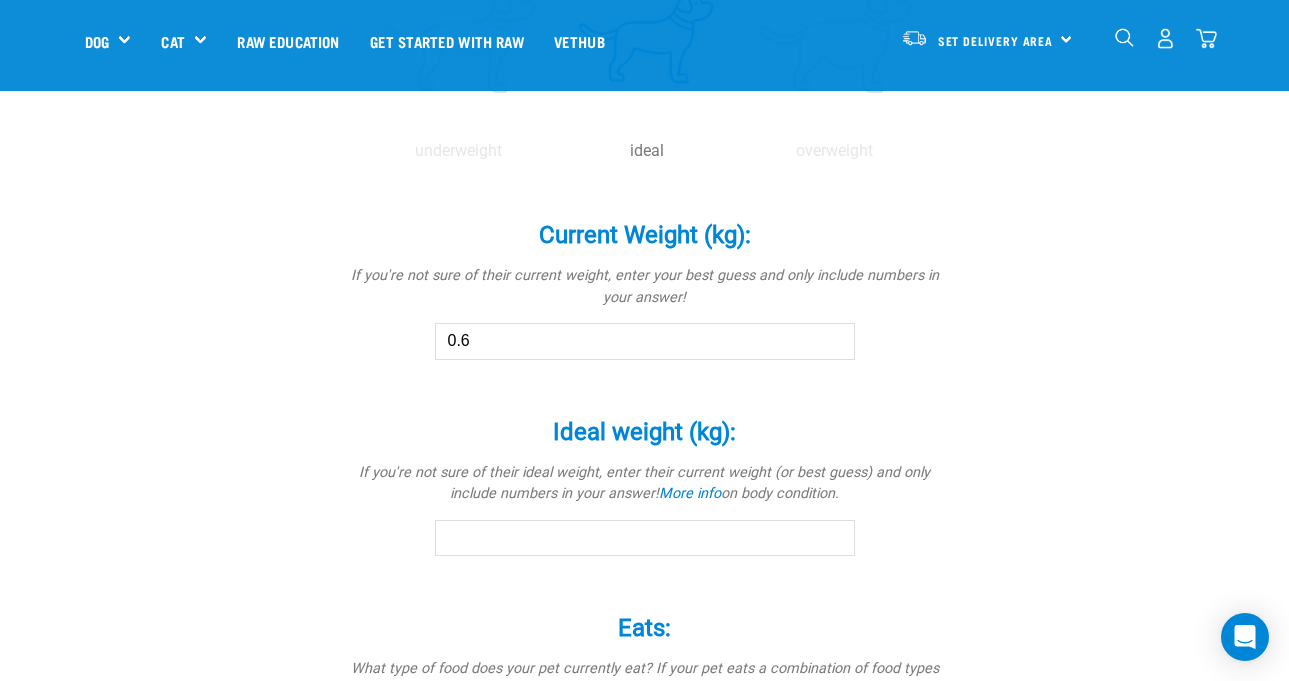 click on "0.6" at bounding box center [645, 341] 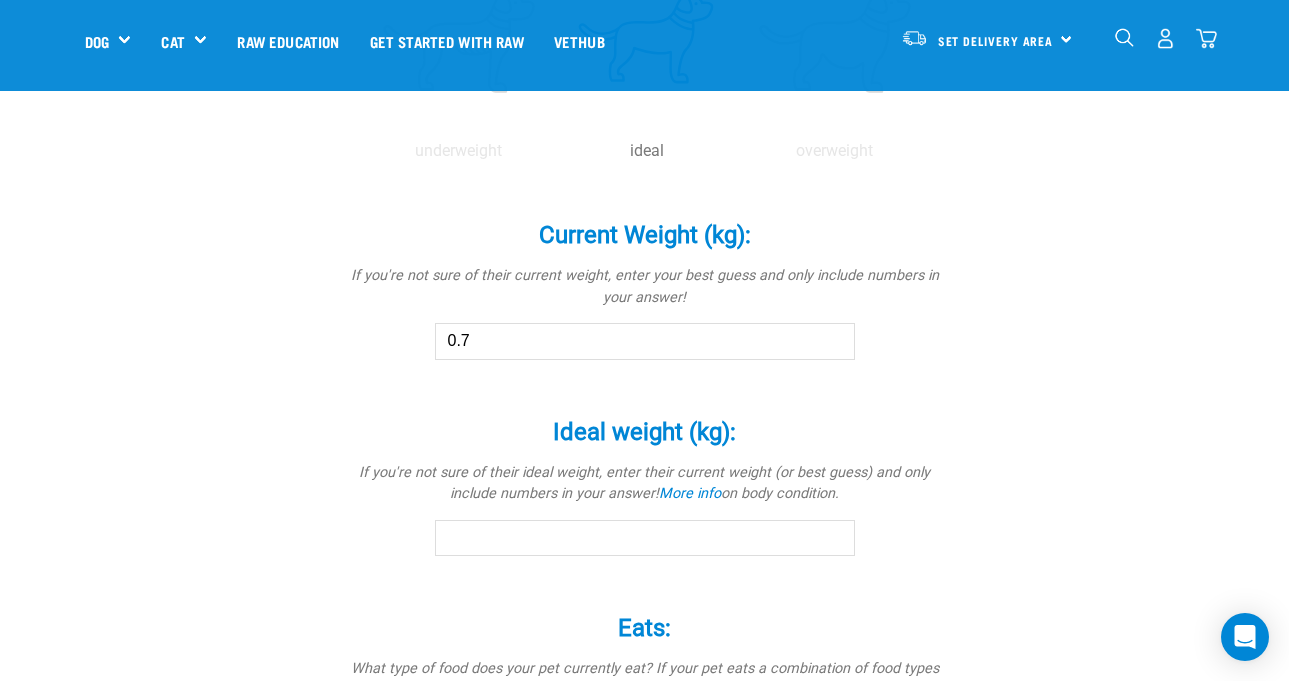 click on "0.7" at bounding box center [645, 341] 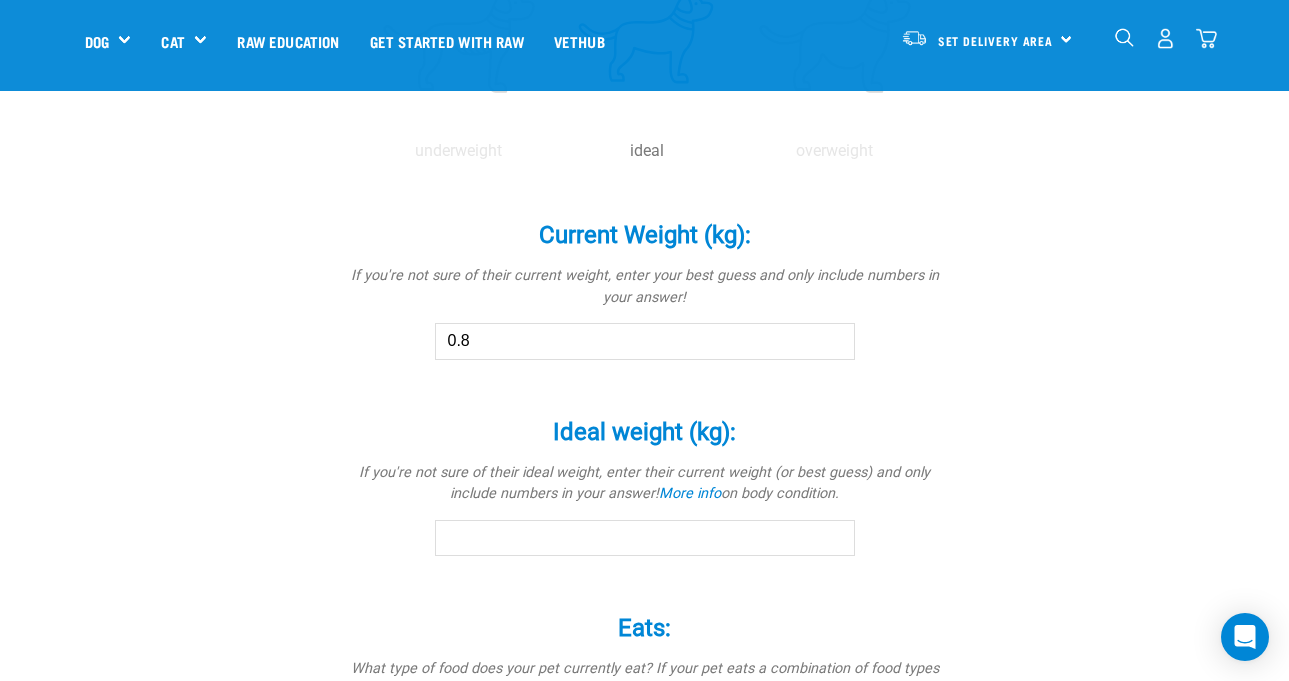 click on "0.8" at bounding box center (645, 341) 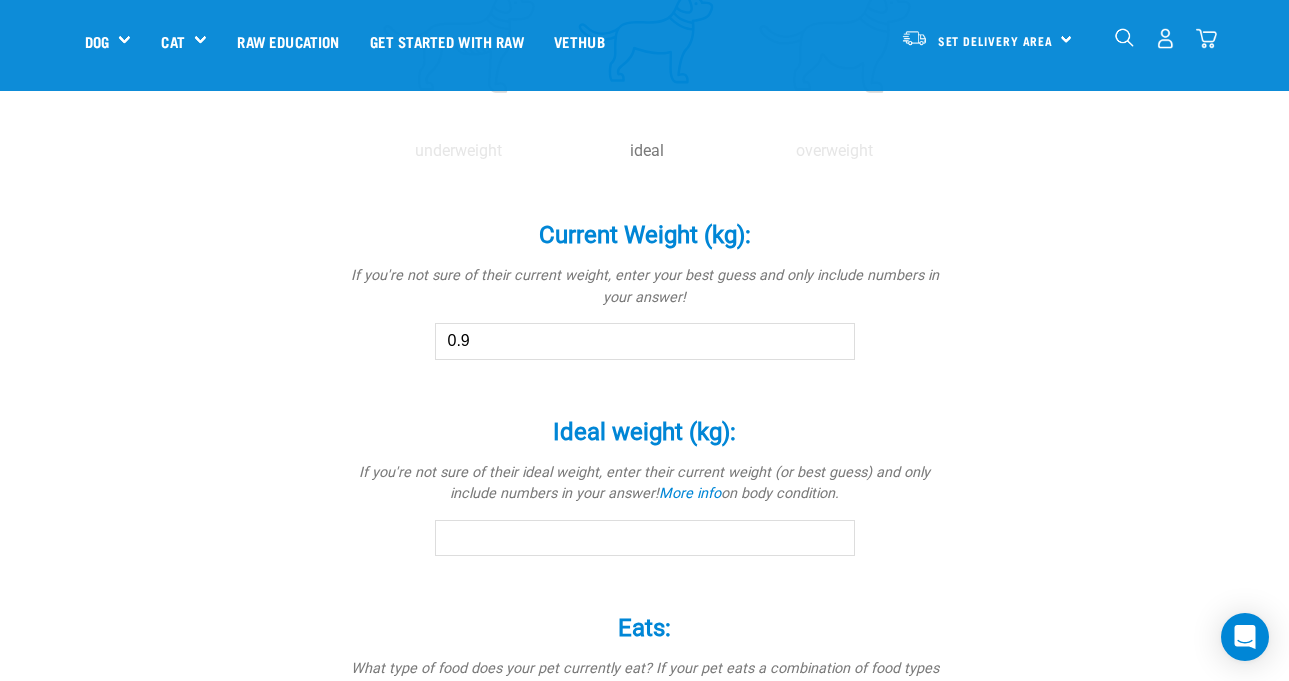 click on "0.9" at bounding box center (645, 341) 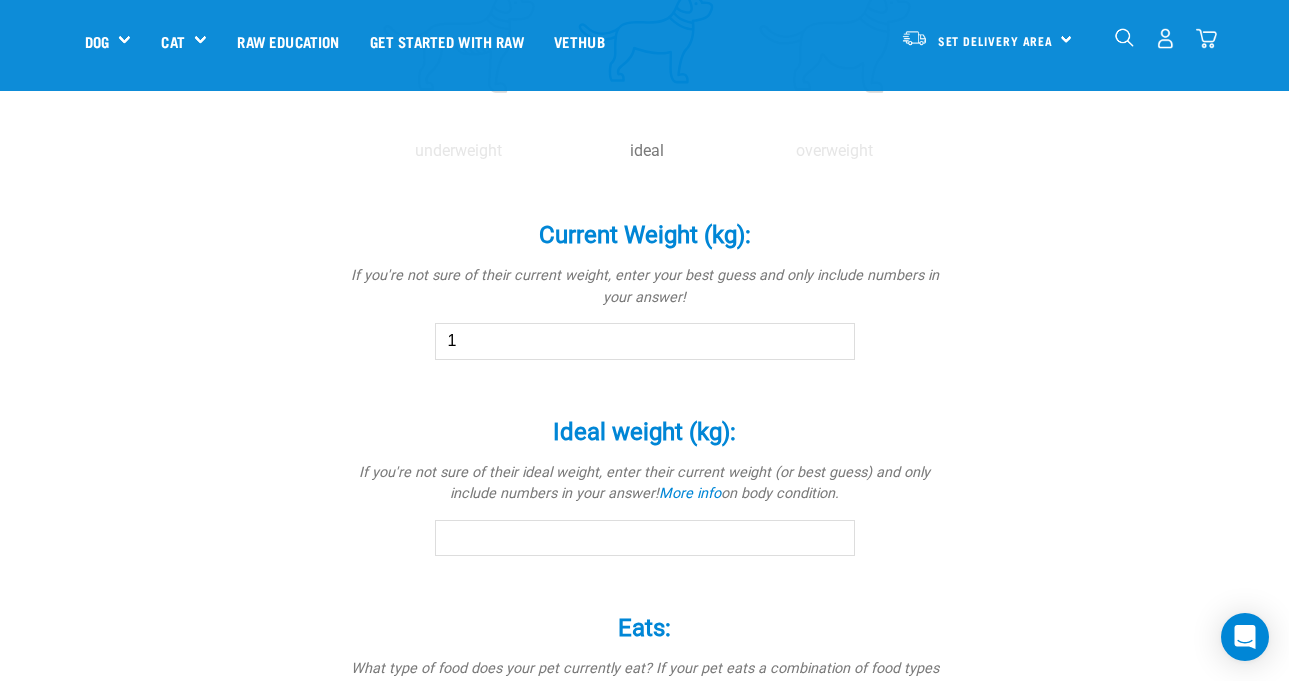 type on "1" 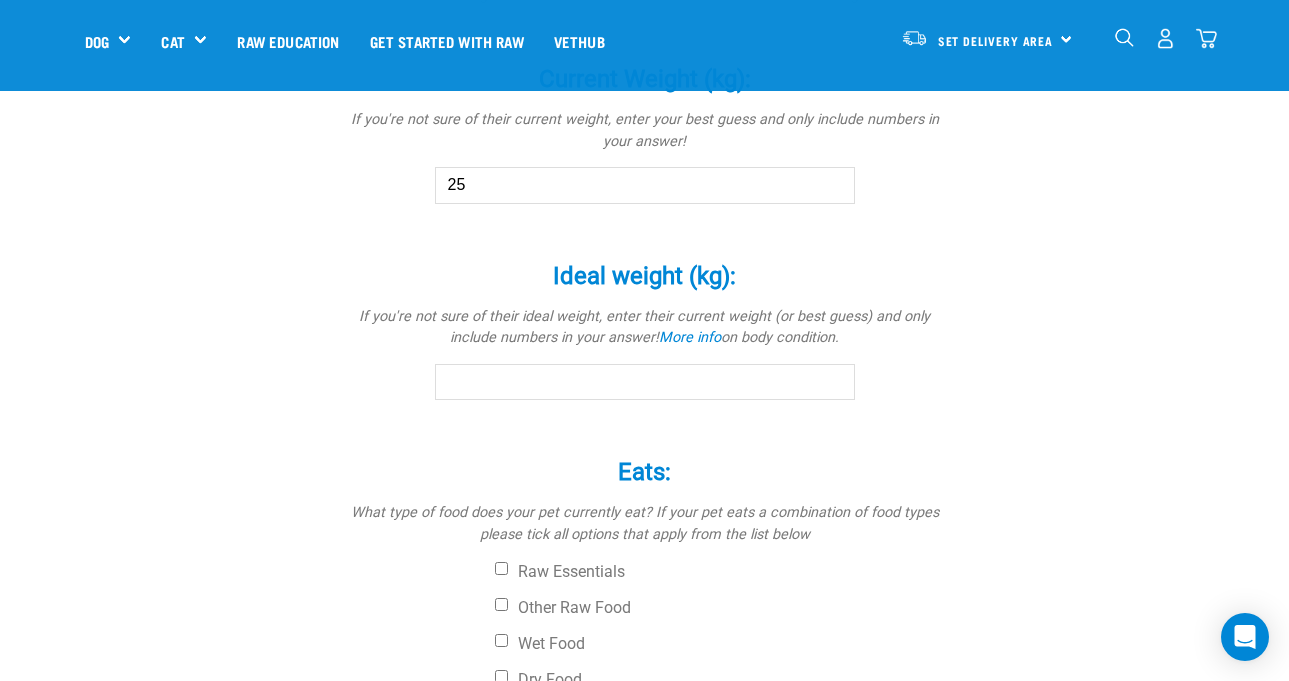 scroll, scrollTop: 1139, scrollLeft: 0, axis: vertical 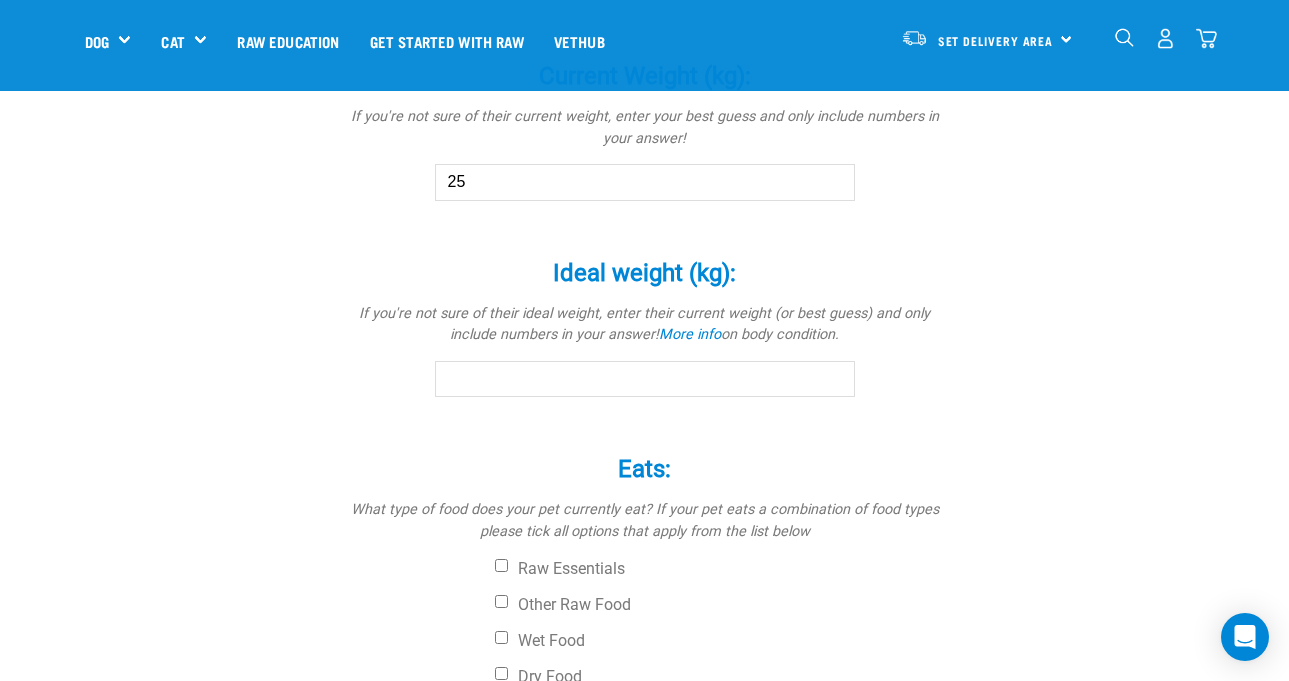 type on "25" 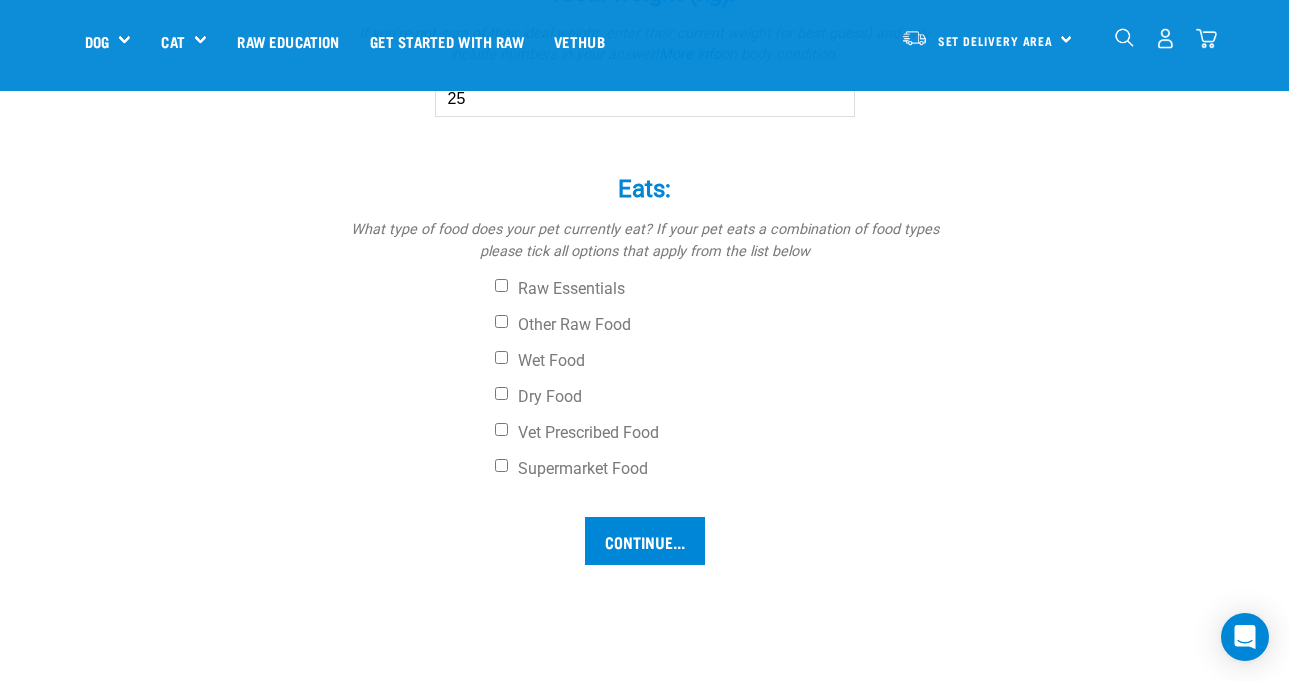 scroll, scrollTop: 1420, scrollLeft: 0, axis: vertical 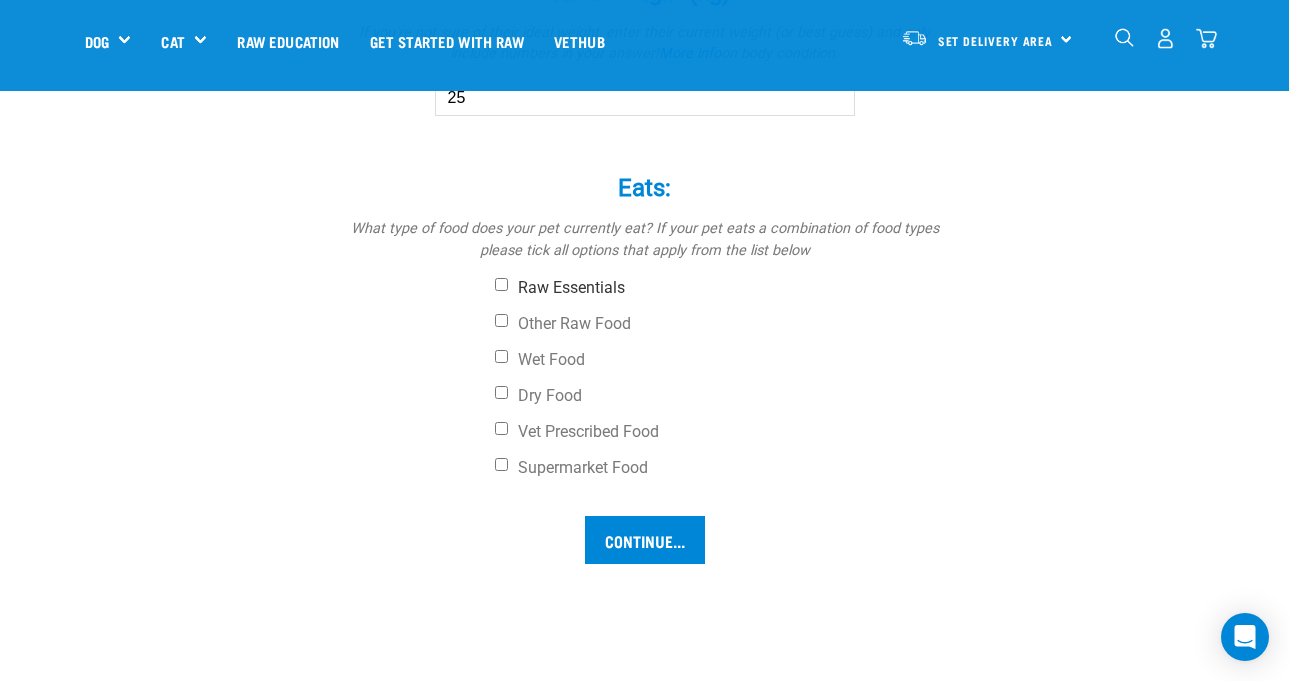 type on "25" 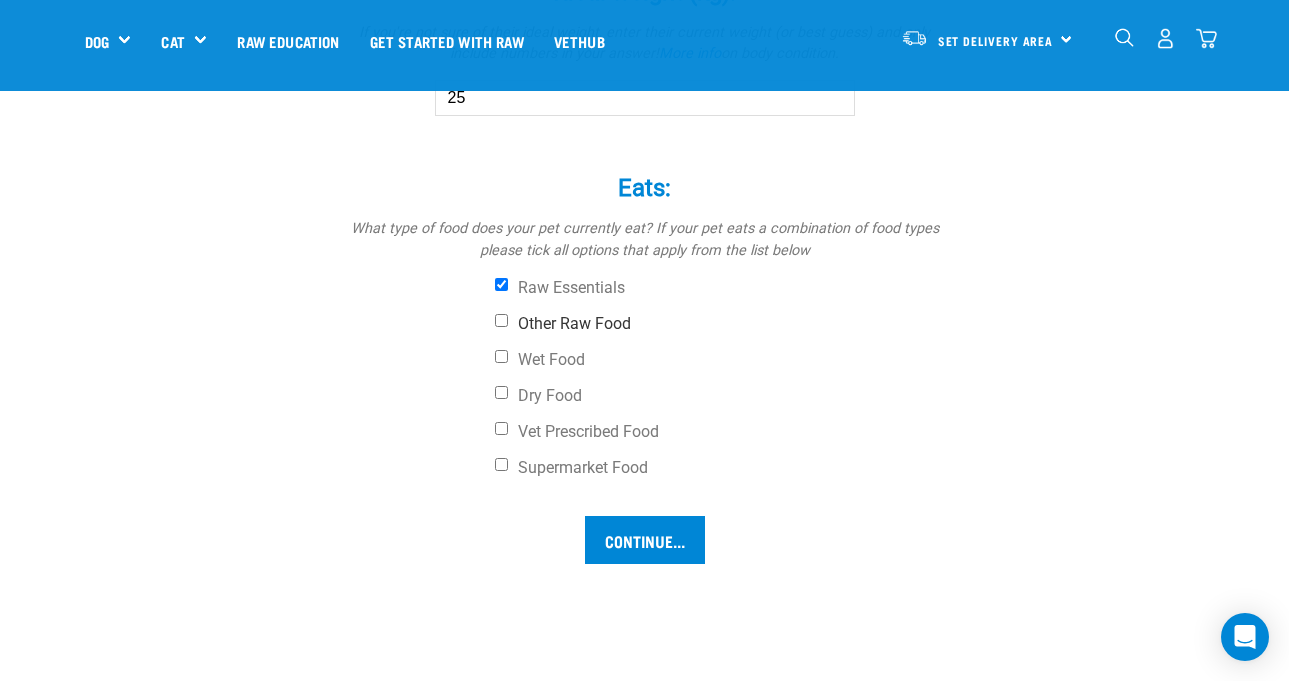 click on "Other Raw Food" at bounding box center [720, 324] 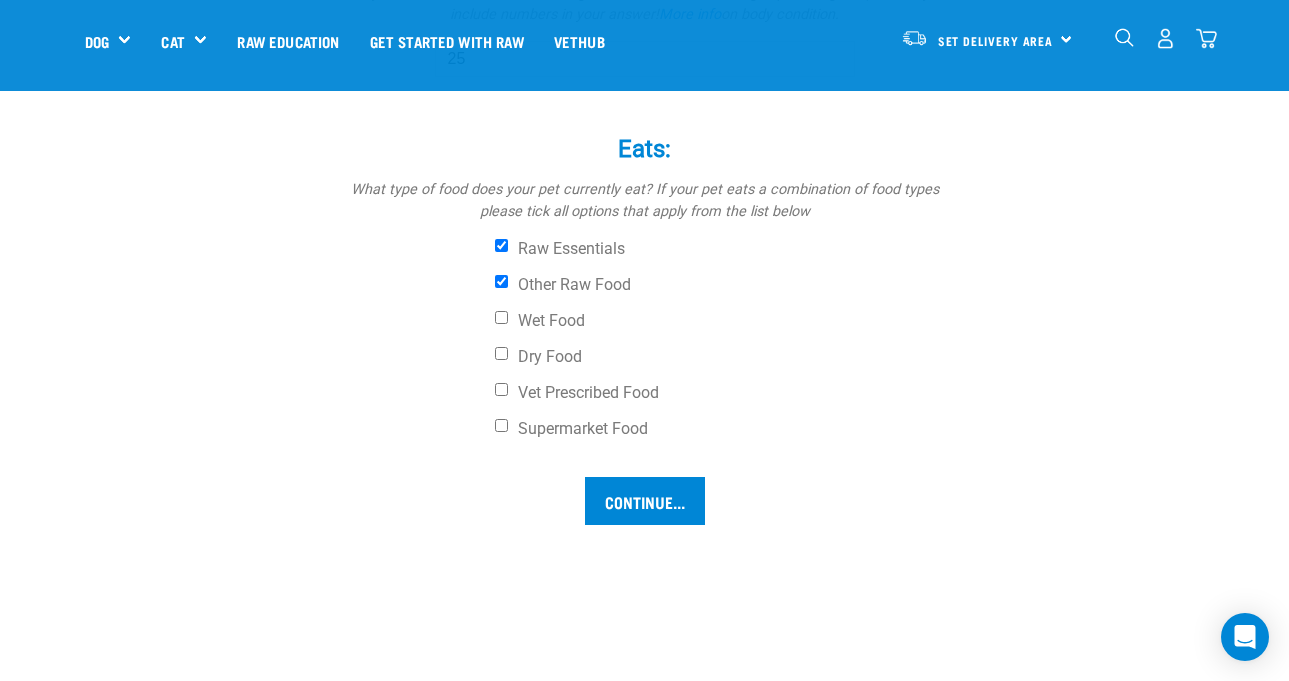 scroll, scrollTop: 1464, scrollLeft: 0, axis: vertical 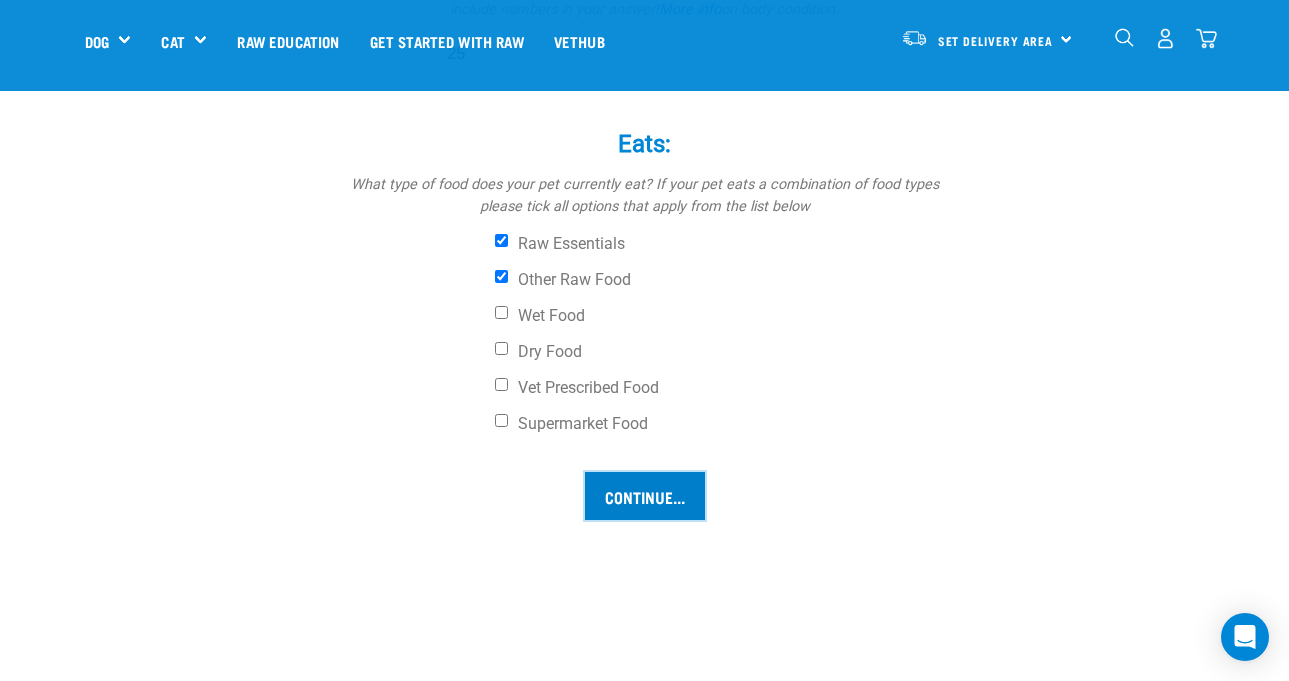 click on "Continue..." at bounding box center (645, 496) 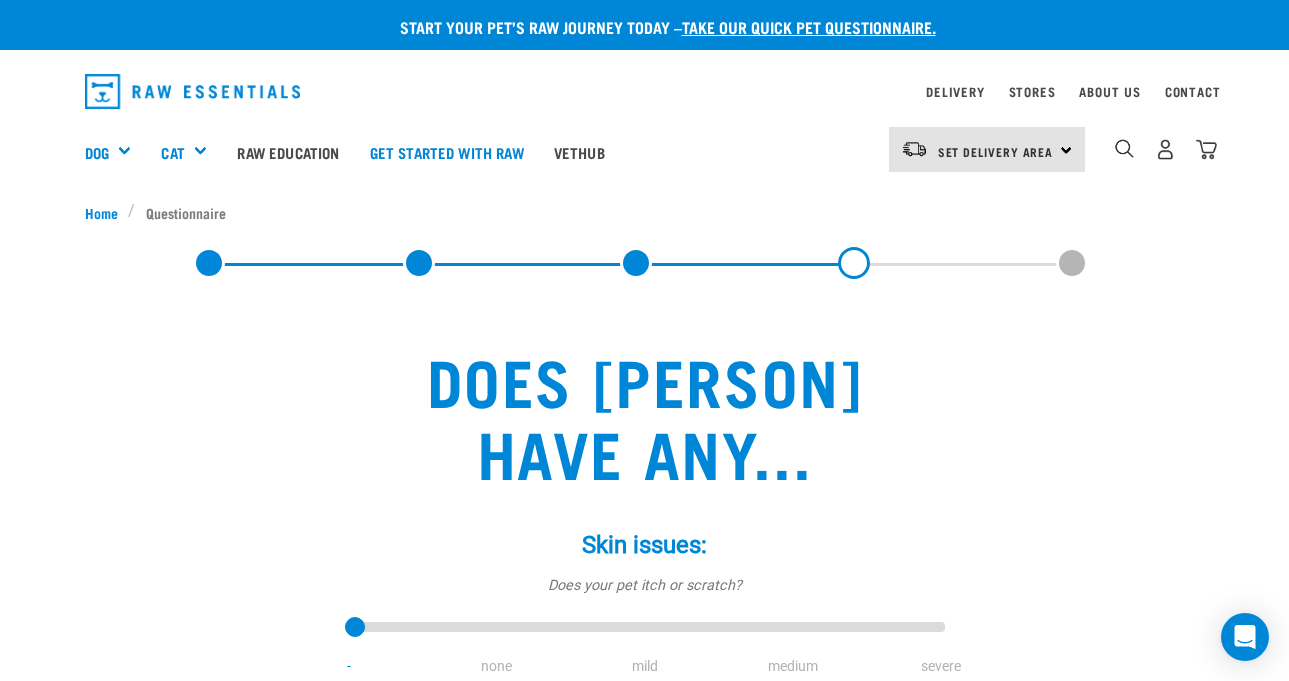 scroll, scrollTop: 0, scrollLeft: 0, axis: both 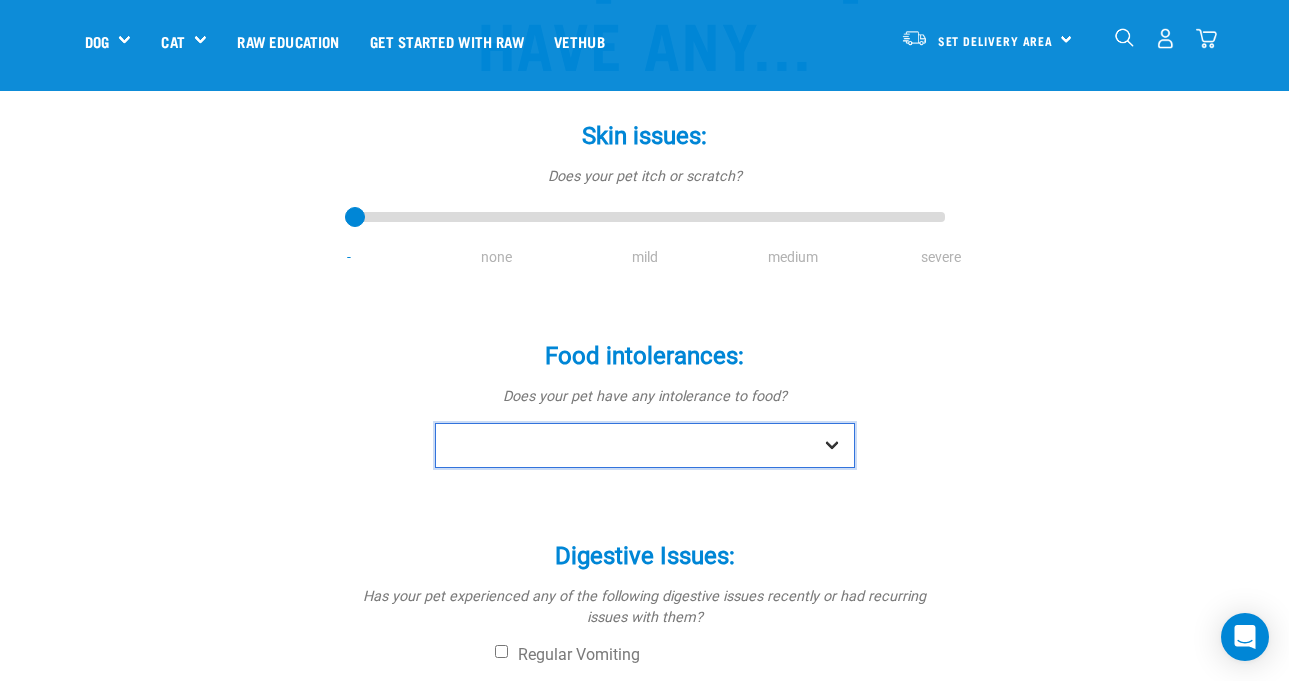 click on "No
Yes" at bounding box center [645, 445] 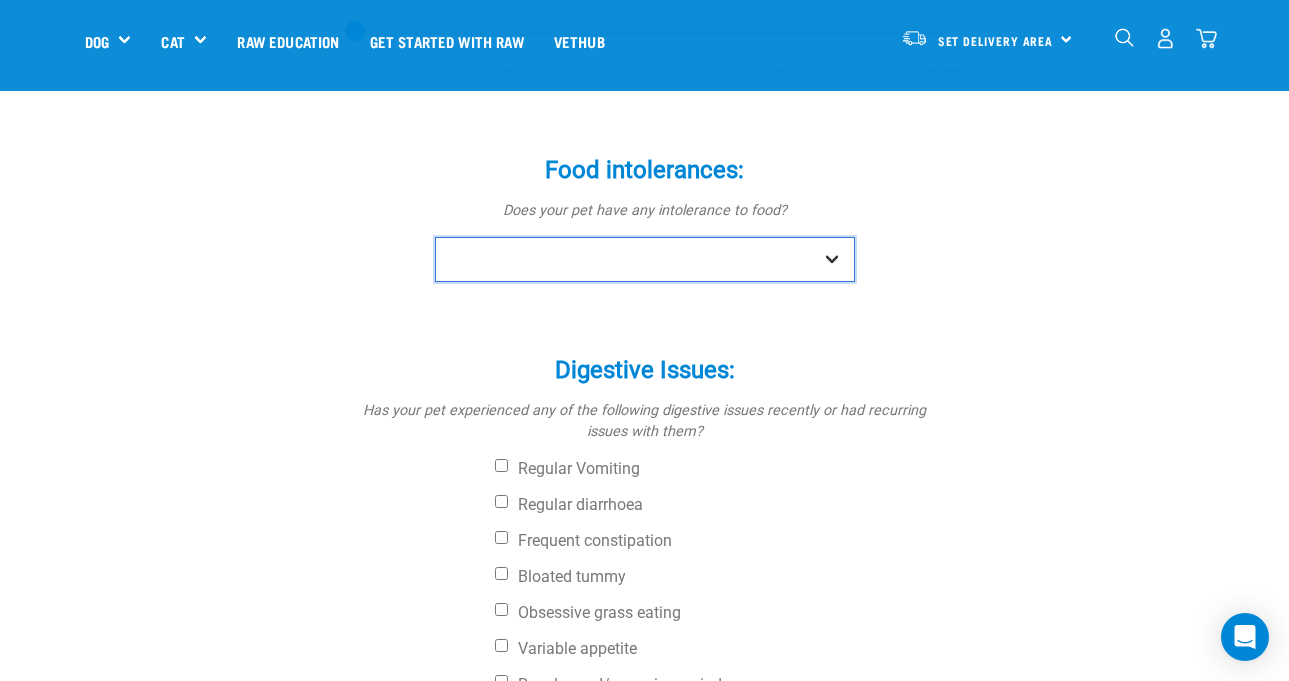 scroll, scrollTop: 452, scrollLeft: 0, axis: vertical 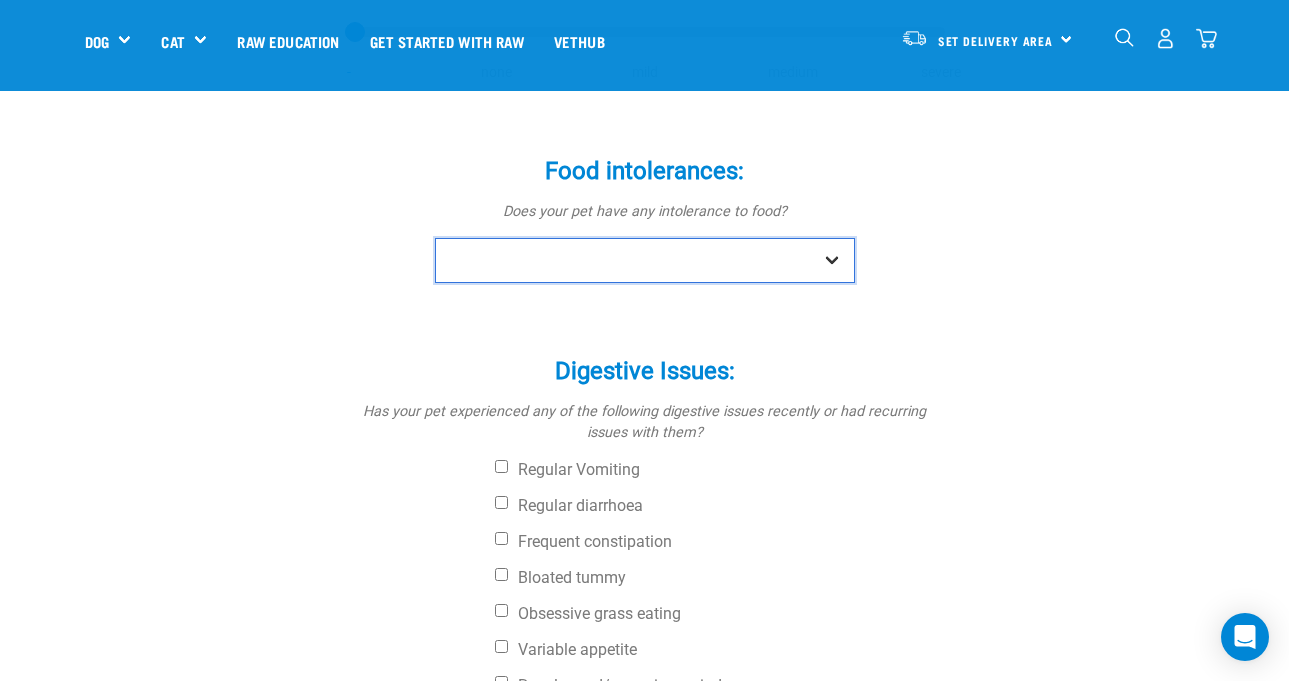 click on "No
Yes" at bounding box center (645, 260) 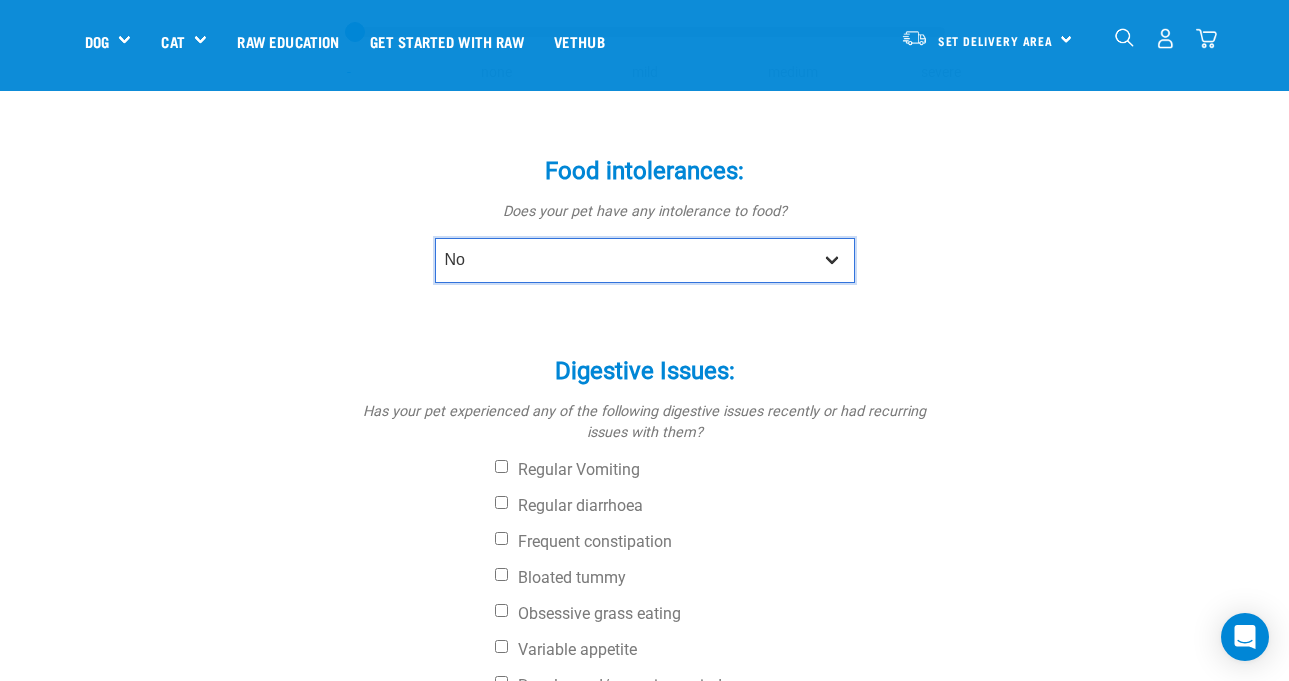 click on "No
Yes" at bounding box center [645, 260] 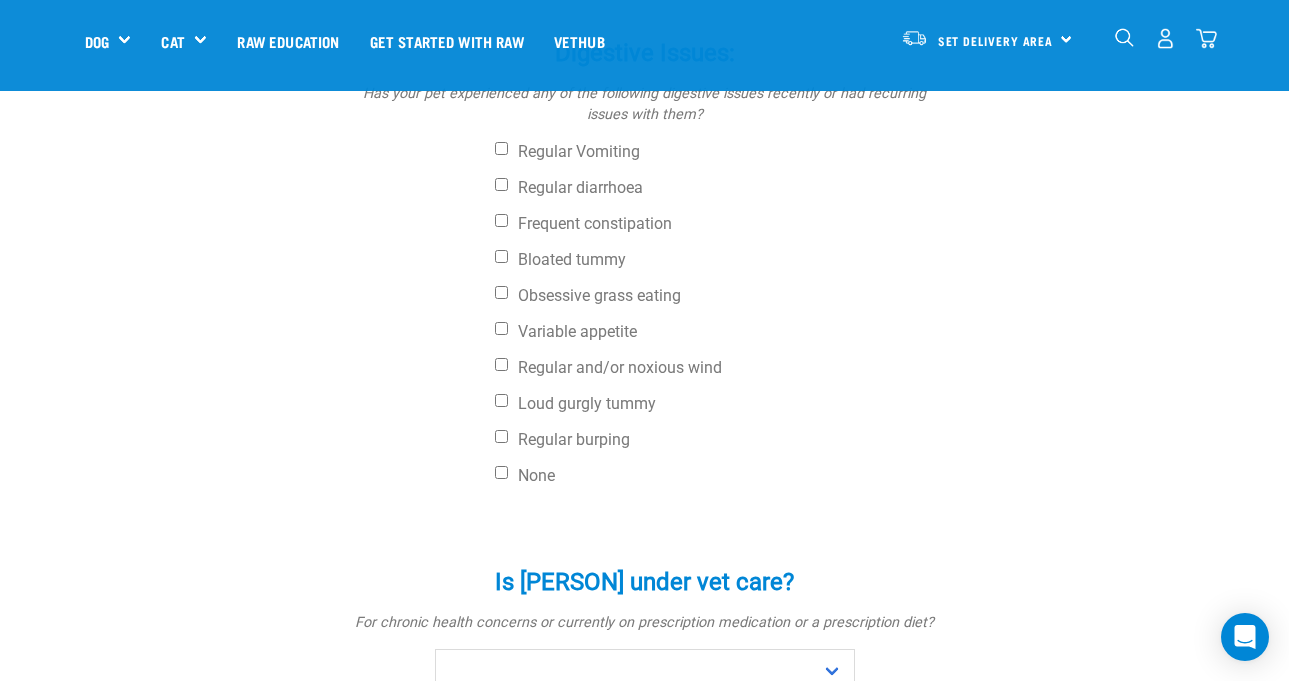 scroll, scrollTop: 771, scrollLeft: 0, axis: vertical 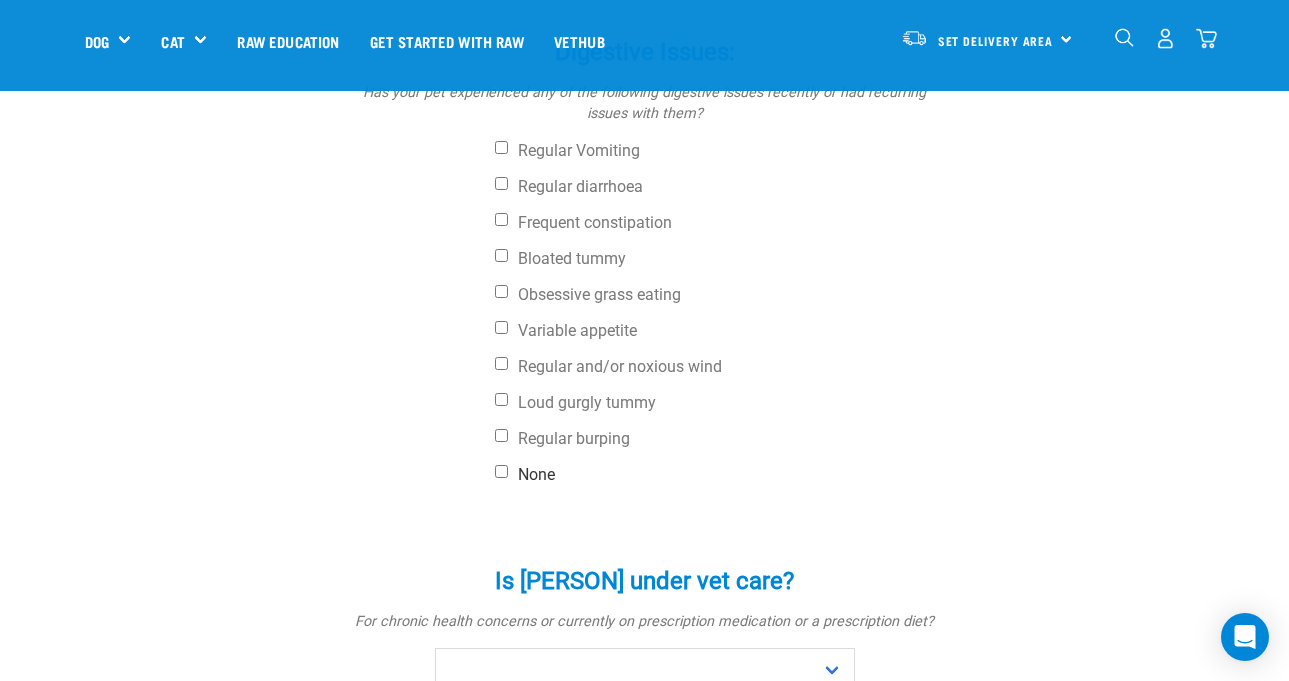 click on "None" at bounding box center [720, 475] 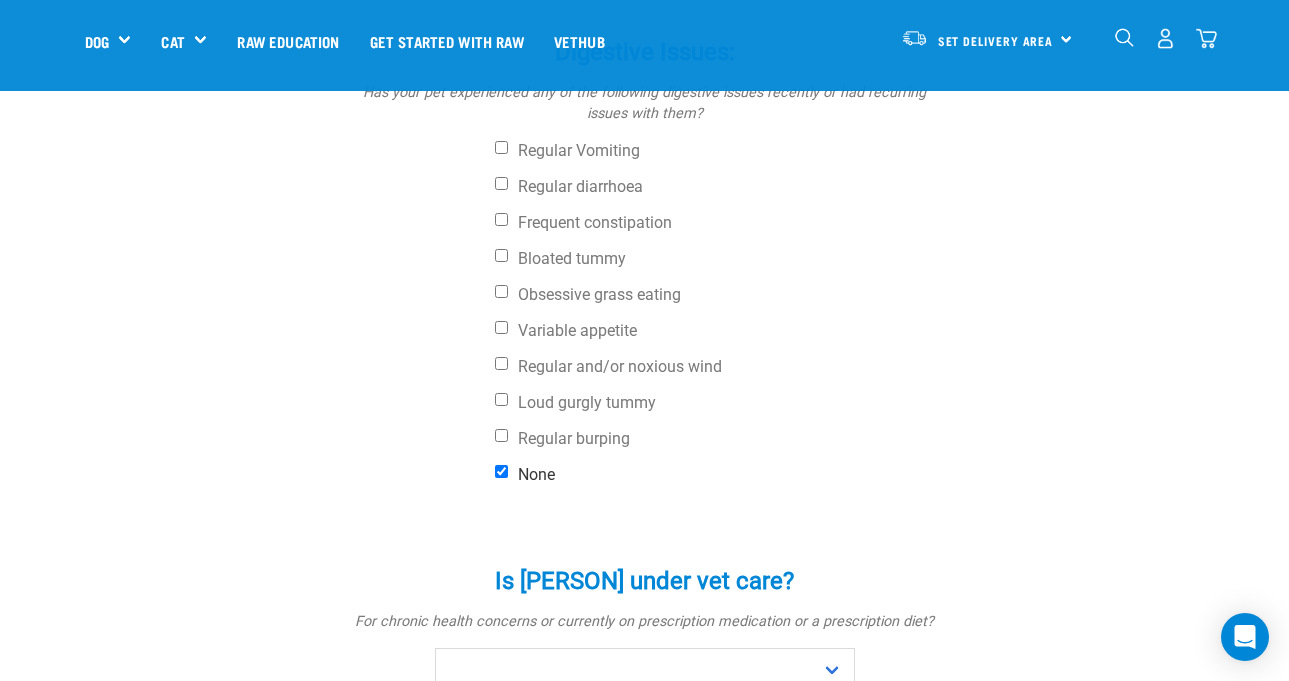 click on "None" at bounding box center (720, 475) 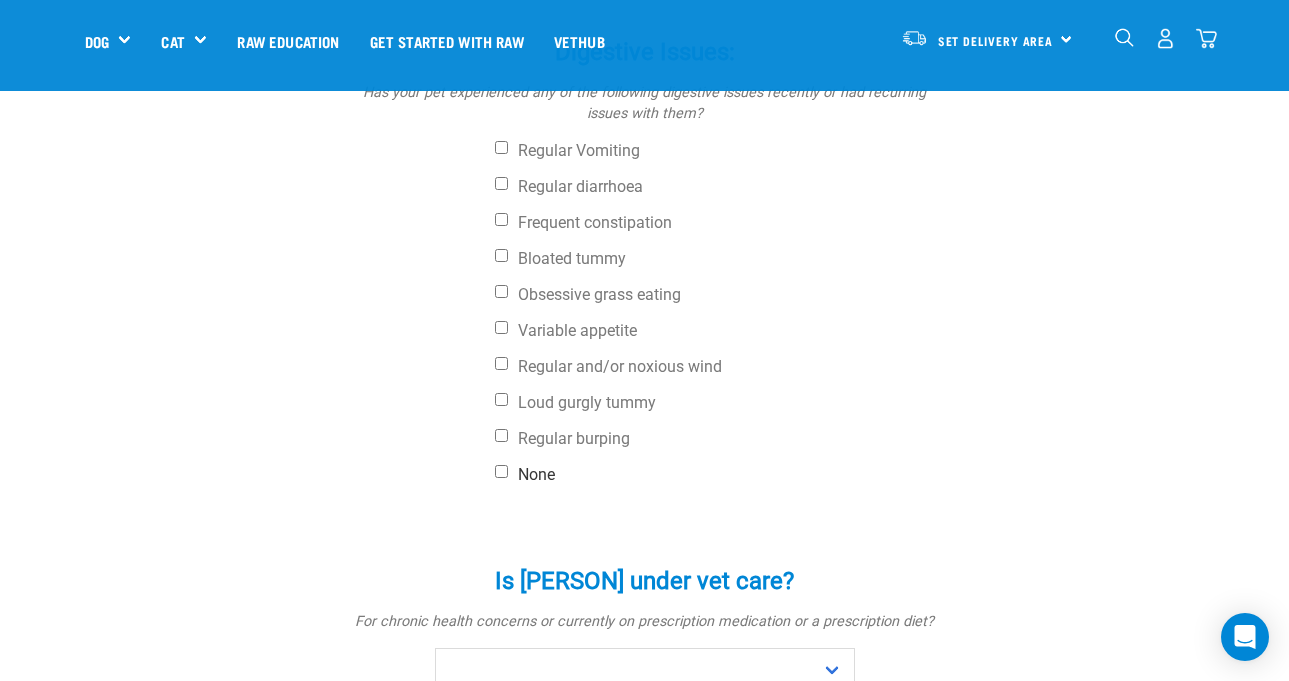 click on "None" at bounding box center [720, 475] 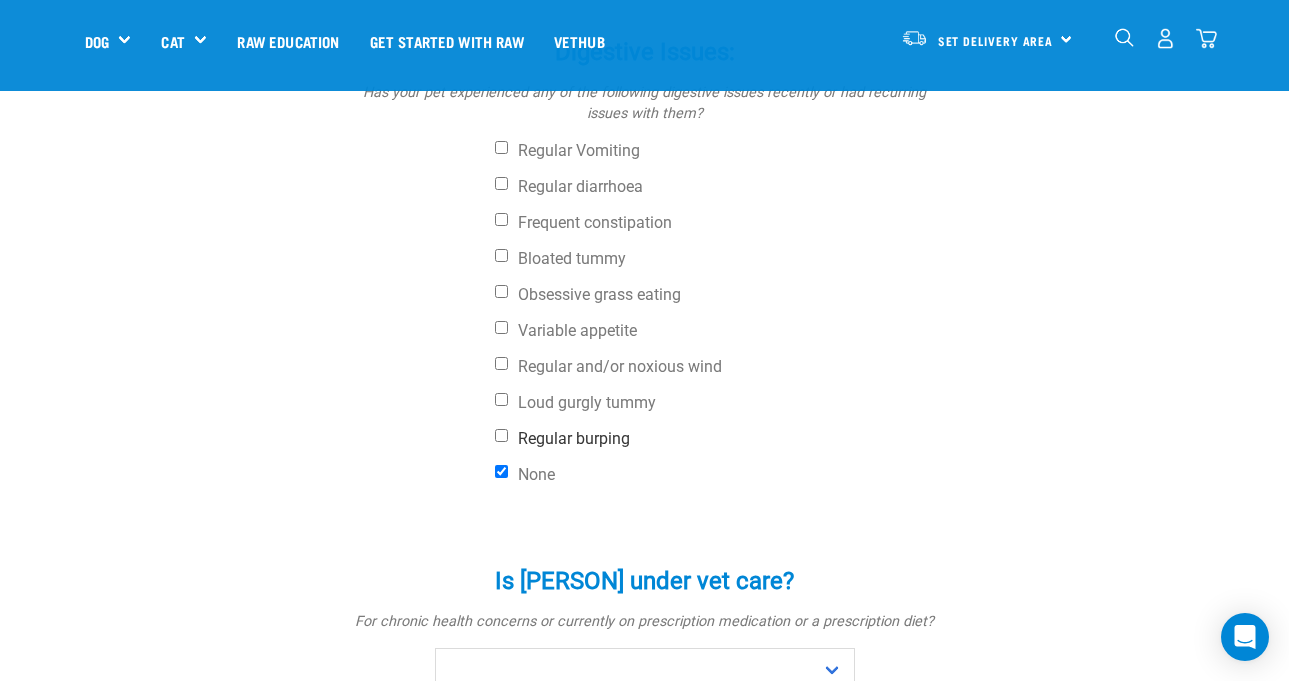 click on "Regular burping" at bounding box center (720, 439) 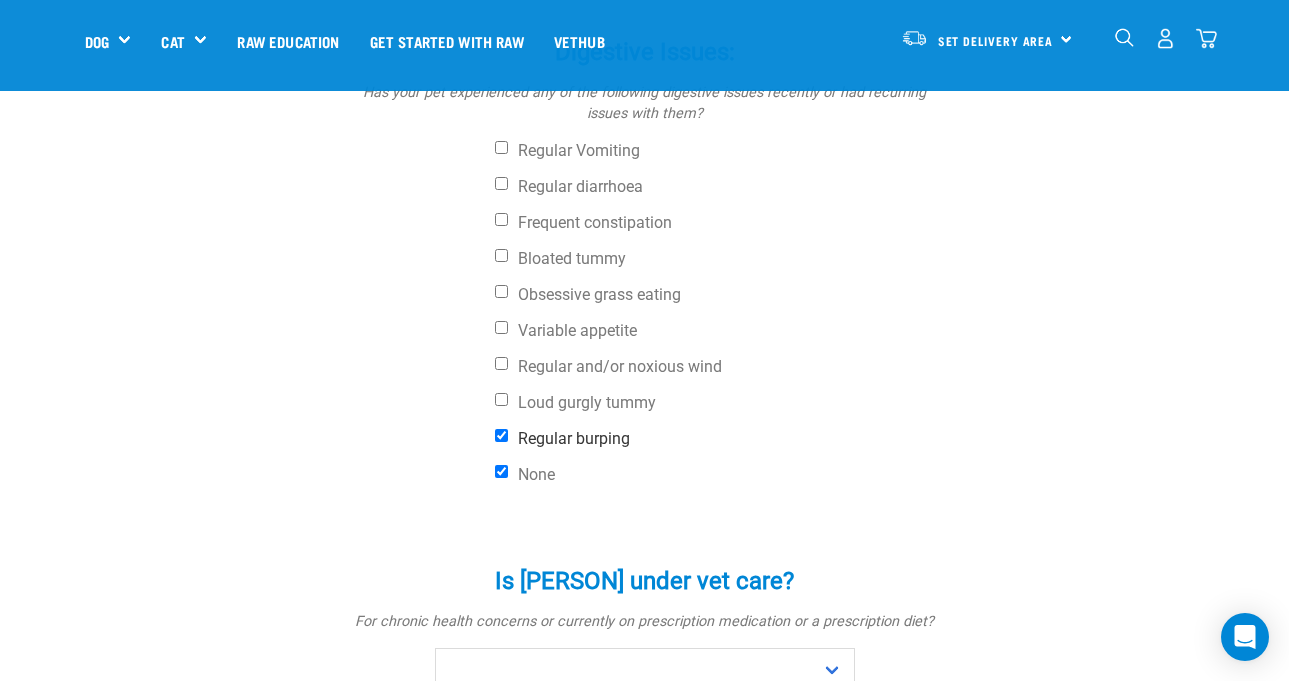 checkbox on "false" 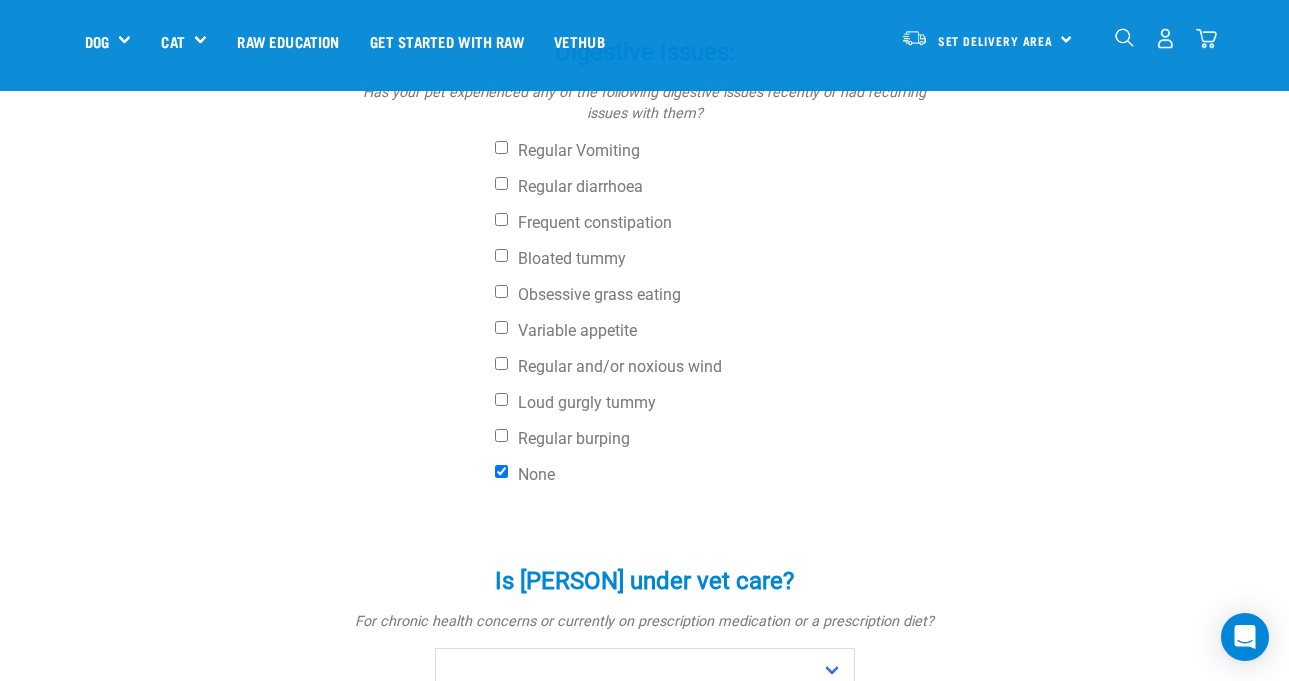 drag, startPoint x: 500, startPoint y: 490, endPoint x: 503, endPoint y: 449, distance: 41.109608 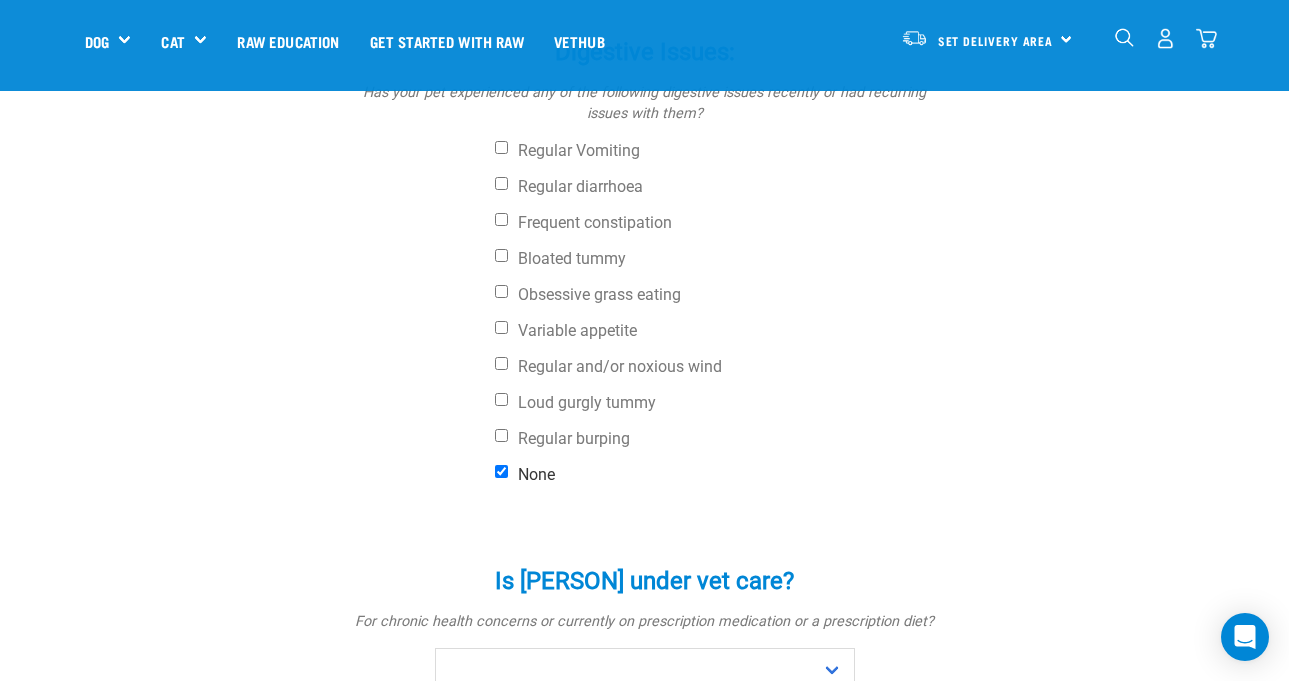 click on "Digestive Issues: *
Has your pet experienced any of the following digestive issues recently or had recurring issues with them?
Regular Vomiting
Regular diarrhoea
Frequent constipation
Bloated tummy
Obsessive grass eating
Variable appetite
Regular and/or noxious wind
Loud gurgly tummy
Regular burping
None" at bounding box center (645, 251) 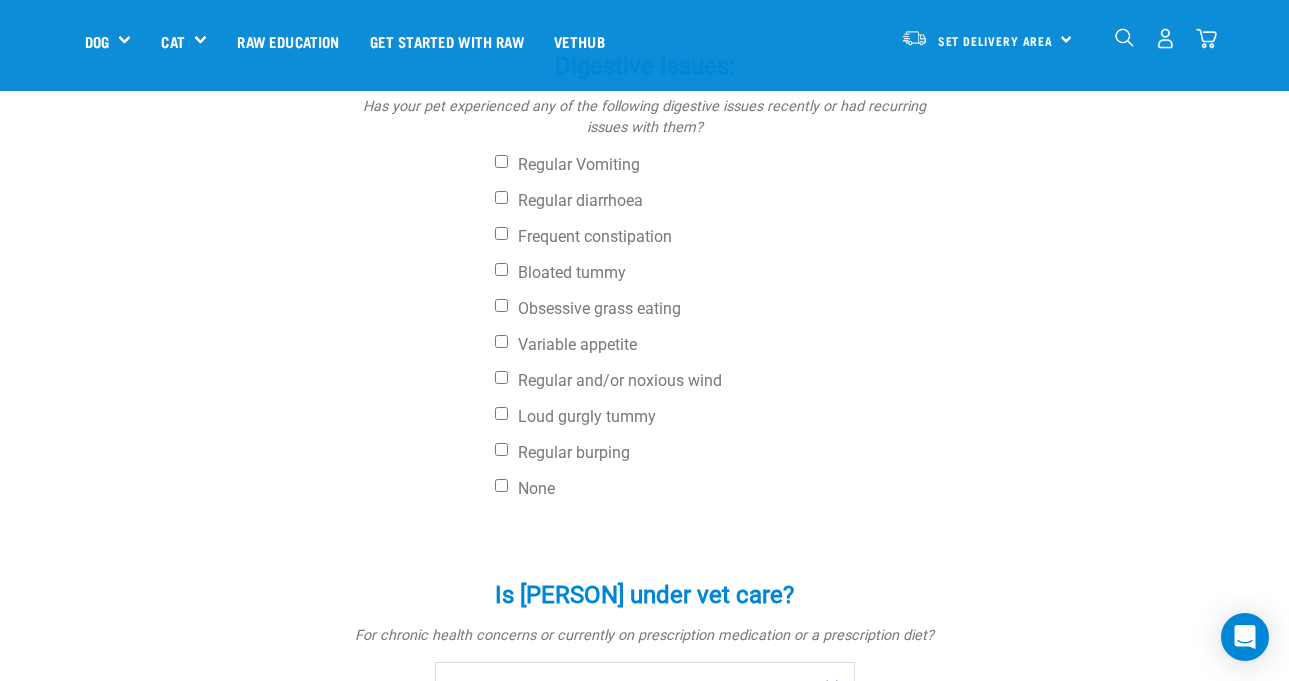 scroll, scrollTop: 756, scrollLeft: 0, axis: vertical 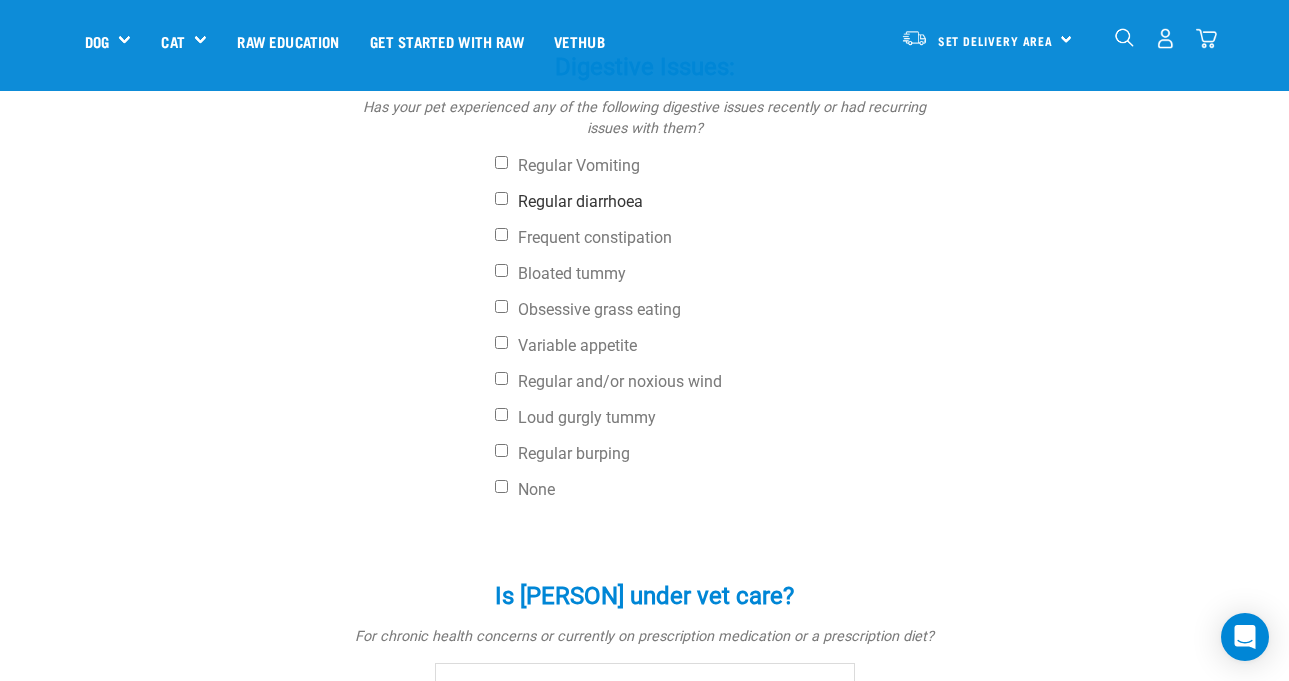 click on "Regular diarrhoea" at bounding box center [720, 202] 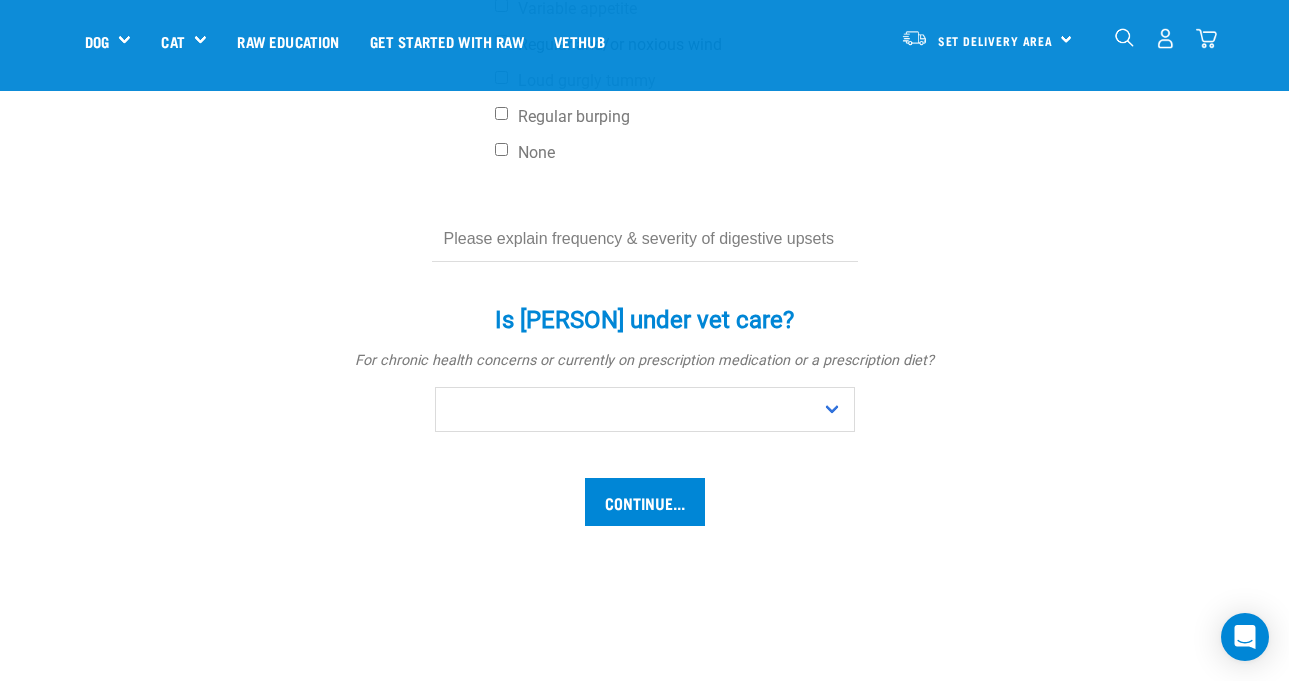 scroll, scrollTop: 1096, scrollLeft: 0, axis: vertical 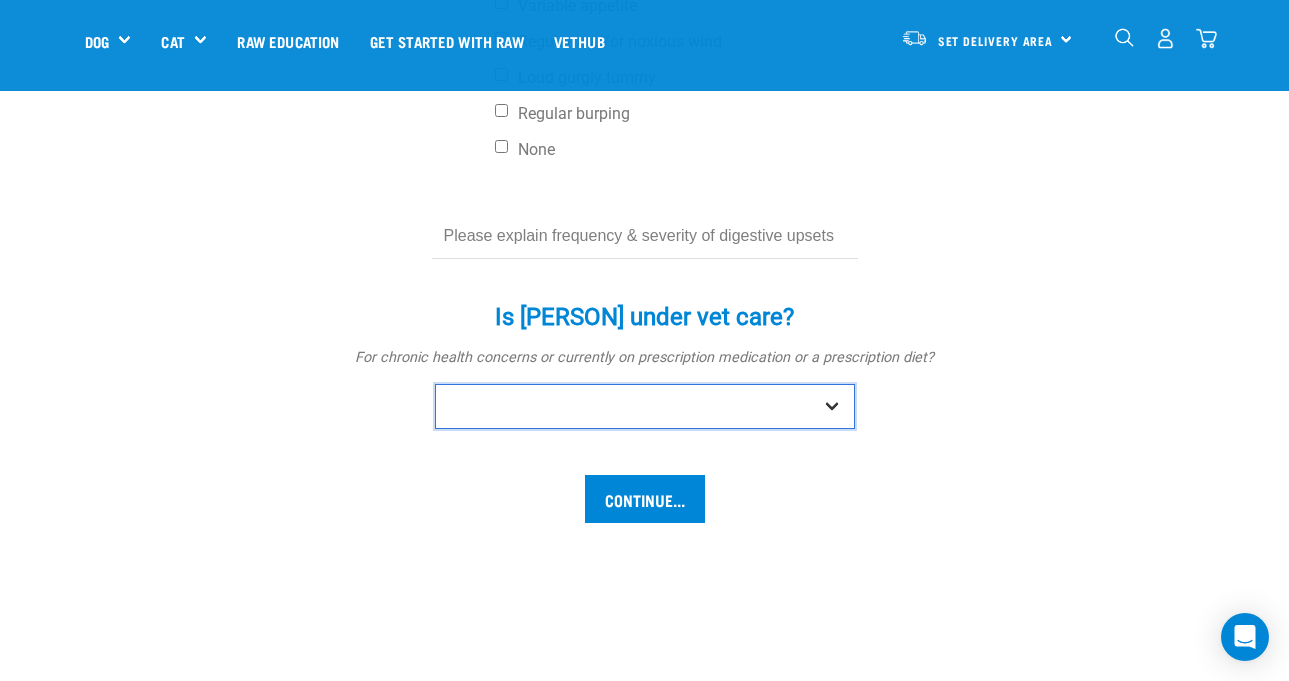 click on "No
Yes" at bounding box center (645, 406) 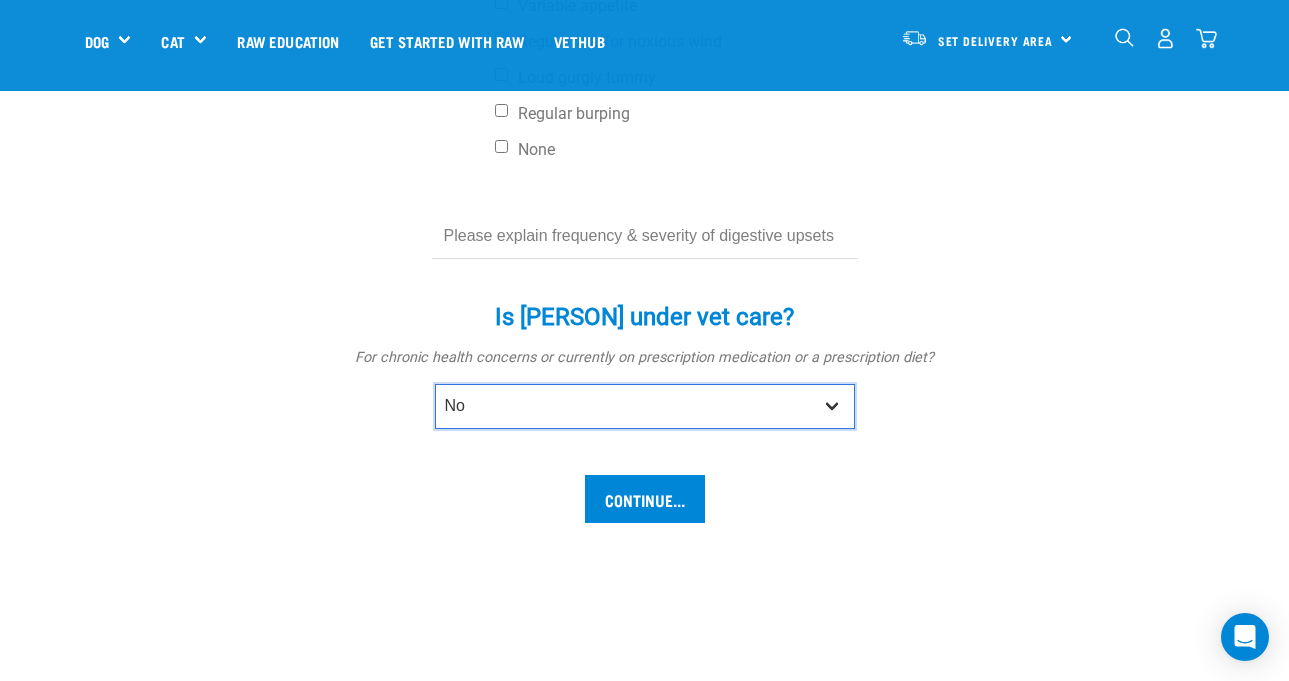 click on "No
Yes" at bounding box center [645, 406] 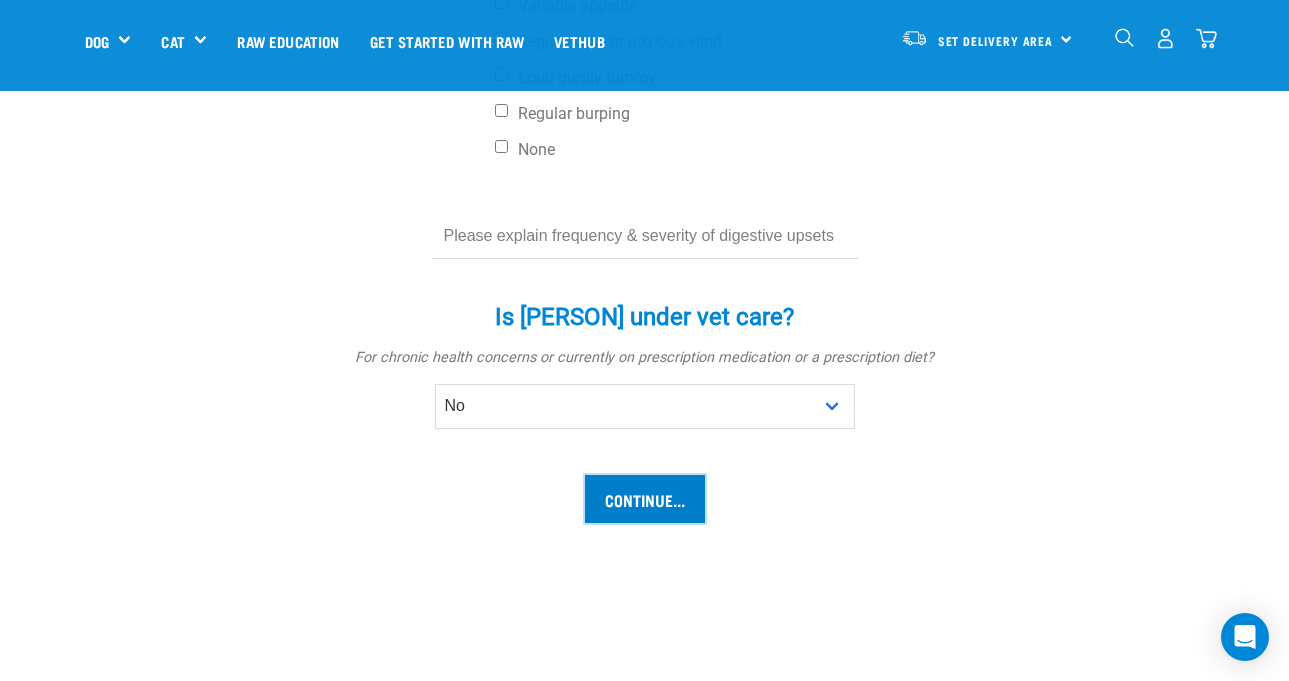 click on "Continue..." at bounding box center [645, 499] 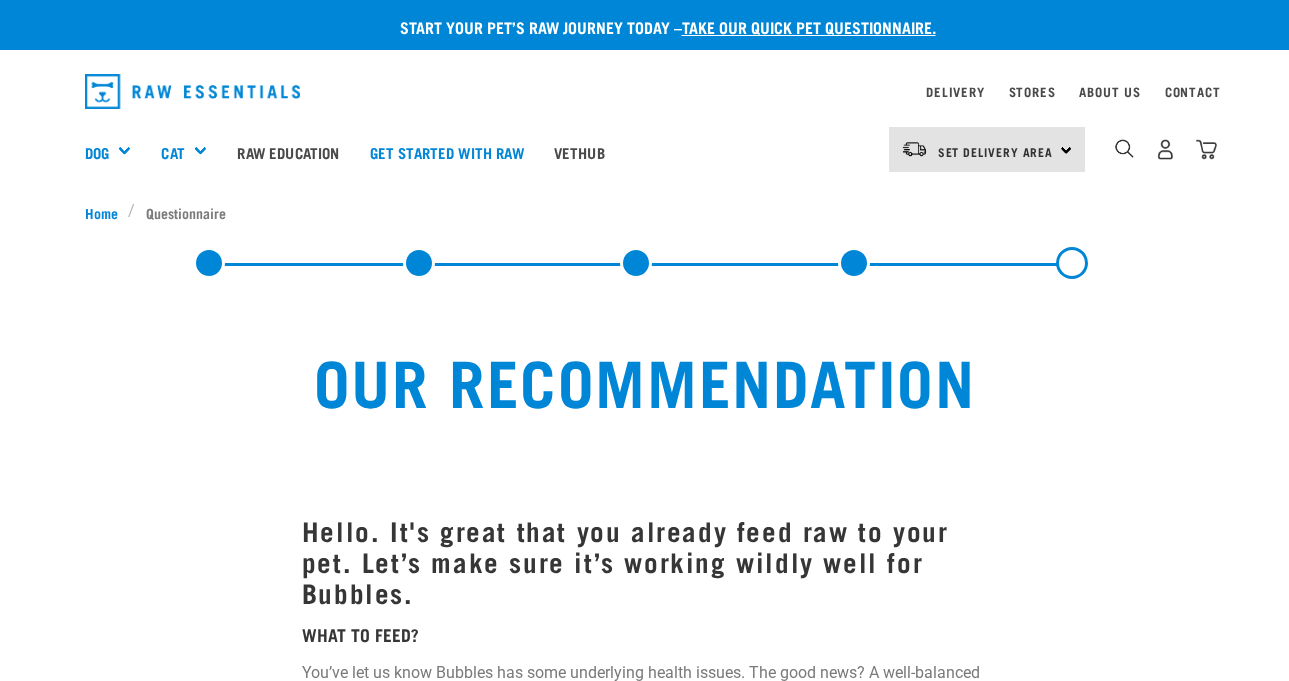 scroll, scrollTop: 0, scrollLeft: 0, axis: both 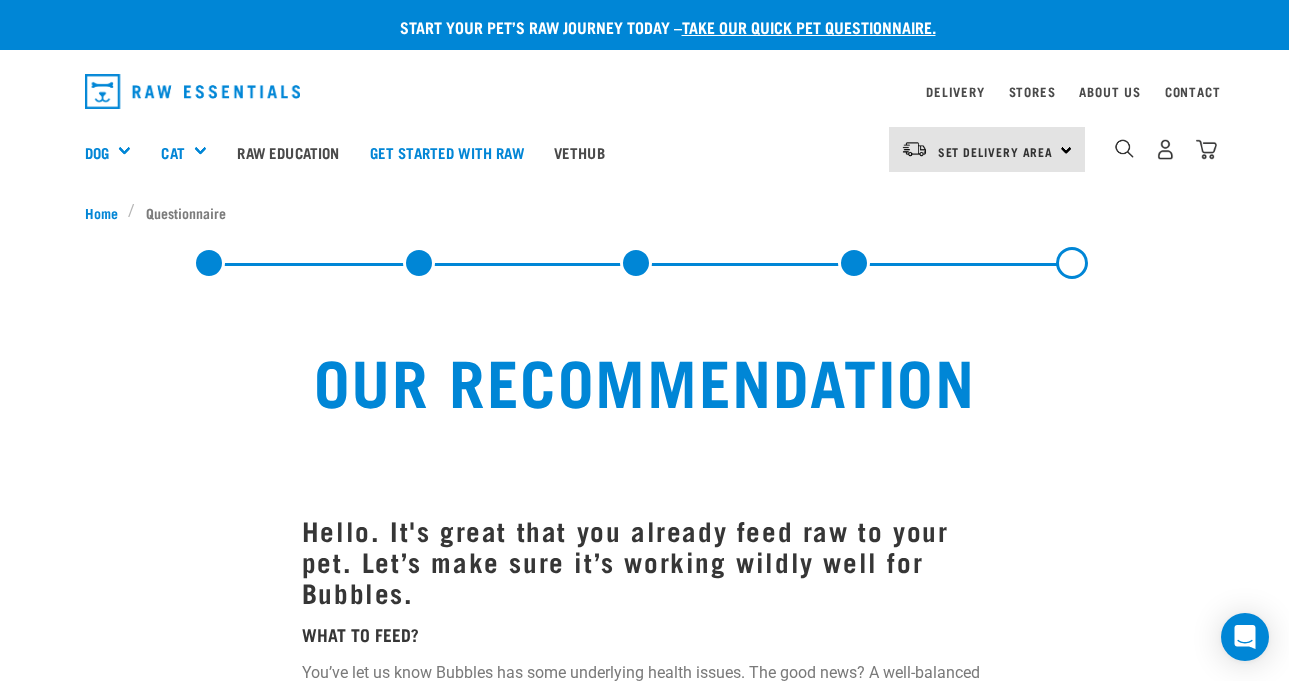click at bounding box center (645, 263) 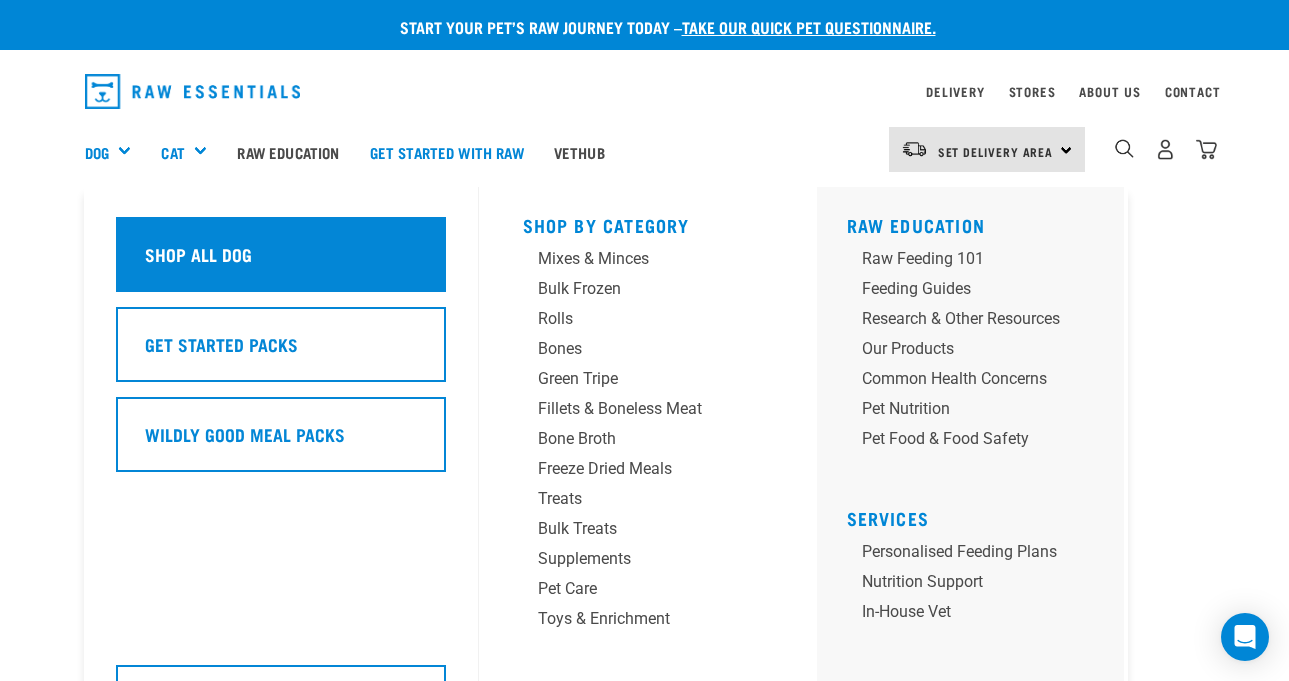 click on "Shop All Dog" at bounding box center [281, 254] 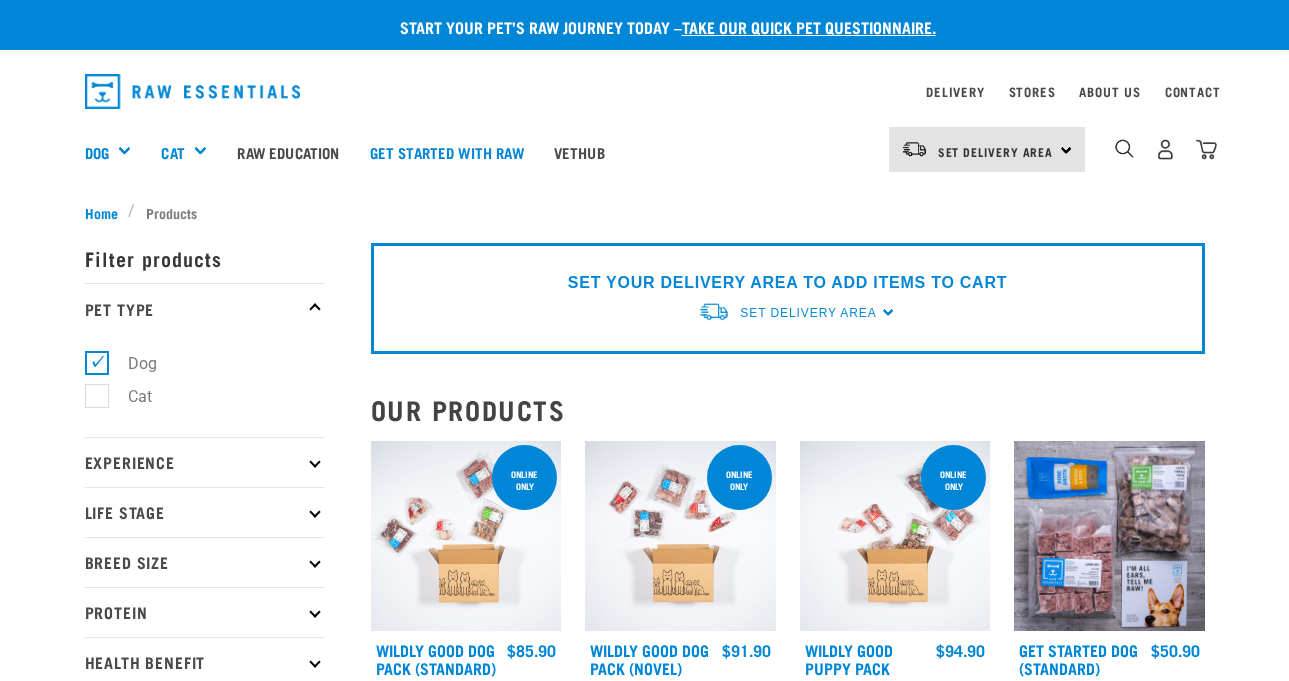 scroll, scrollTop: 0, scrollLeft: 0, axis: both 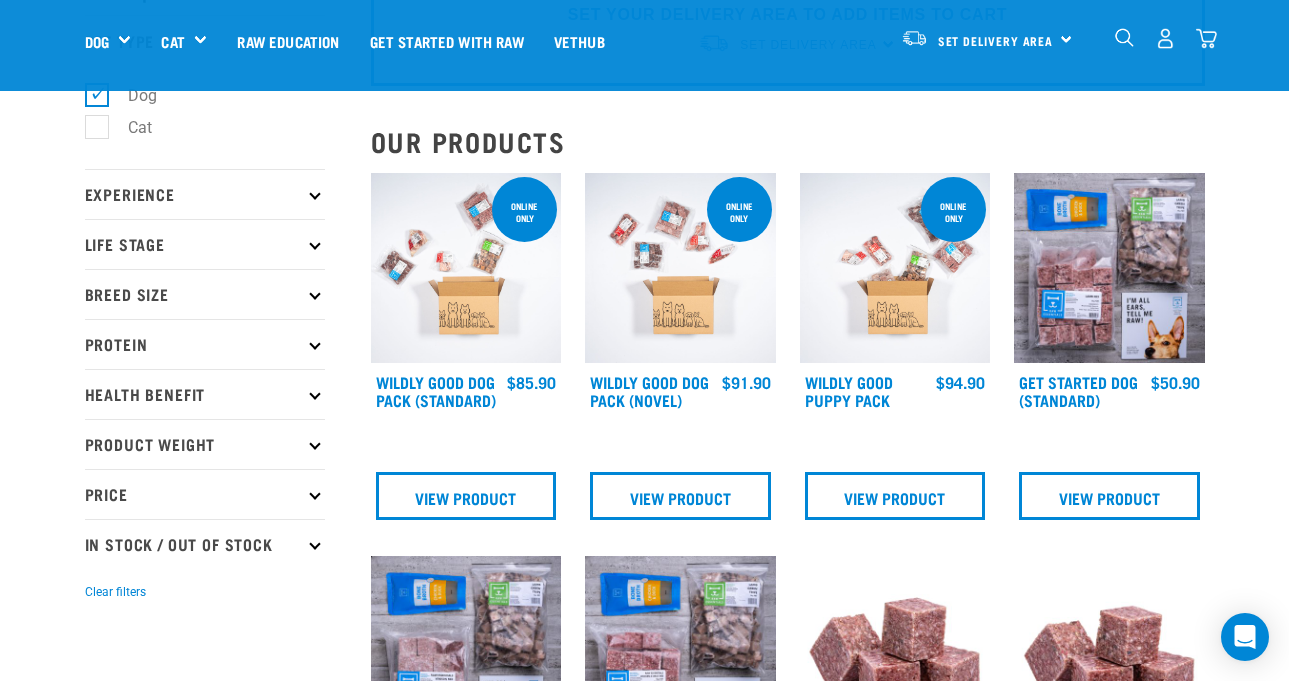 click on "Price" at bounding box center [205, 494] 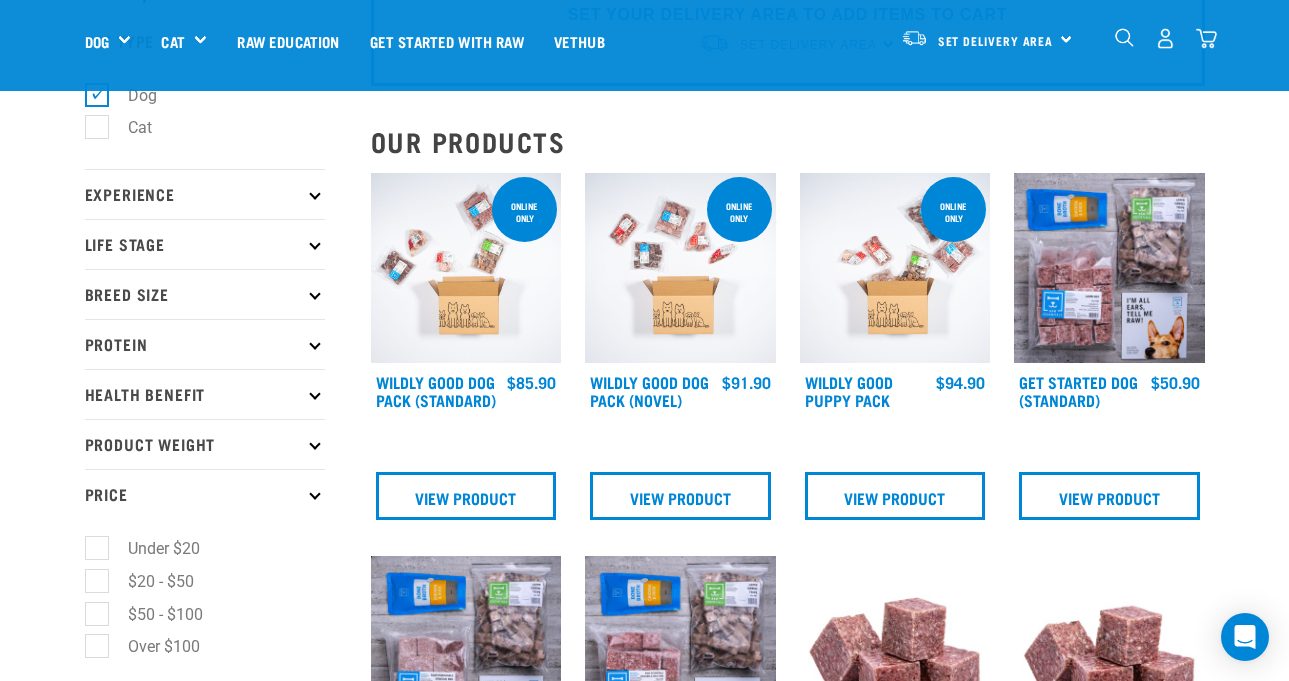 click on "Price" at bounding box center [205, 494] 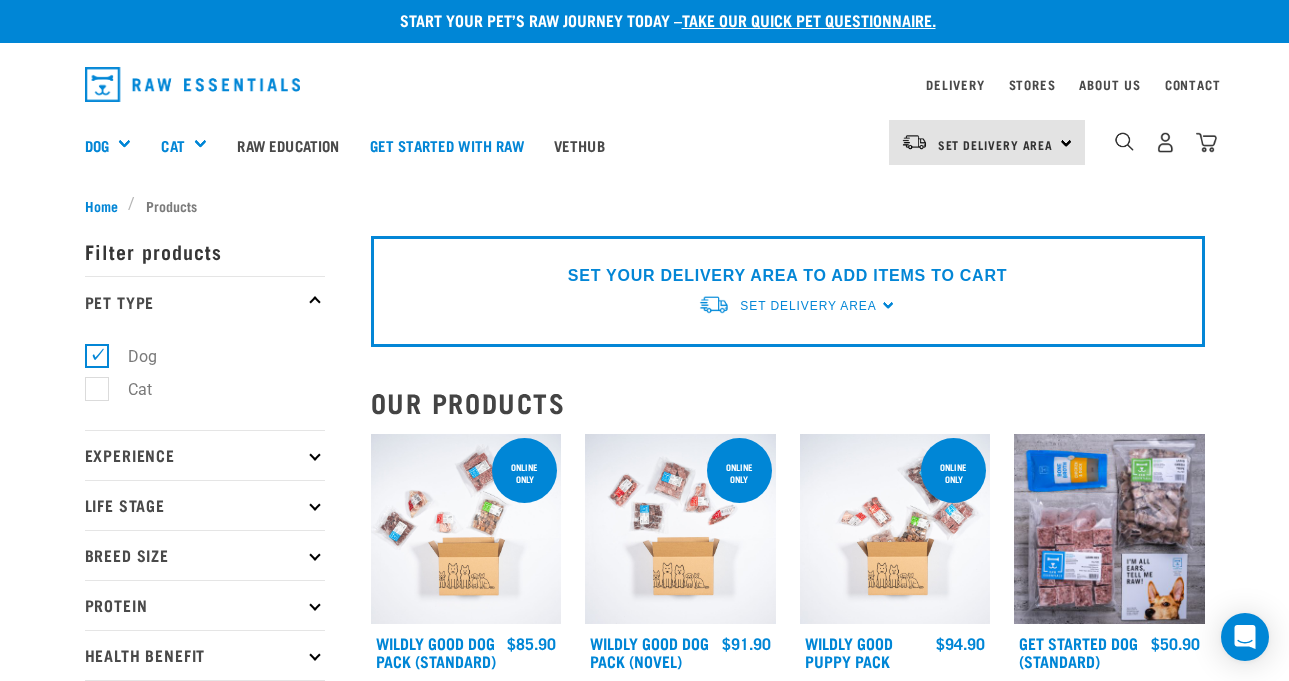 scroll, scrollTop: 0, scrollLeft: 0, axis: both 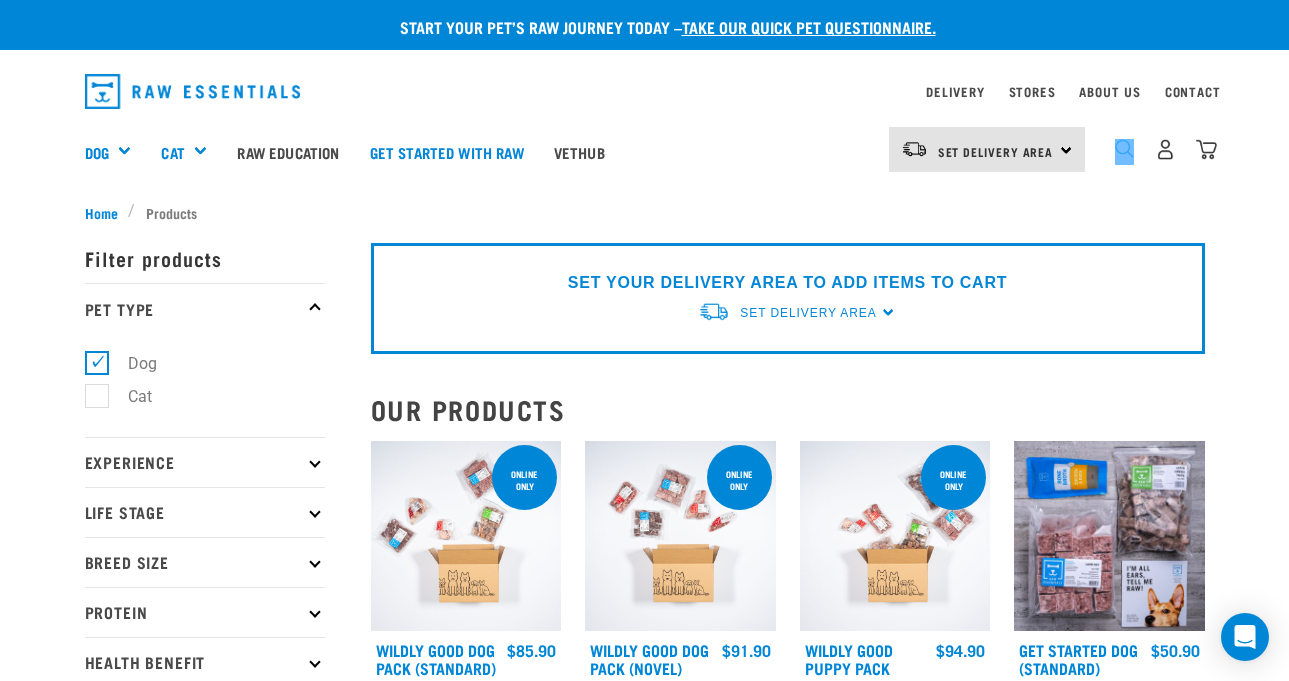 drag, startPoint x: 1135, startPoint y: 157, endPoint x: 1117, endPoint y: 147, distance: 20.59126 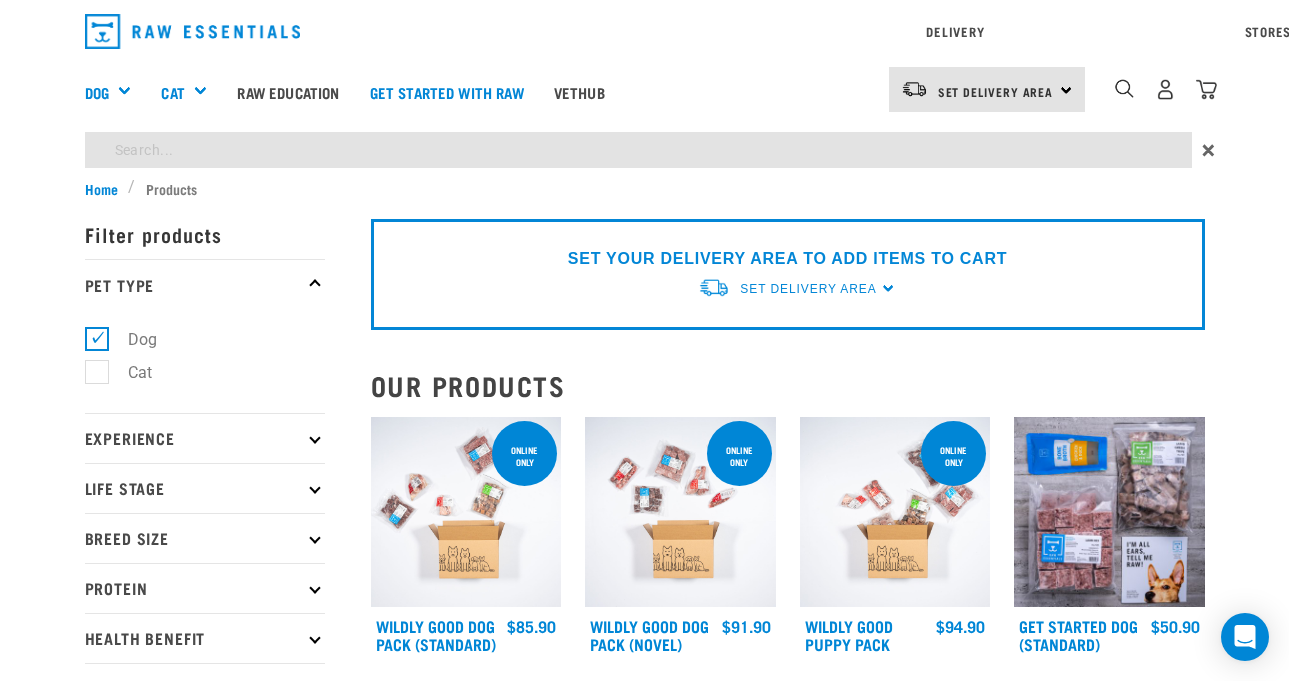 click on "Start your pet’s raw journey today –  take our quick pet questionnaire.
Delivery
Stores
About Us
Contact" at bounding box center [644, 1892] 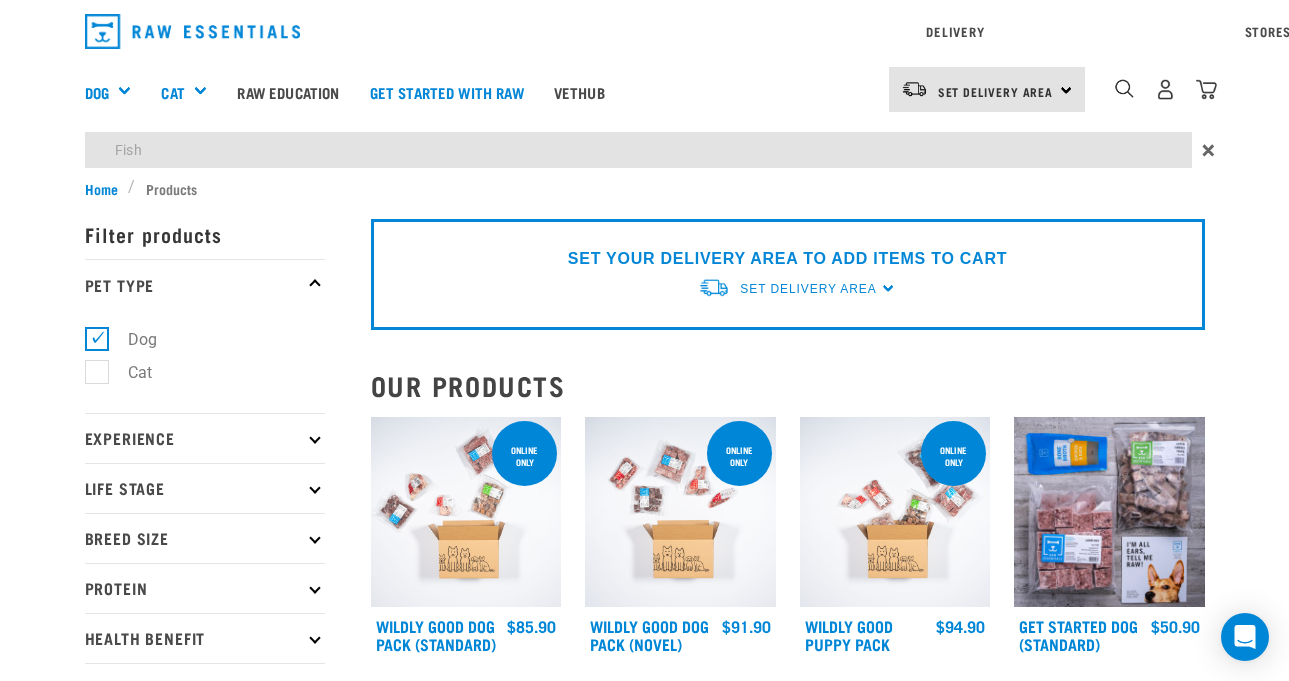 type on "Fish" 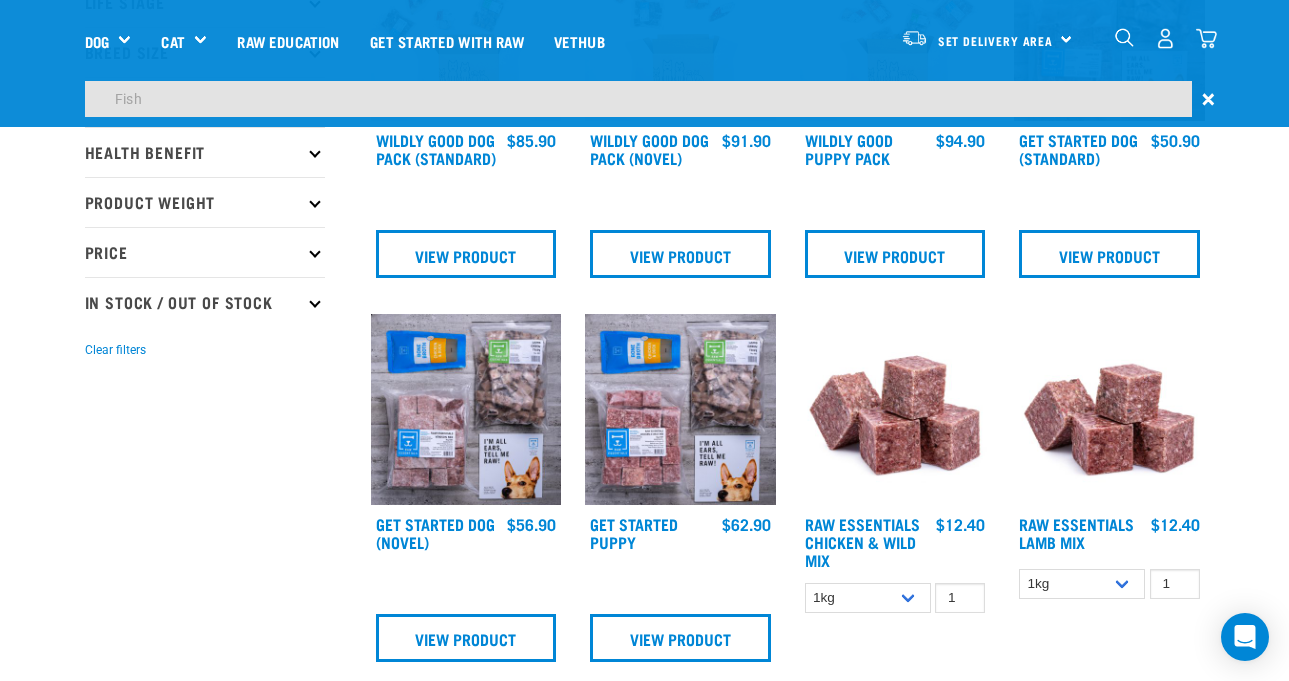 scroll, scrollTop: 0, scrollLeft: 0, axis: both 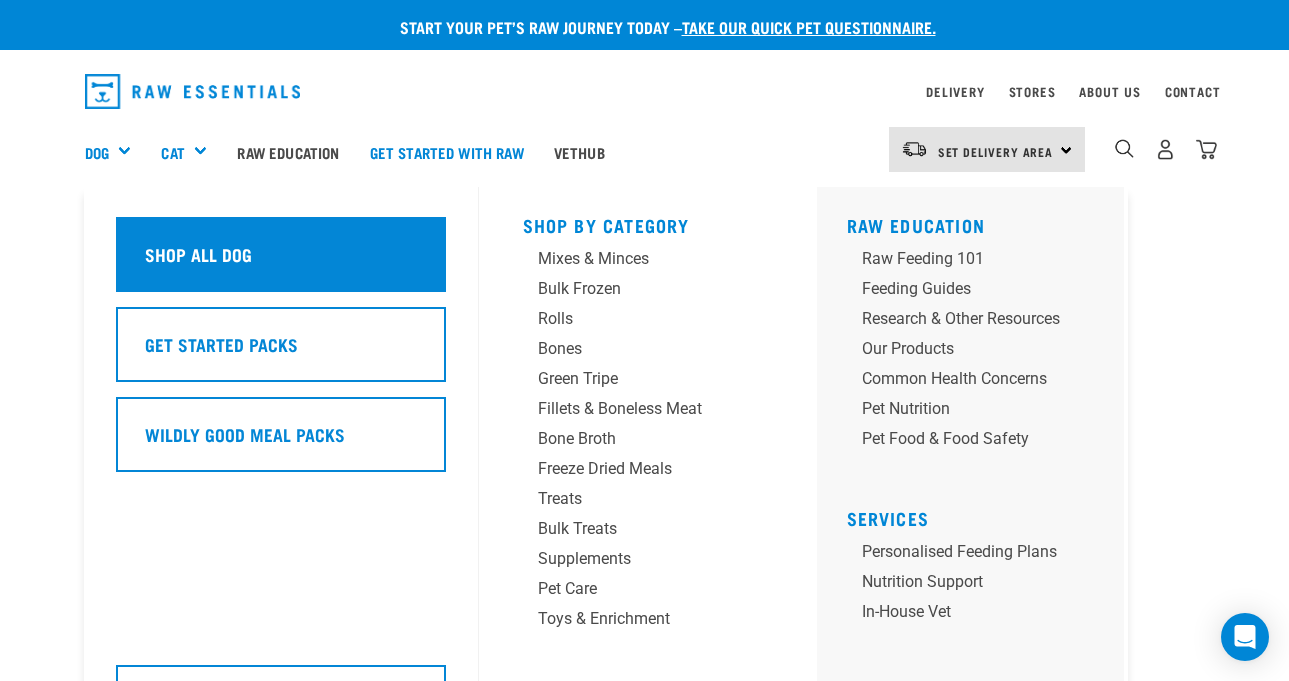 click on "Shop All Dog" at bounding box center [198, 254] 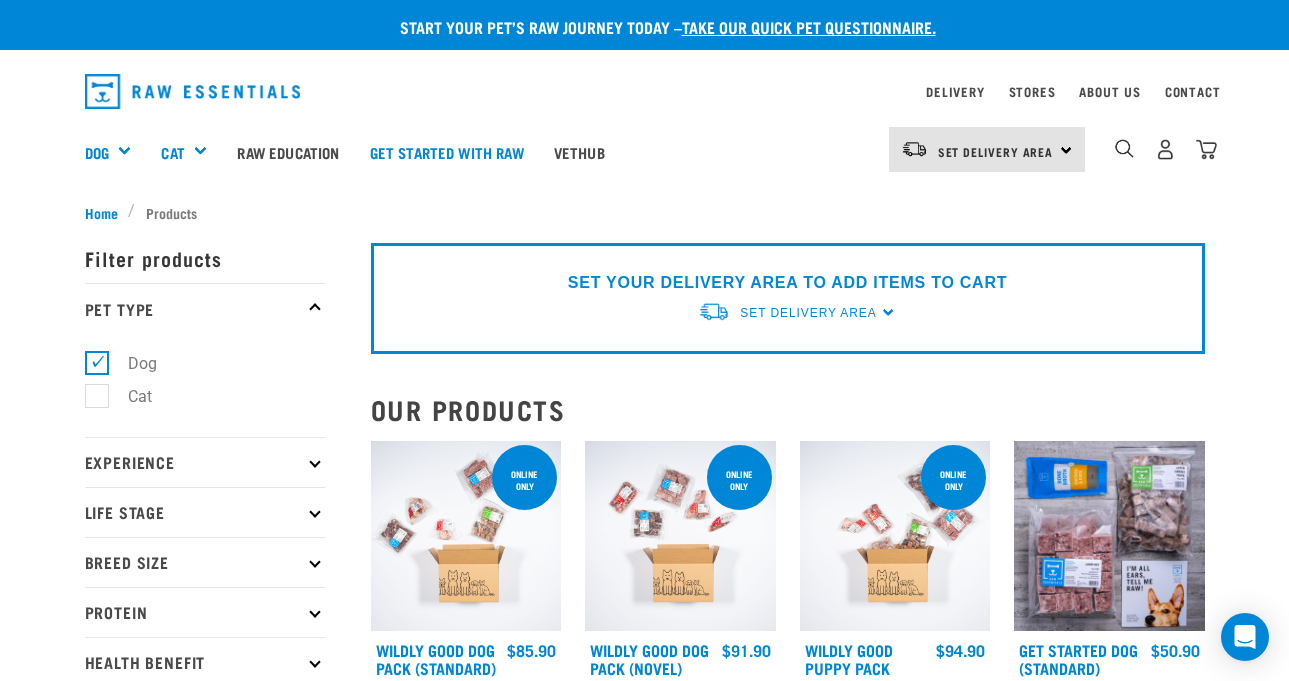 scroll, scrollTop: 0, scrollLeft: 0, axis: both 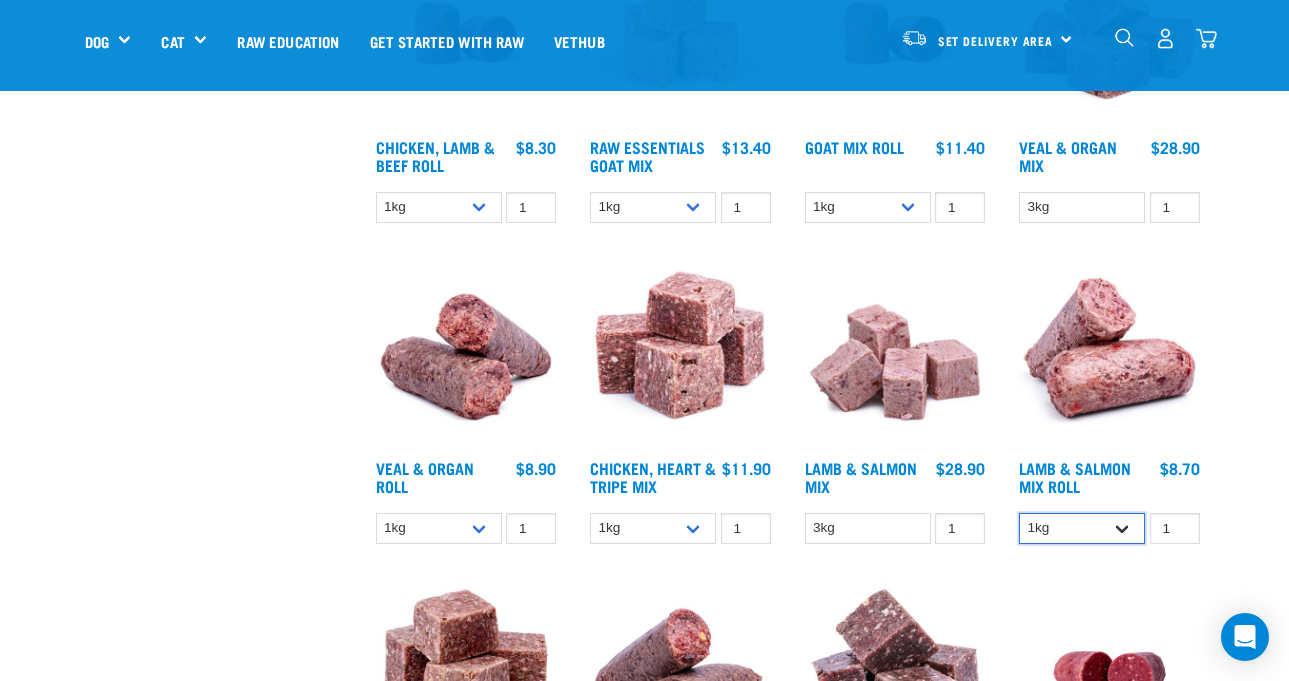 click on "1kg
Bulk (10kg)" at bounding box center [1082, 528] 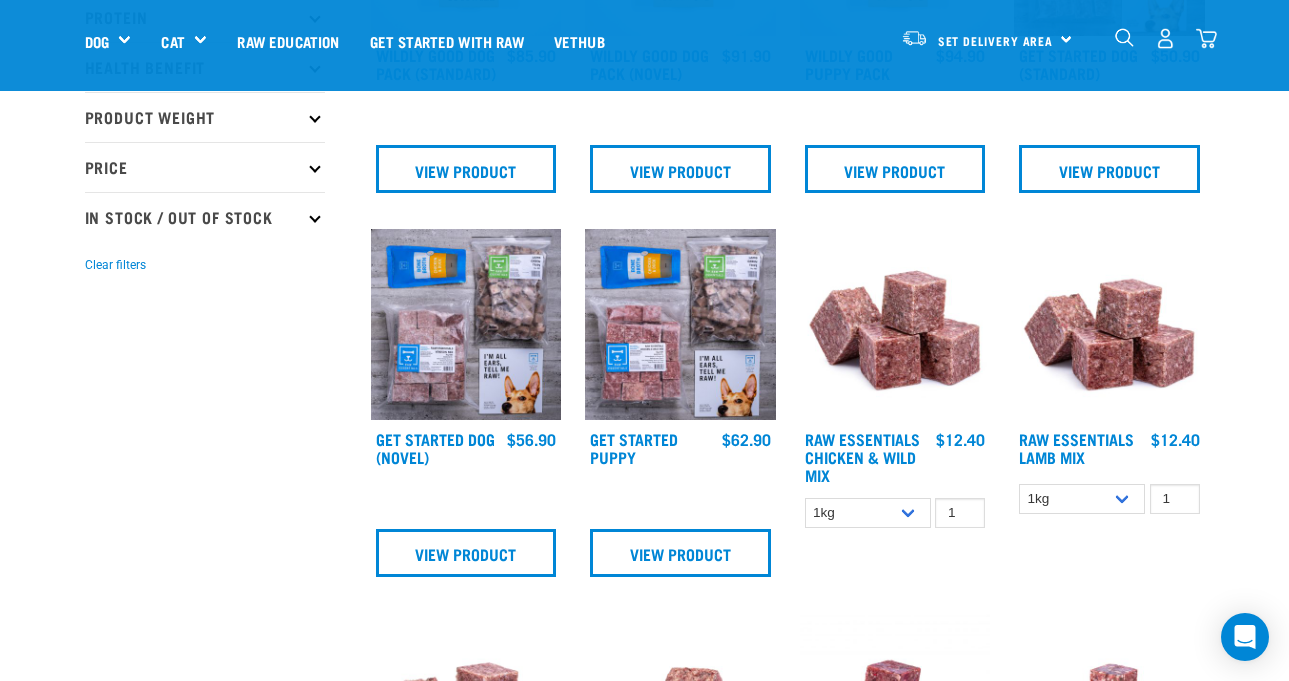 scroll, scrollTop: 454, scrollLeft: 0, axis: vertical 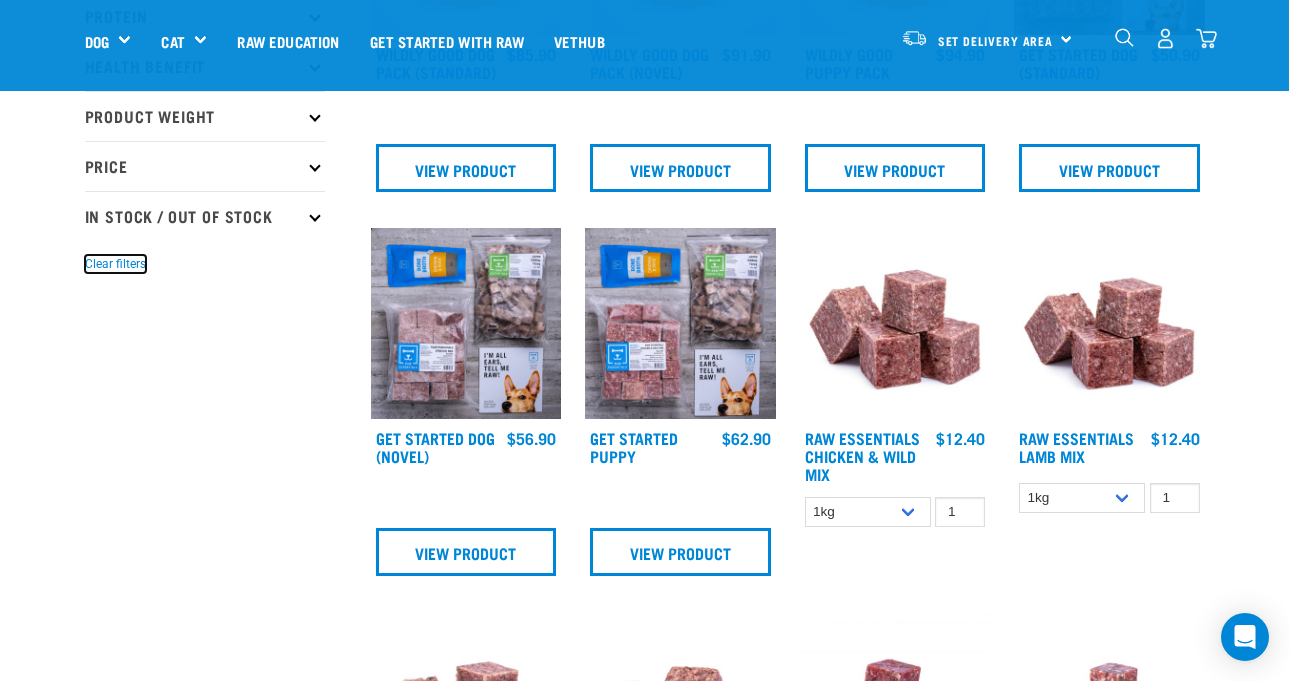 click on "Clear filters" at bounding box center [115, 264] 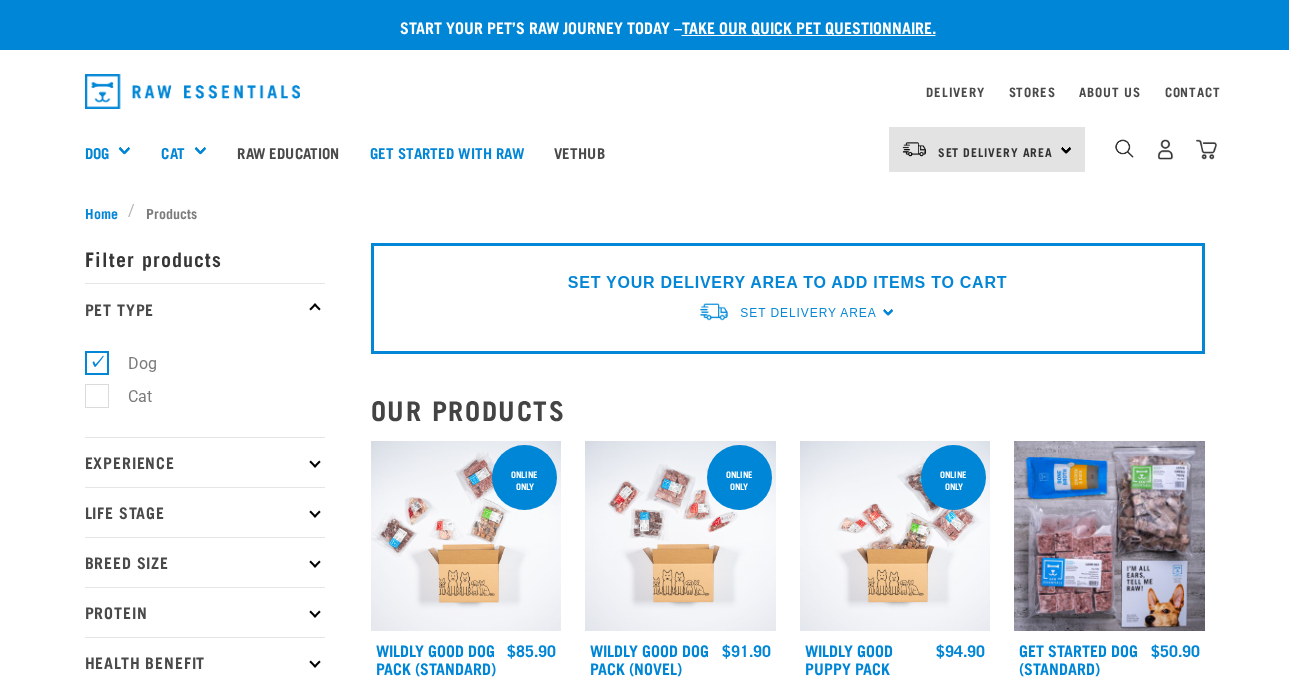 scroll, scrollTop: 0, scrollLeft: 0, axis: both 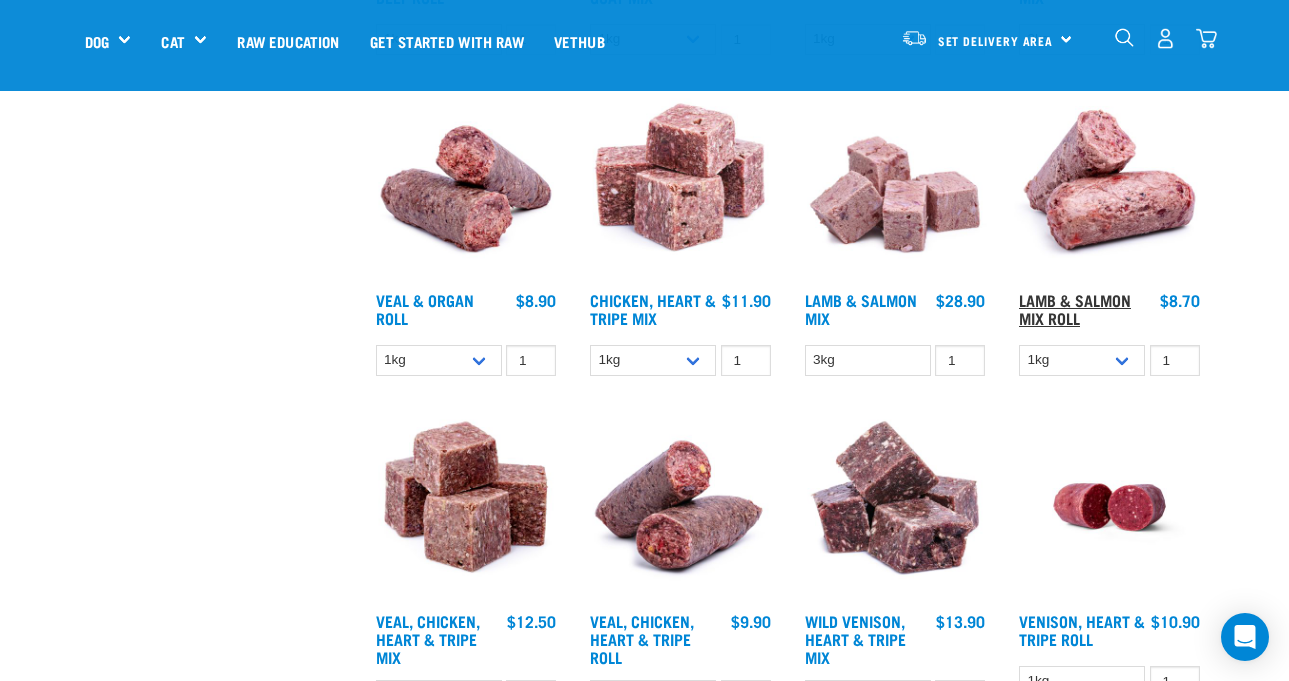 click on "Lamb & Salmon Mix Roll" at bounding box center (1075, 308) 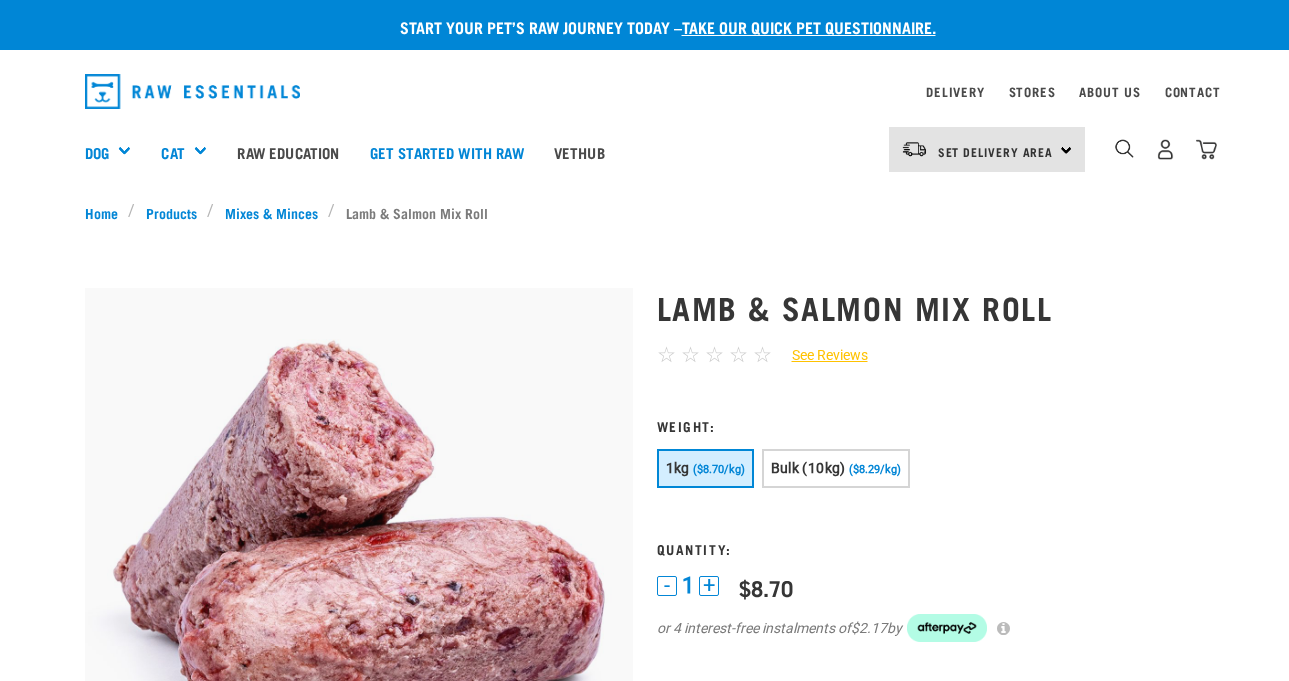 scroll, scrollTop: 315, scrollLeft: 0, axis: vertical 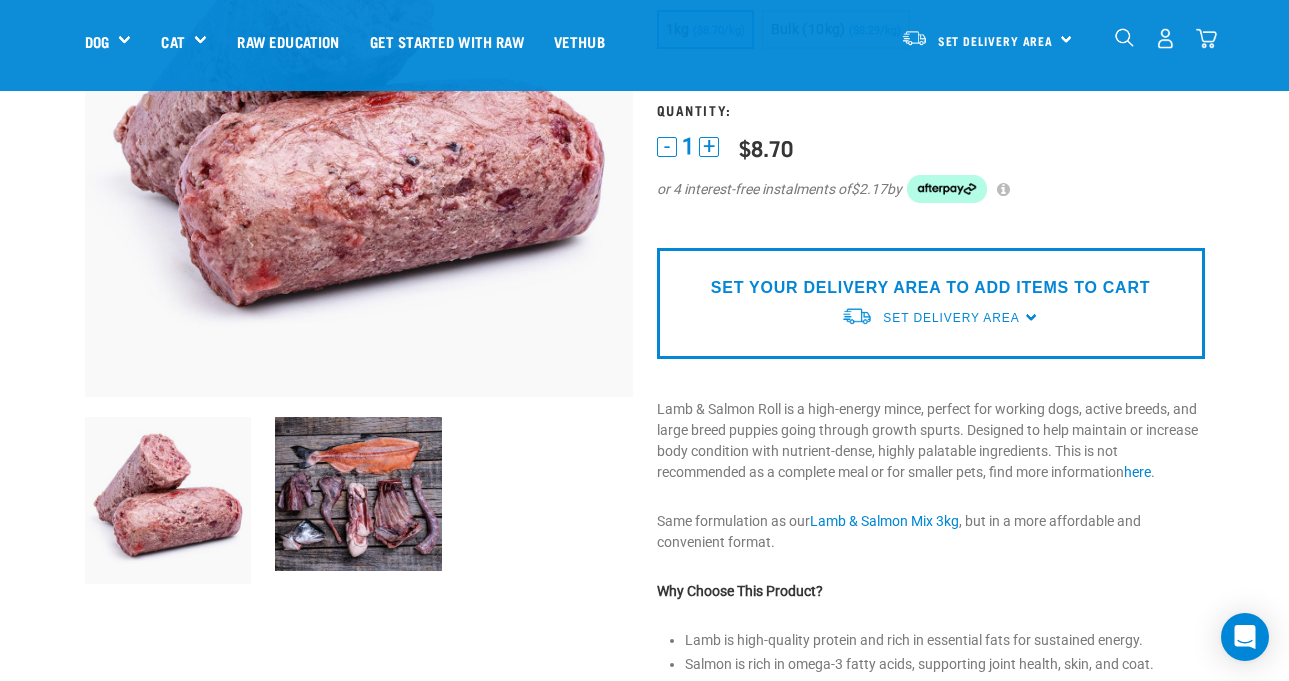 click on "+" at bounding box center (709, 147) 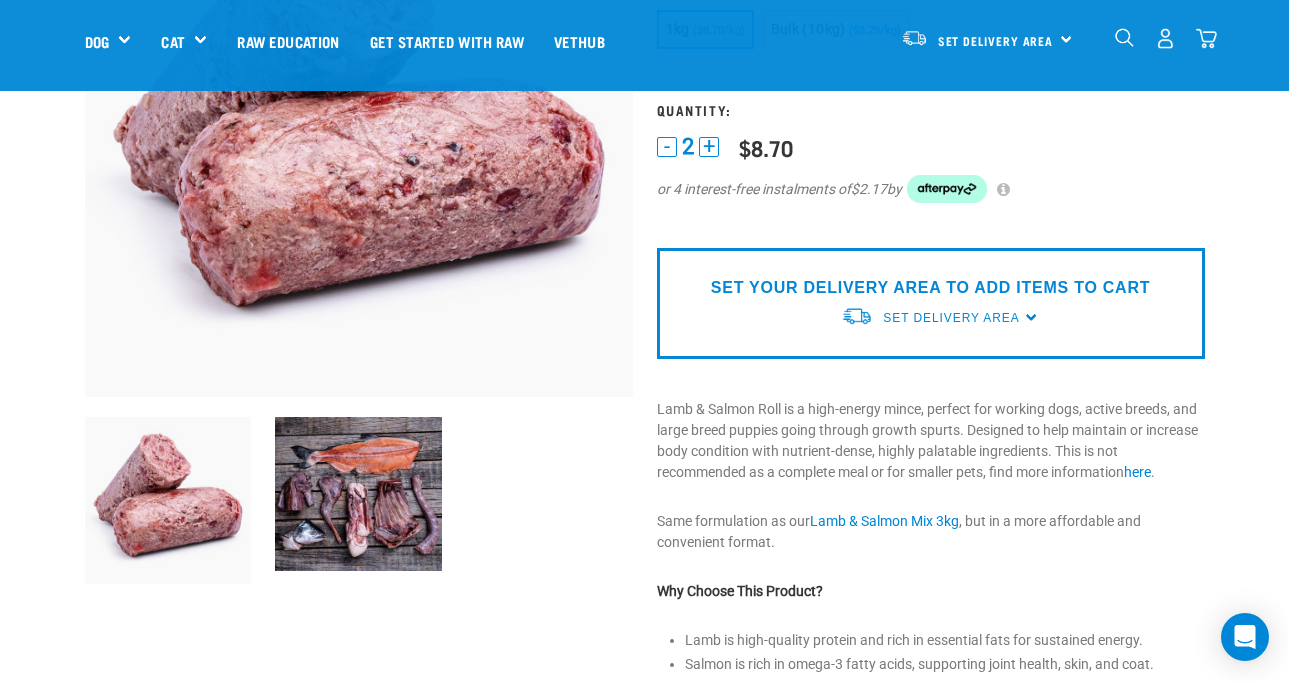click on "+" at bounding box center [709, 147] 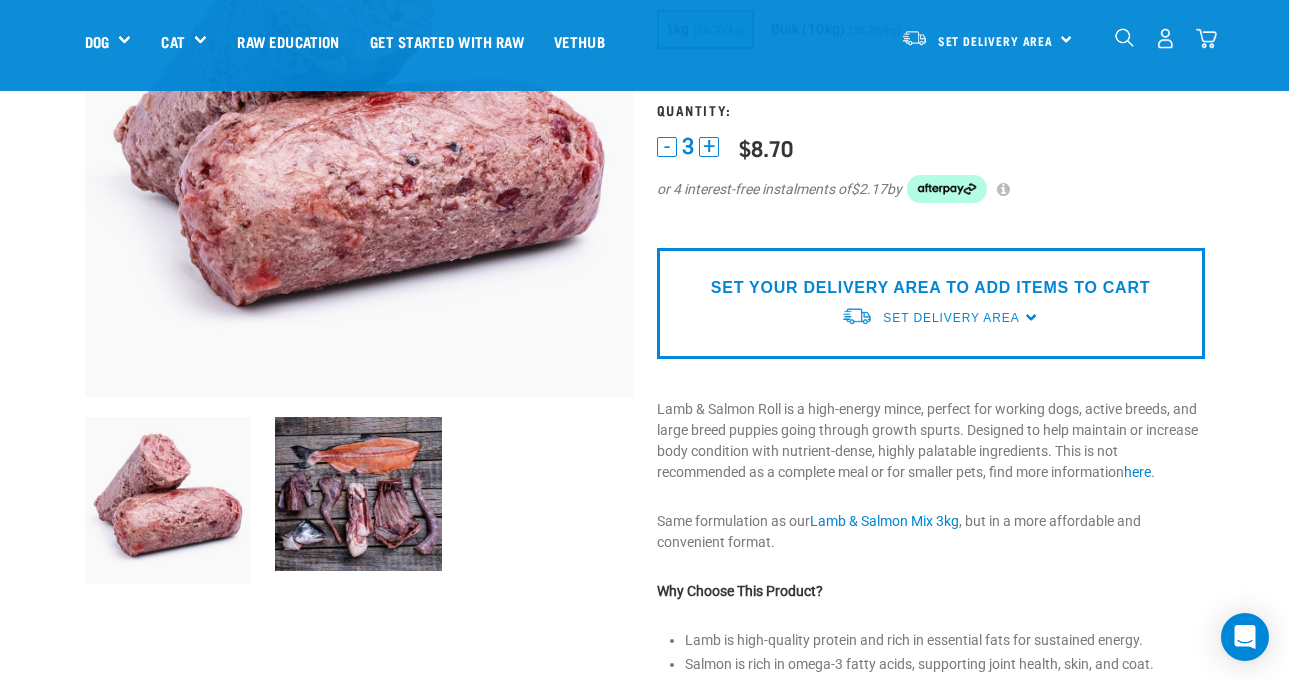 click on "+" at bounding box center (709, 147) 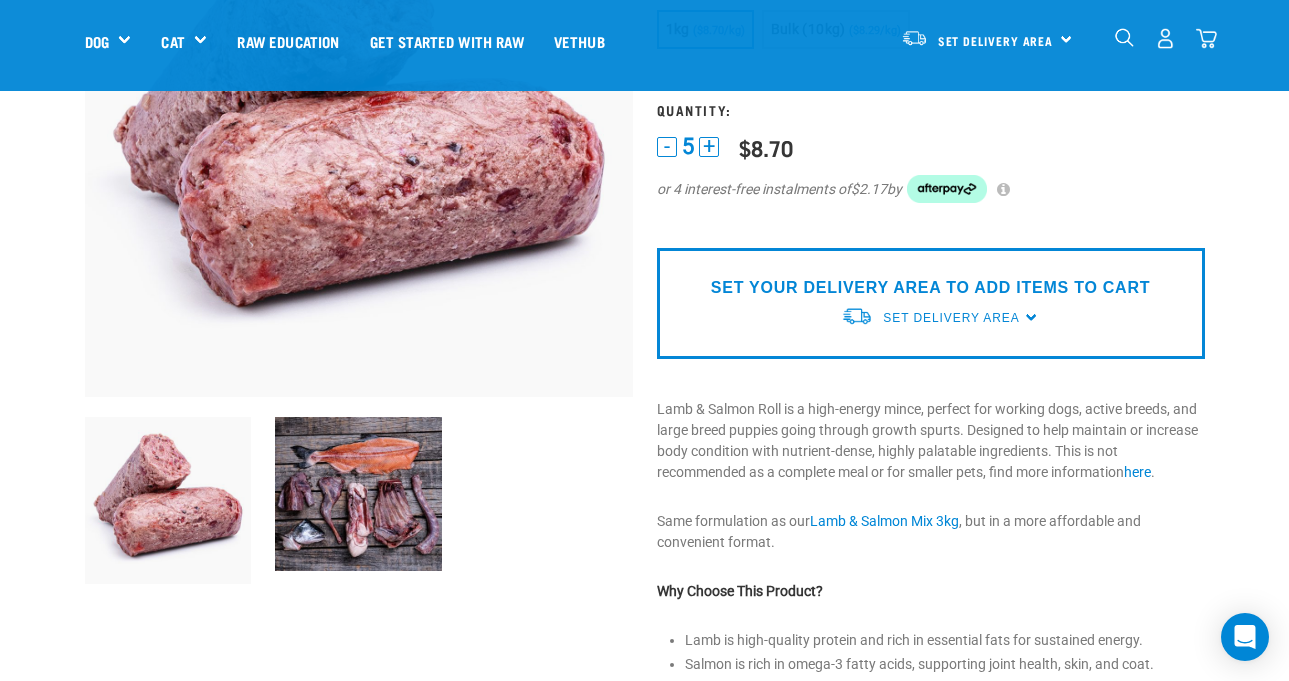 click on "+" at bounding box center [709, 147] 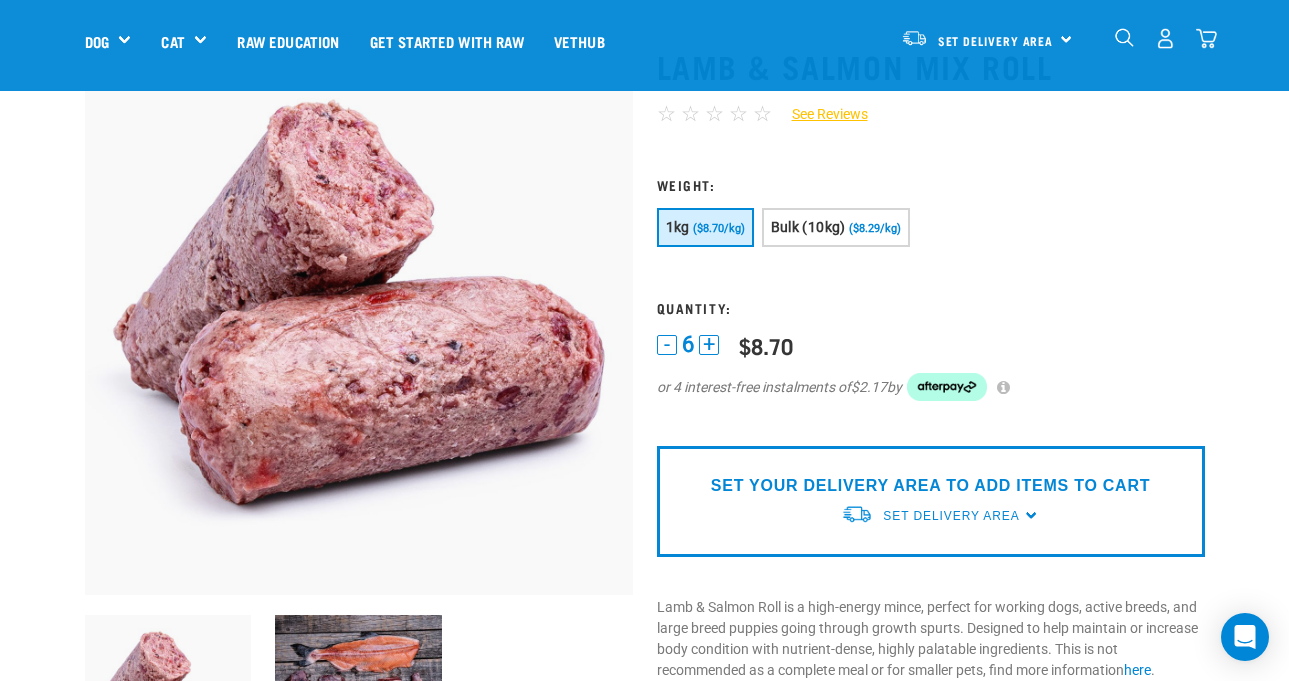 scroll, scrollTop: 52, scrollLeft: 0, axis: vertical 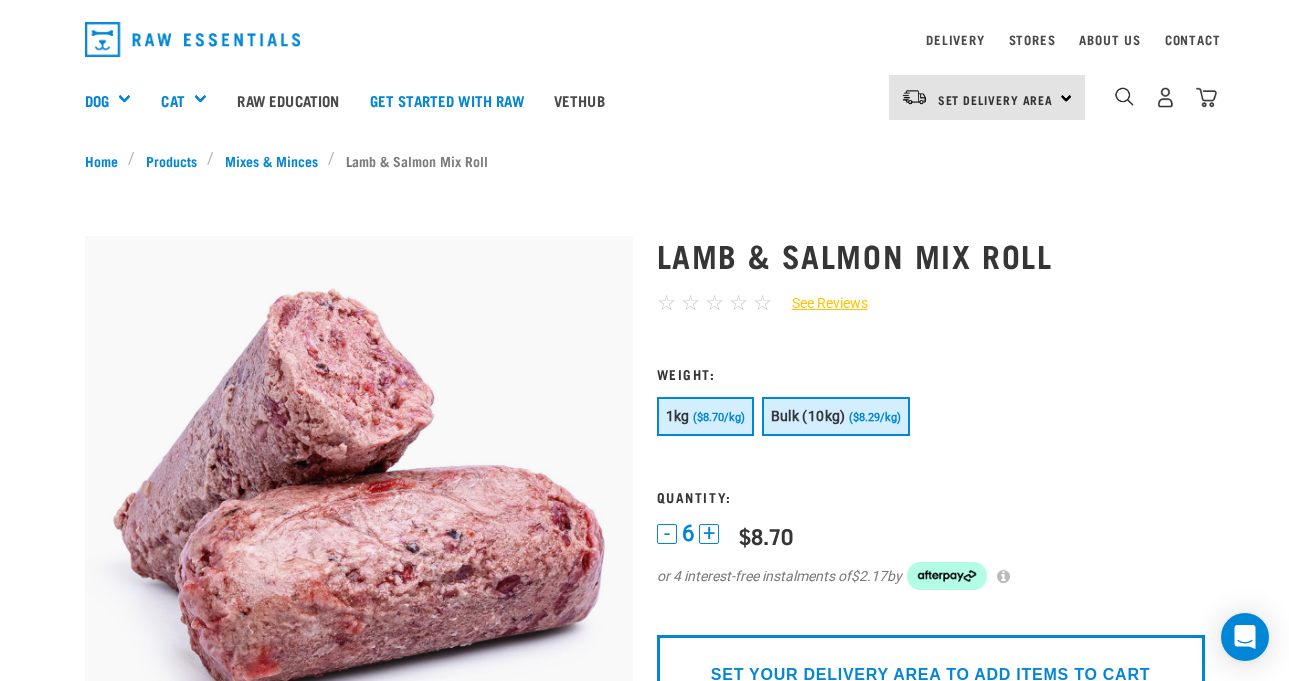 click on "Bulk (10kg)" at bounding box center (808, 416) 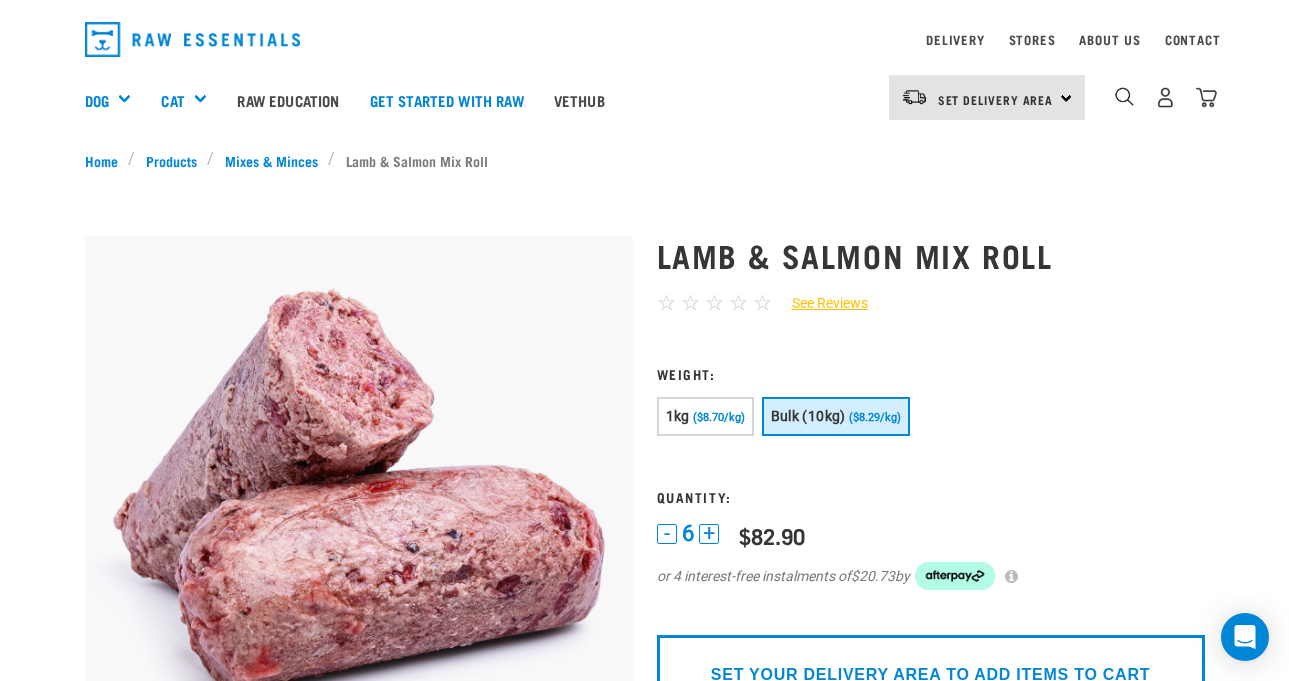 click on "-" at bounding box center [667, 534] 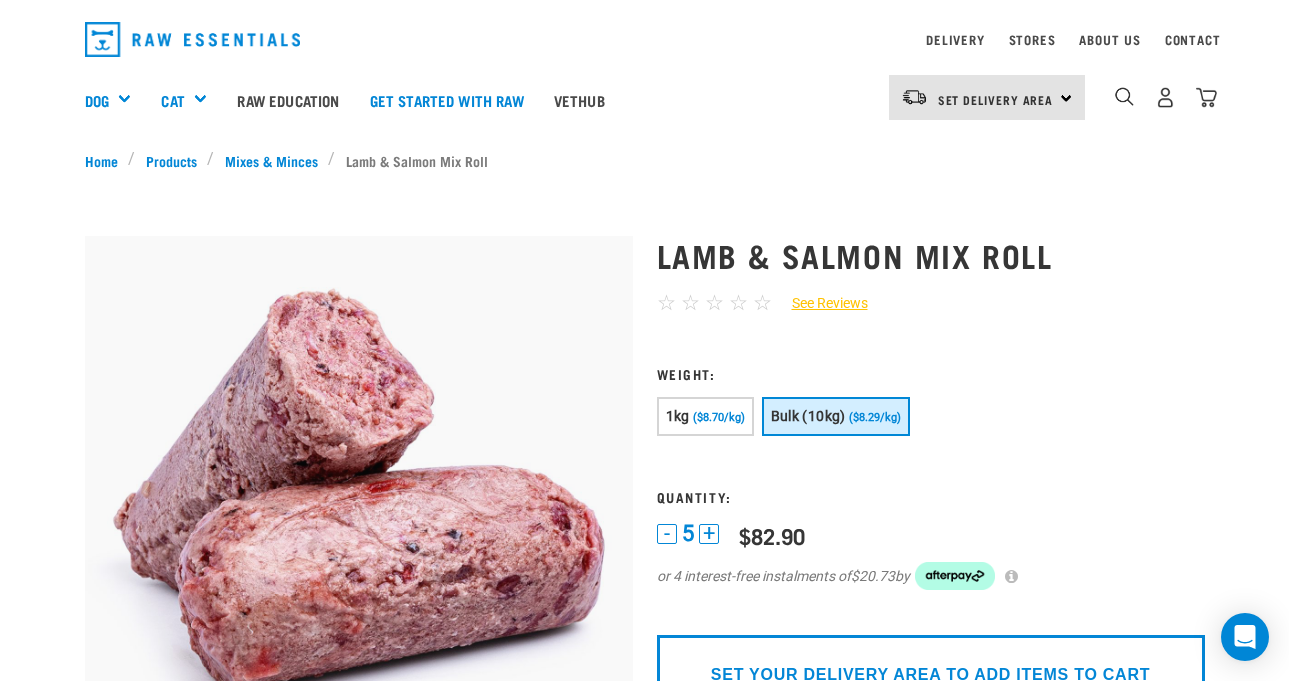 click on "-" at bounding box center (667, 534) 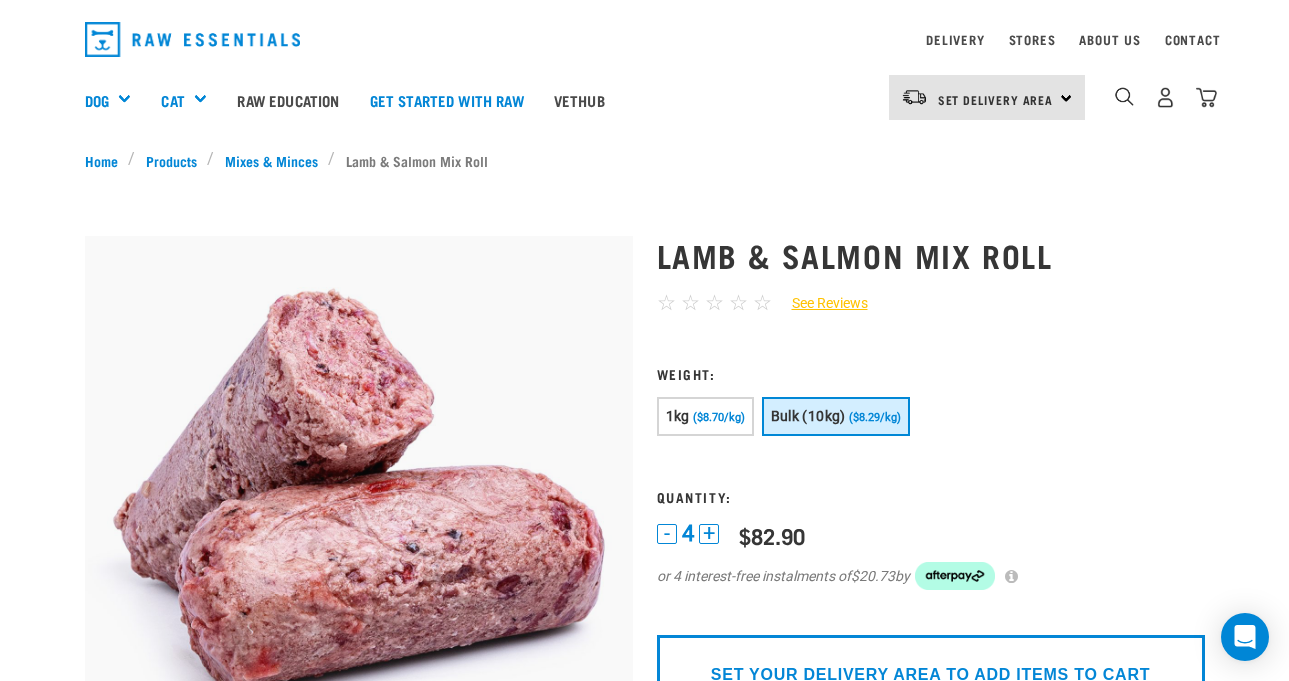 click on "-" at bounding box center (667, 534) 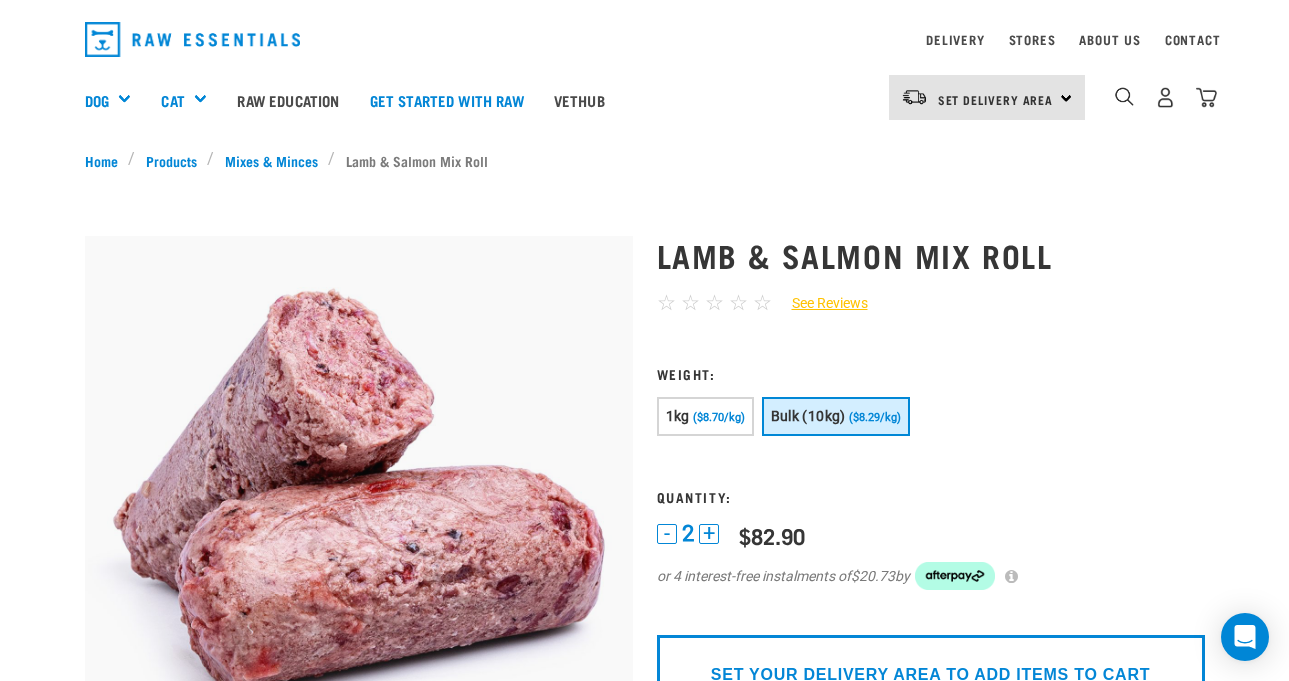 click on "-" at bounding box center (667, 534) 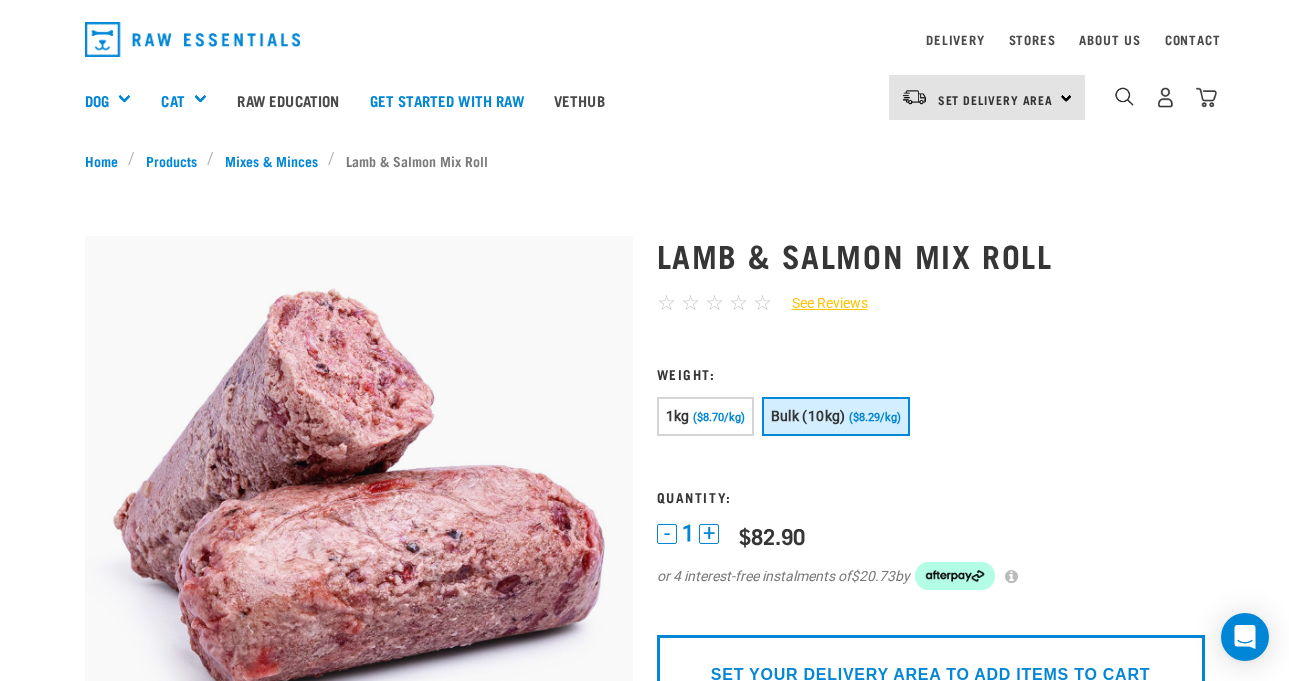 click on "-" at bounding box center [667, 534] 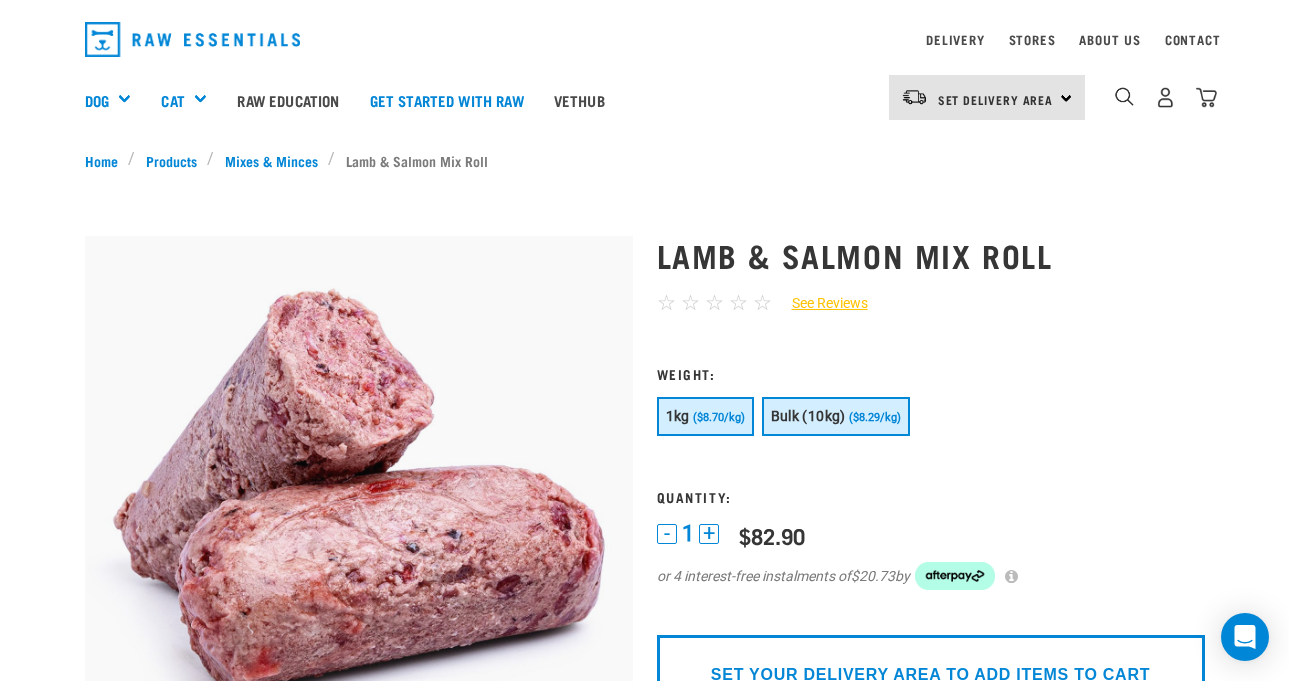click on "($8.70/kg)" at bounding box center (719, 417) 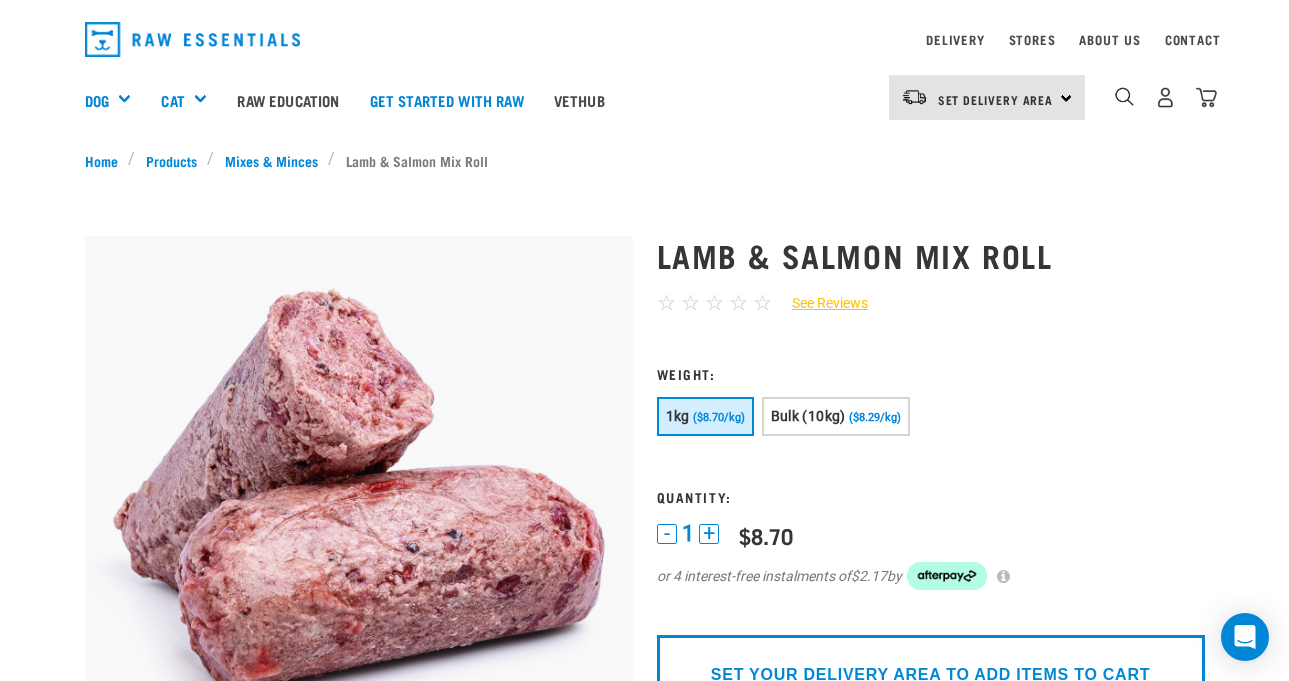 click on "+" at bounding box center [709, 534] 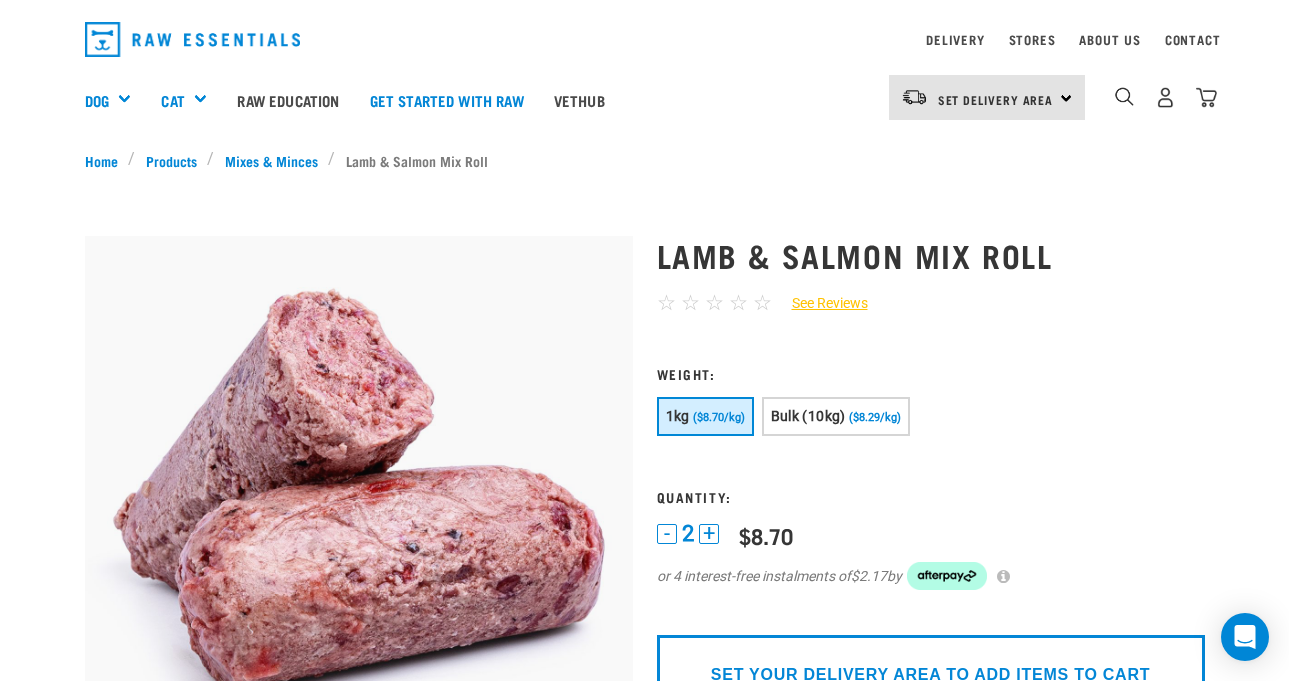 click on "+" at bounding box center [709, 534] 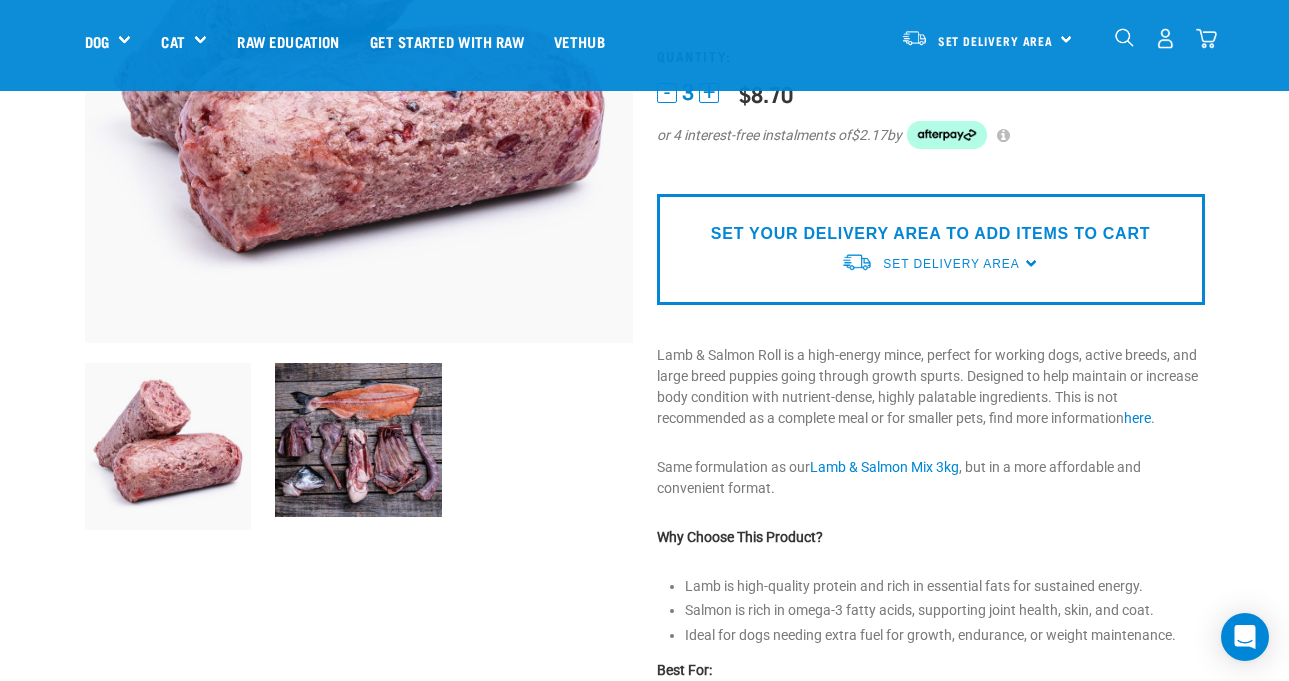 scroll, scrollTop: 196, scrollLeft: 0, axis: vertical 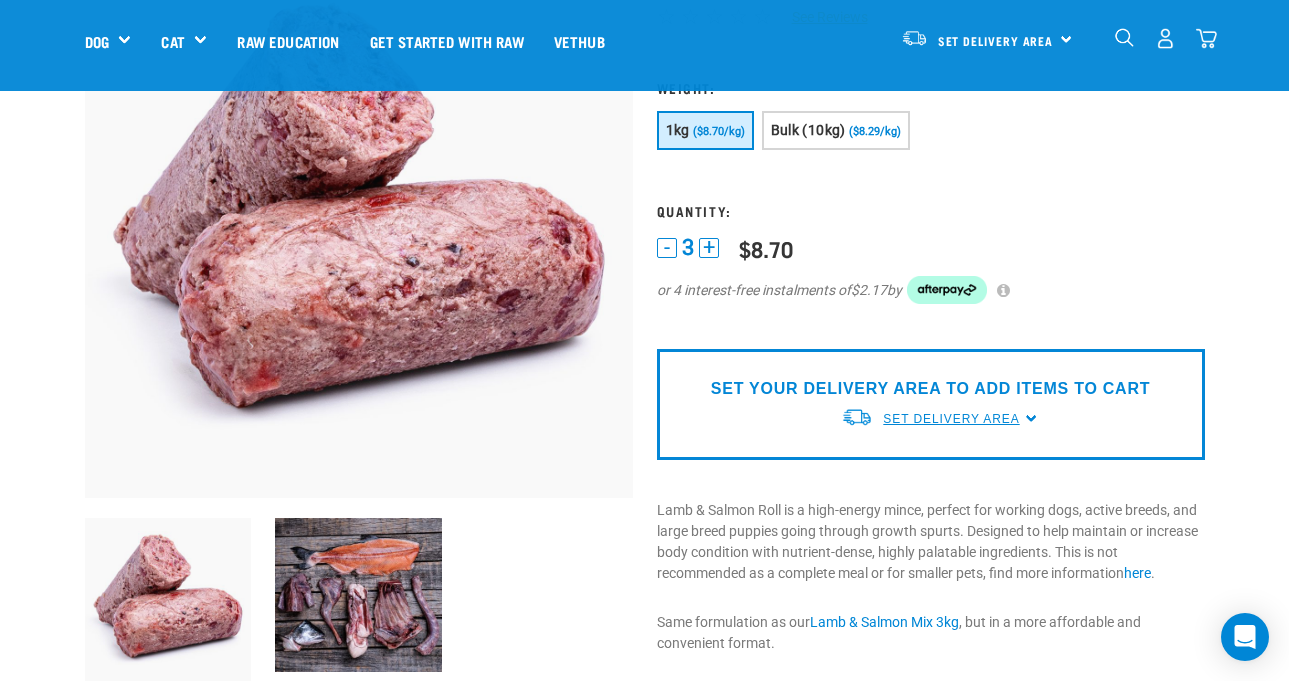 click on "Set Delivery Area" at bounding box center [951, 419] 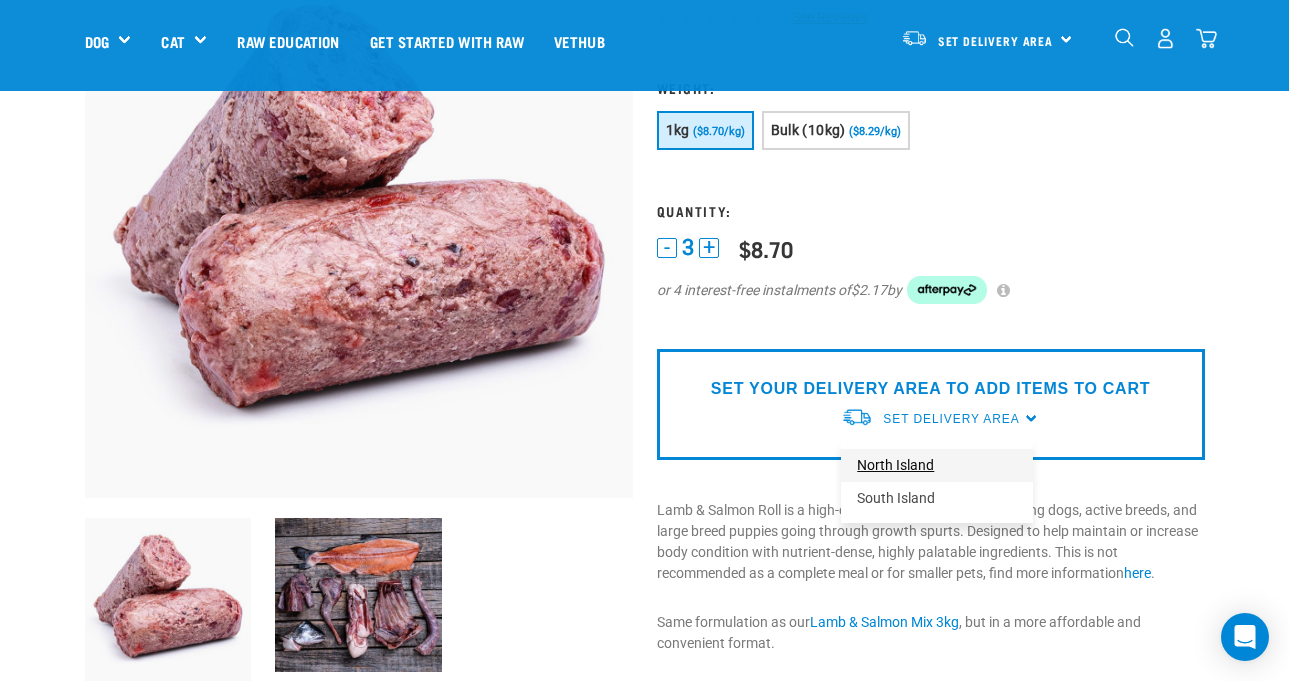 click on "North Island" at bounding box center [937, 465] 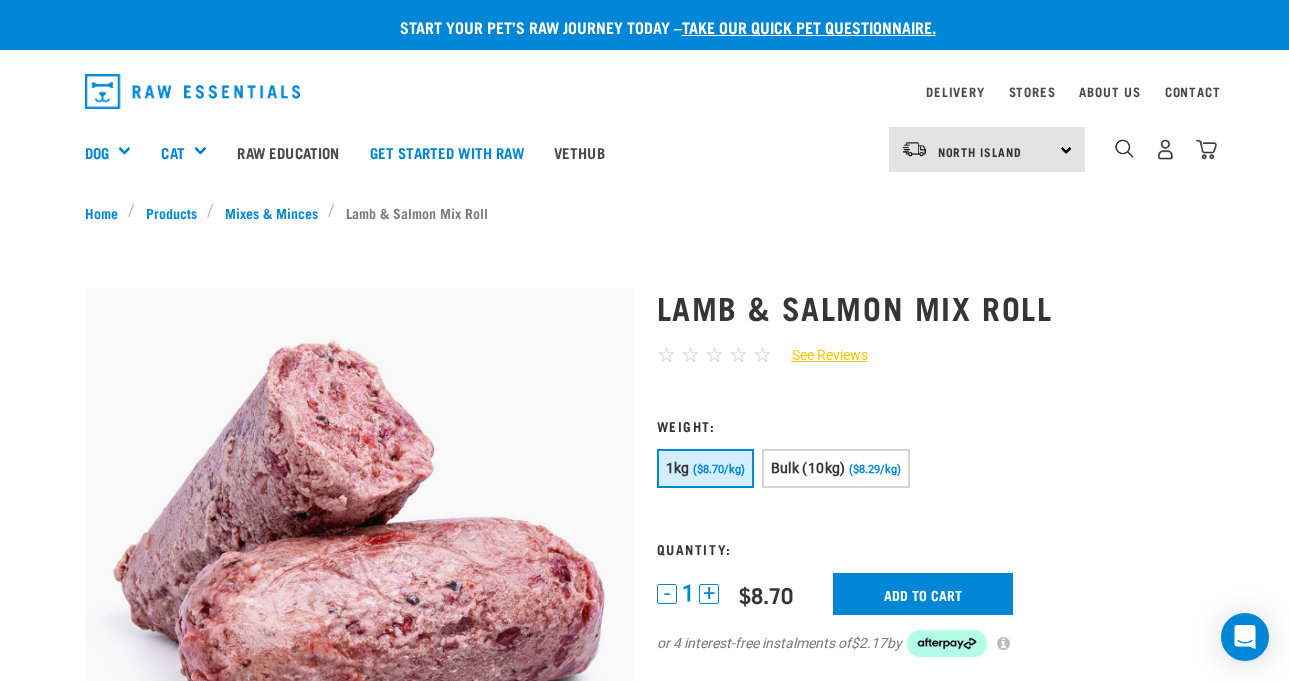 scroll, scrollTop: 338, scrollLeft: 0, axis: vertical 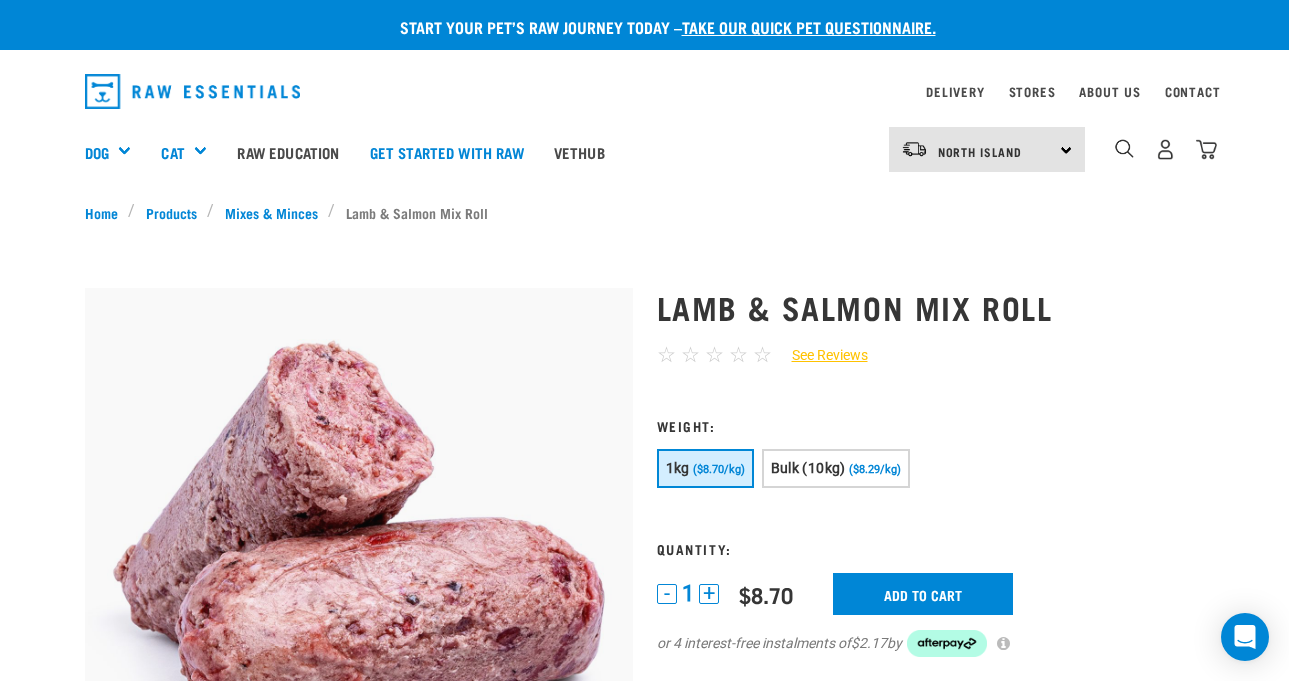 click on "+" at bounding box center [709, 594] 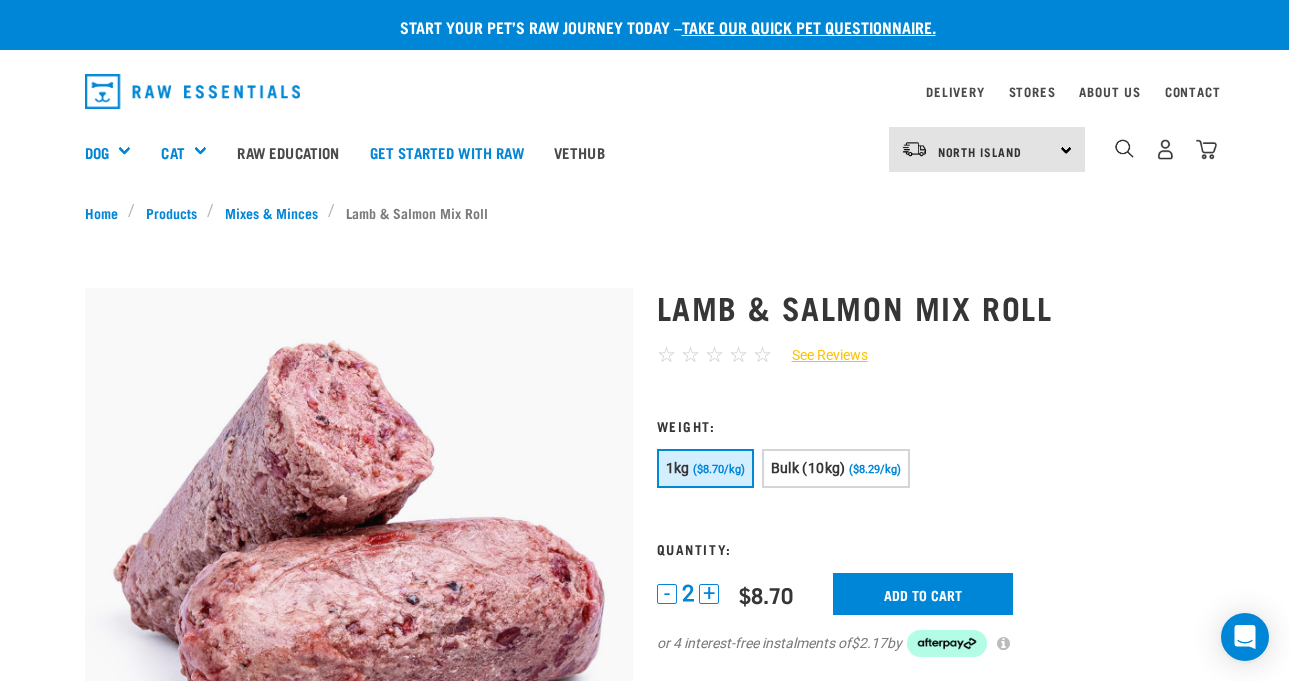 click on "+" at bounding box center (709, 594) 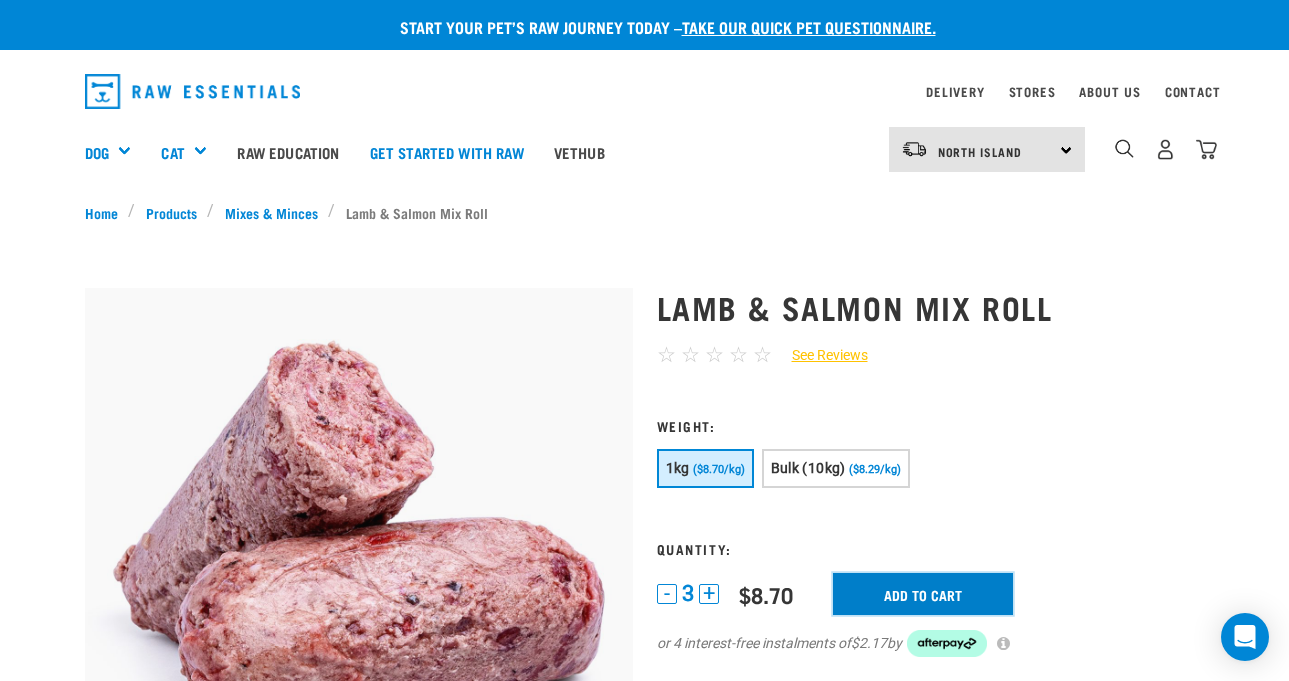 click on "Add to cart" at bounding box center [923, 594] 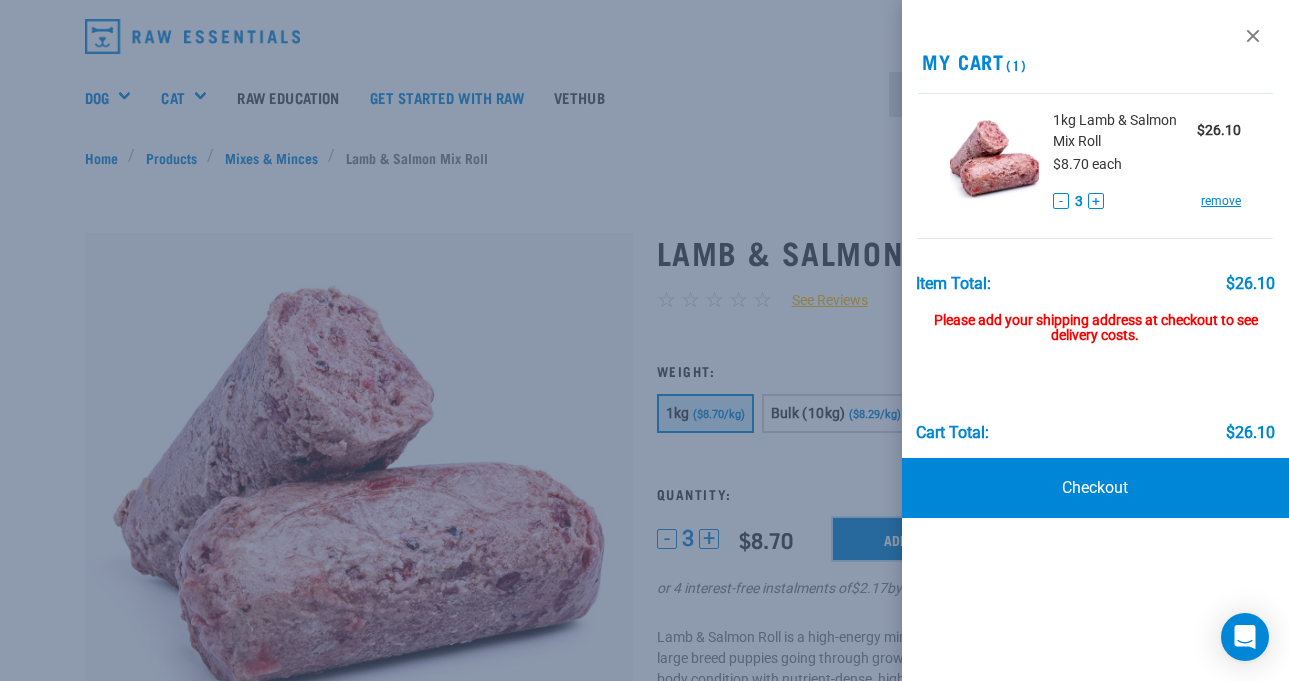 scroll, scrollTop: 56, scrollLeft: 0, axis: vertical 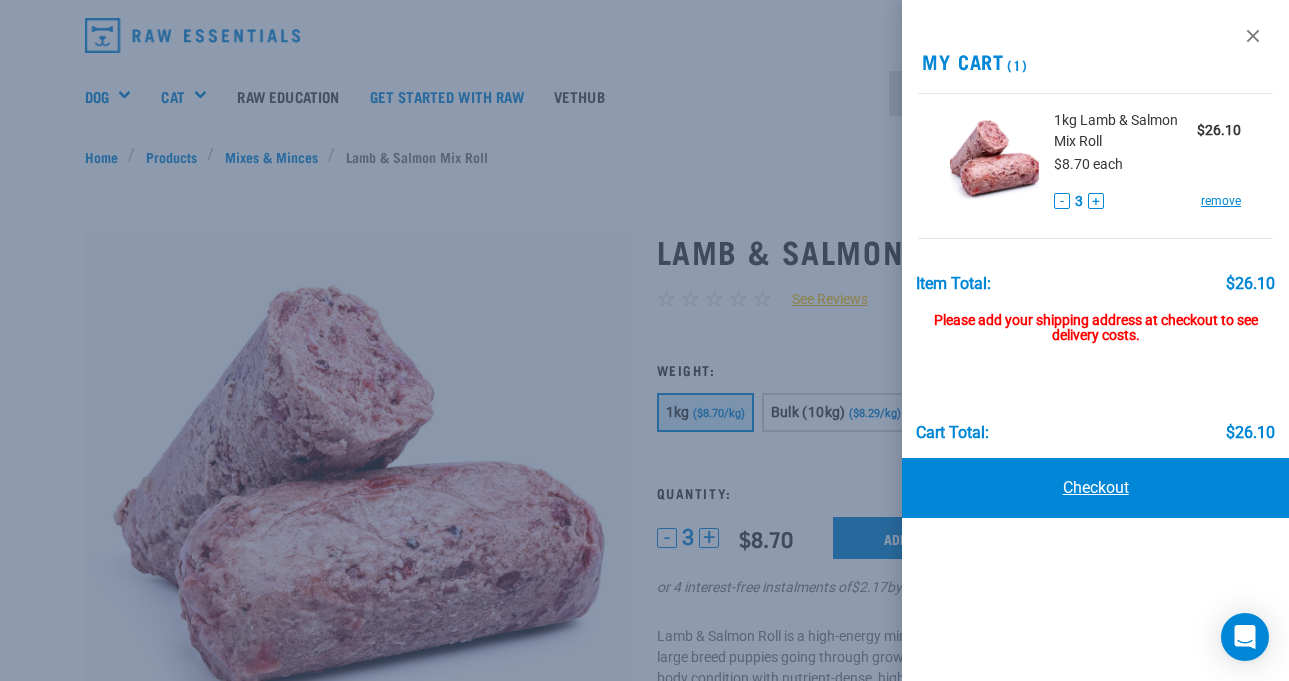 click on "Checkout" at bounding box center (1095, 488) 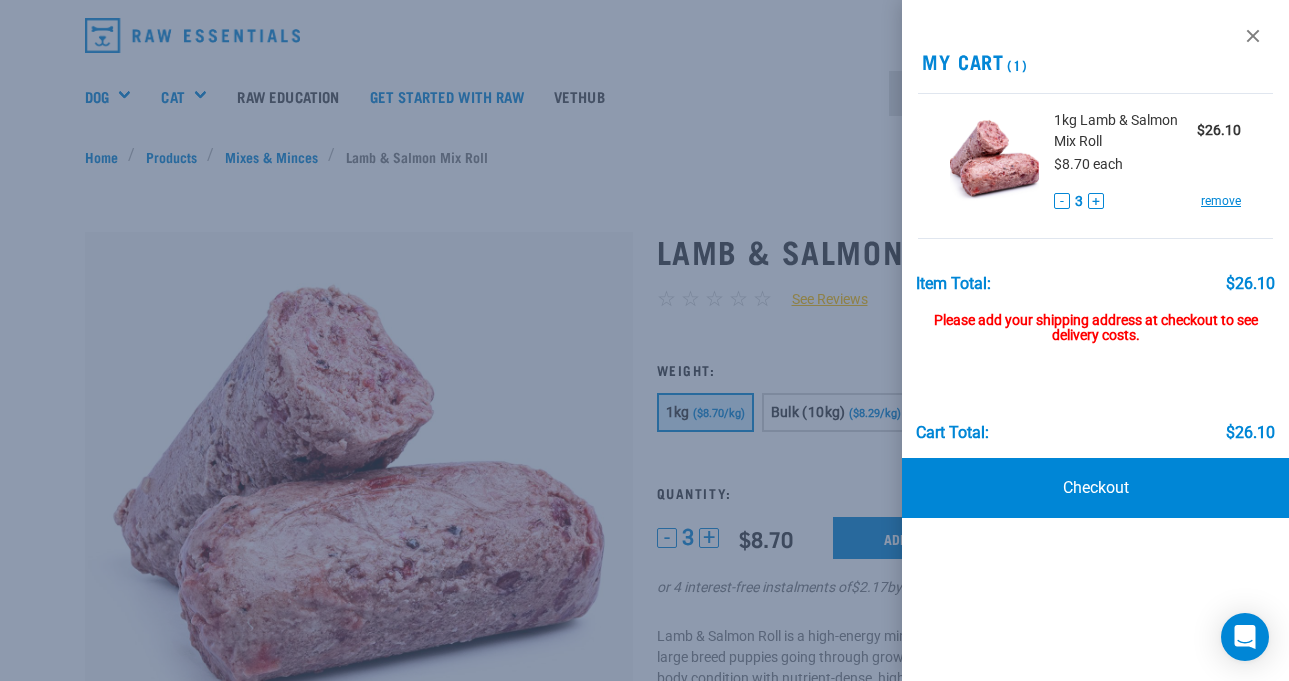 click on "Please add your shipping address at checkout to see delivery costs." at bounding box center [1096, 319] 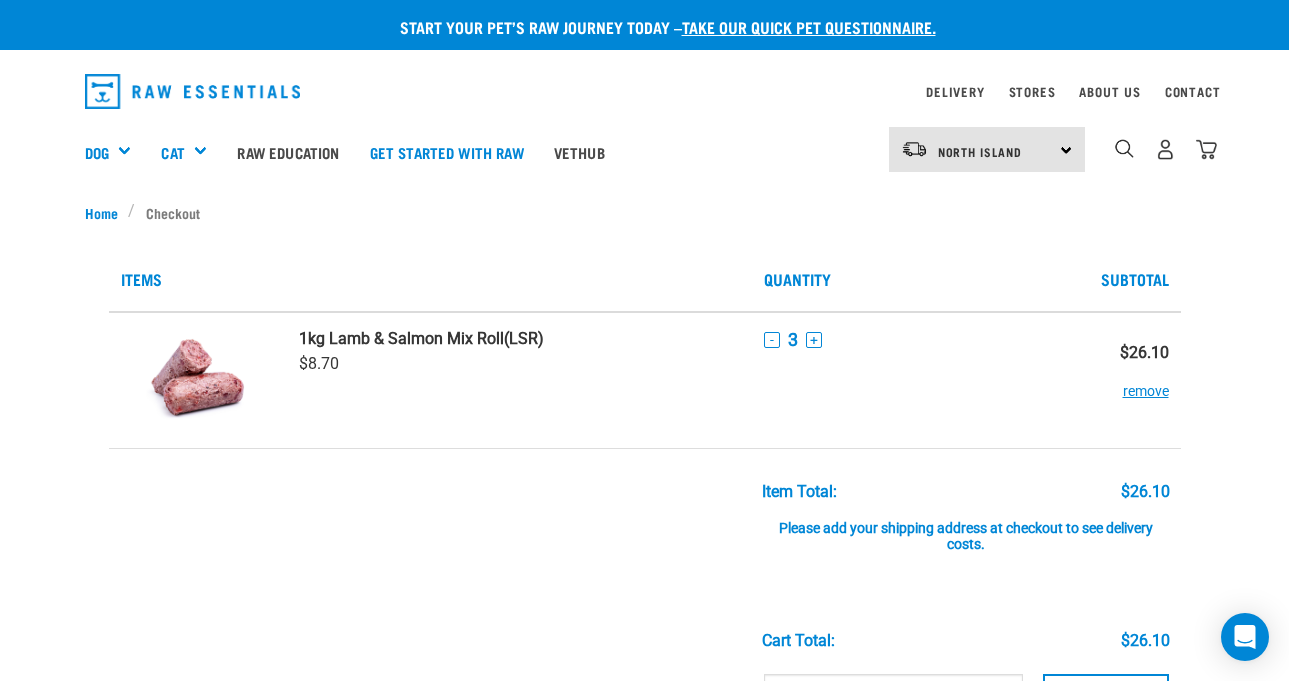 scroll, scrollTop: 0, scrollLeft: 0, axis: both 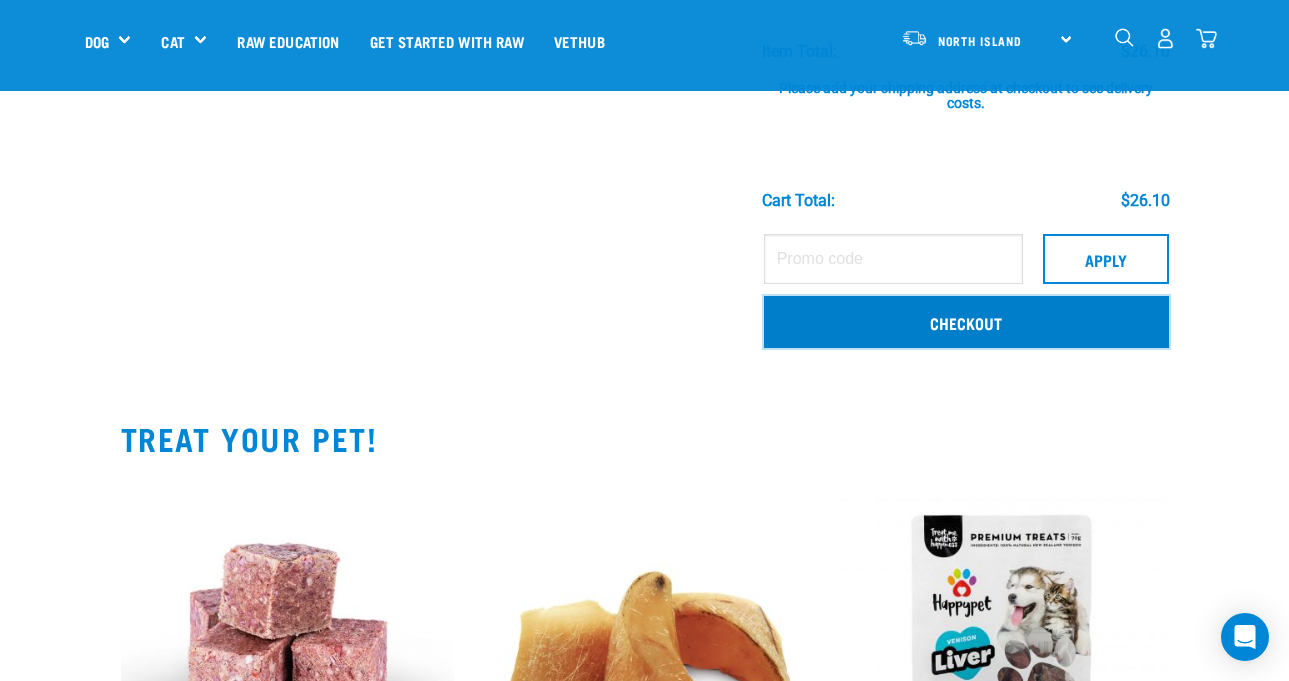 click on "Checkout" at bounding box center (966, 322) 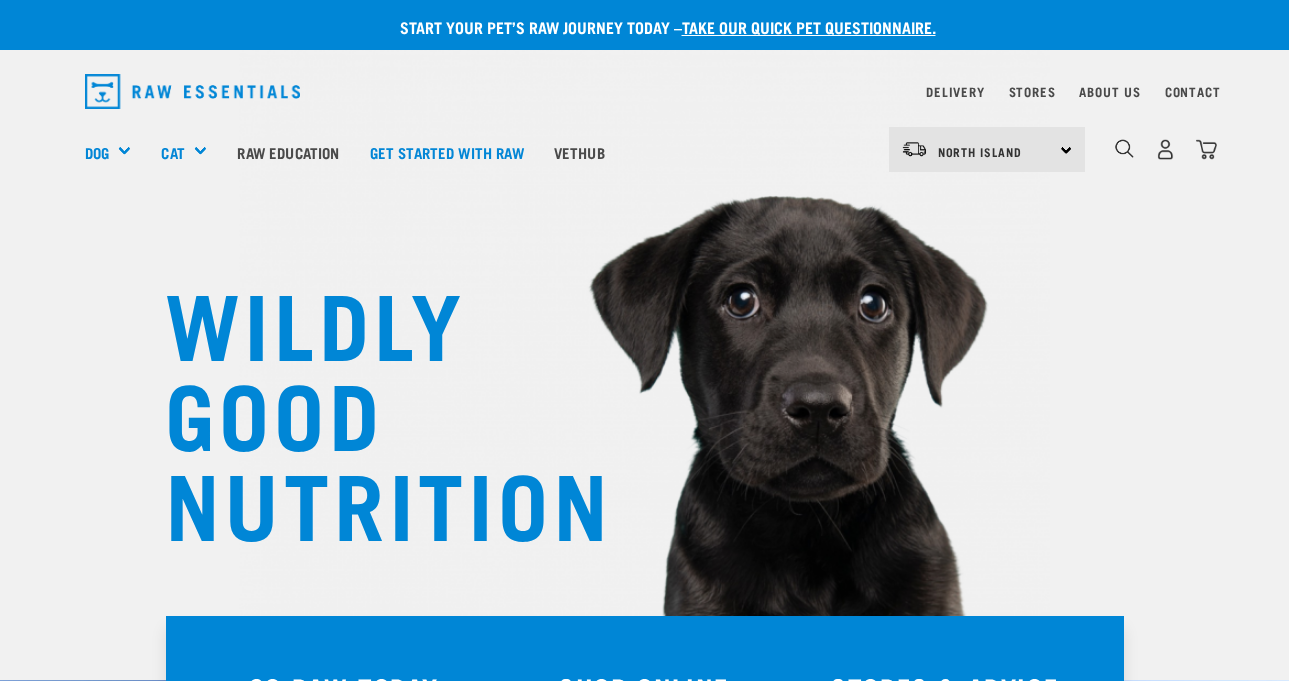 scroll, scrollTop: 0, scrollLeft: 0, axis: both 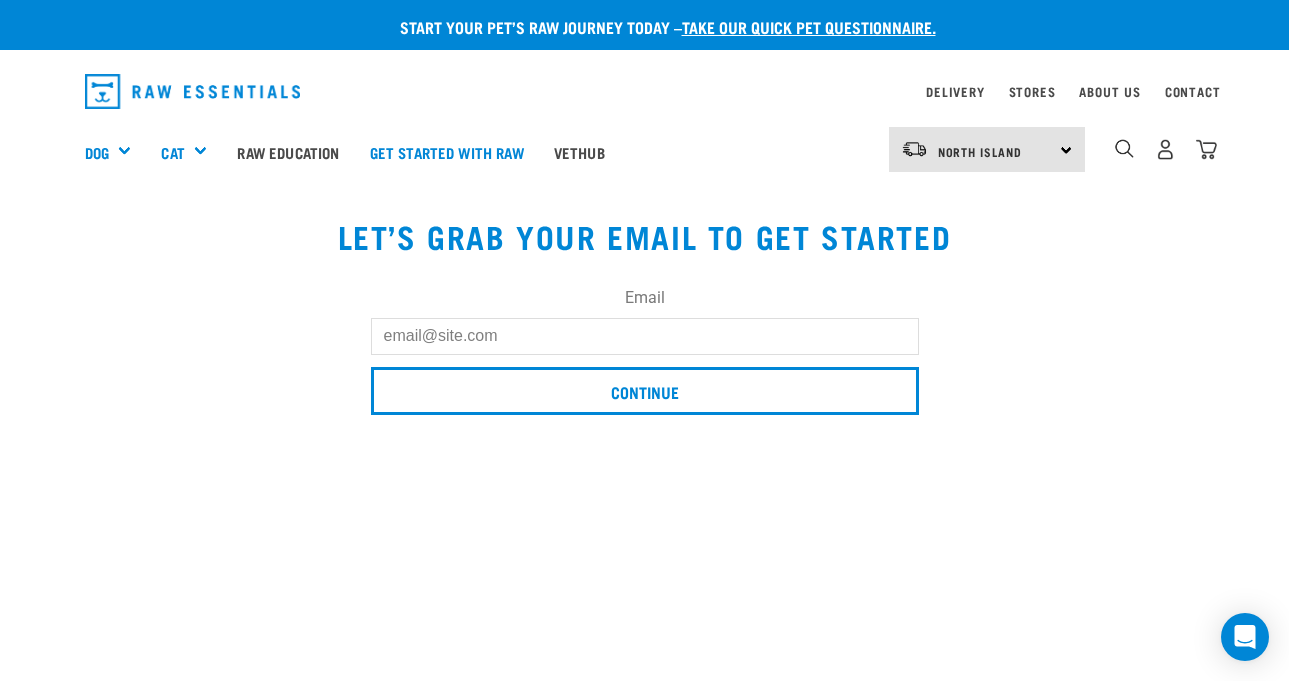 click on "Email" at bounding box center [645, 336] 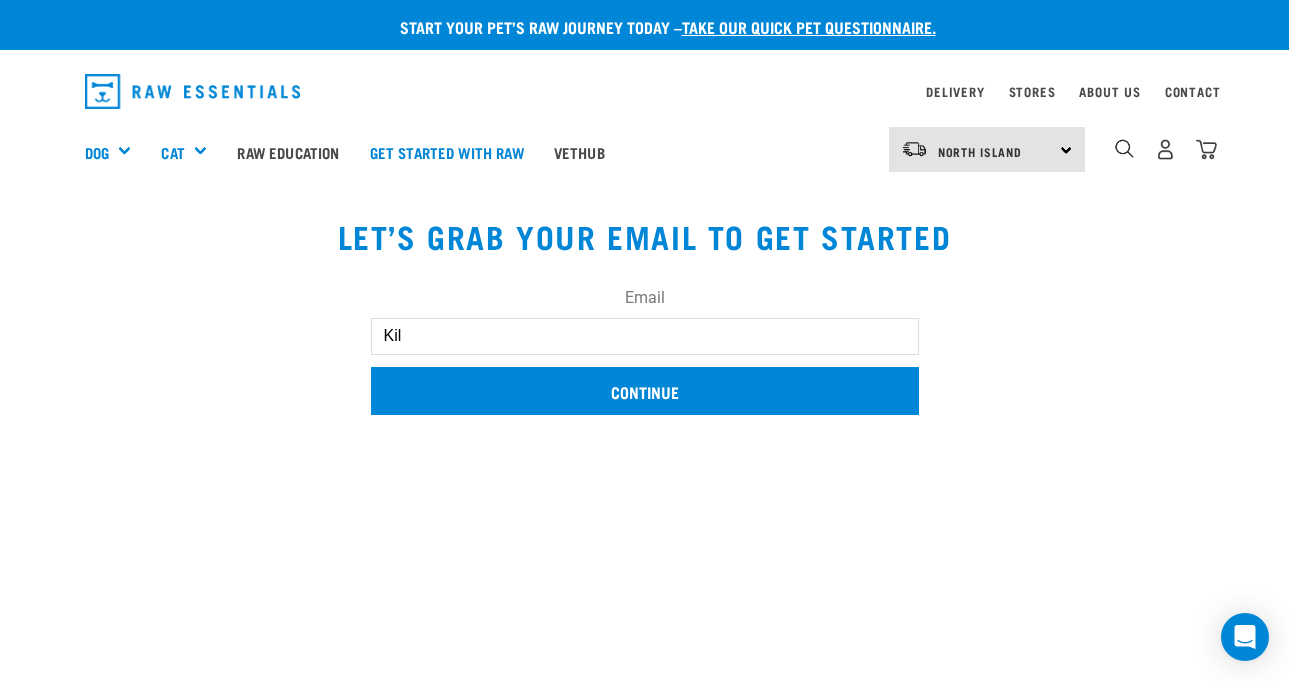 type on "[EMAIL]" 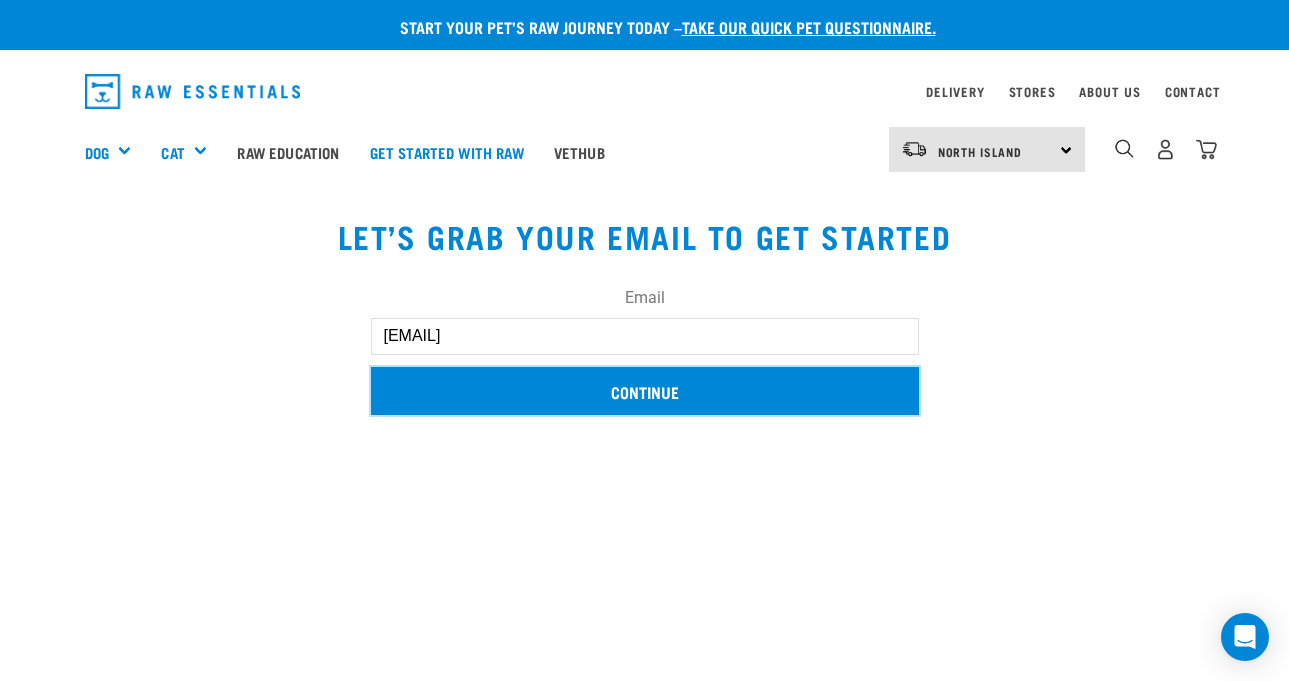click on "Continue" at bounding box center (645, 391) 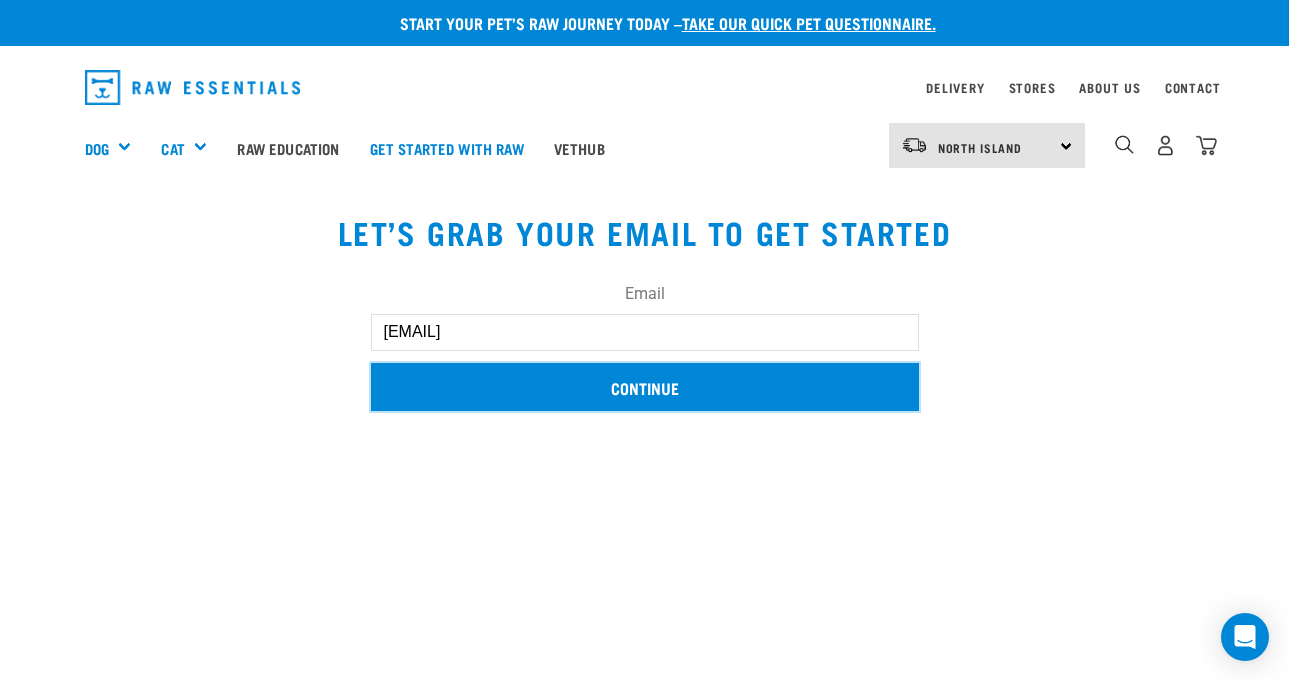scroll, scrollTop: 3, scrollLeft: 0, axis: vertical 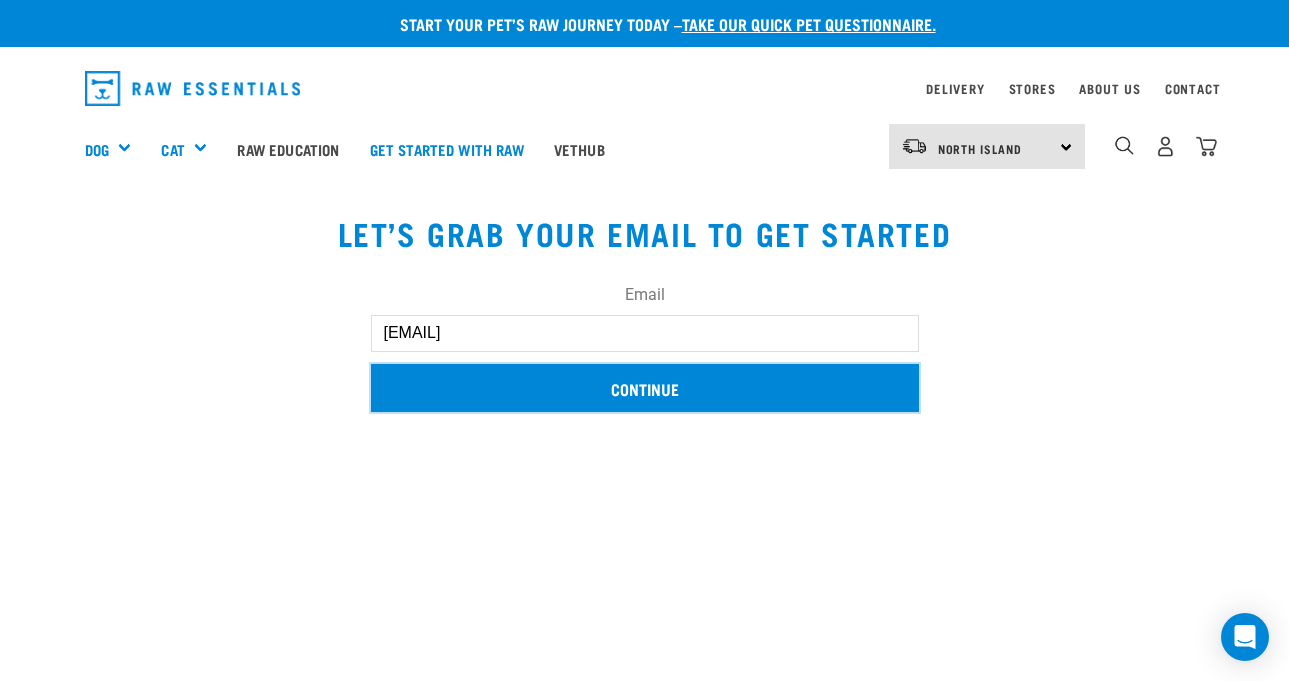 click on "Continue" at bounding box center (645, 388) 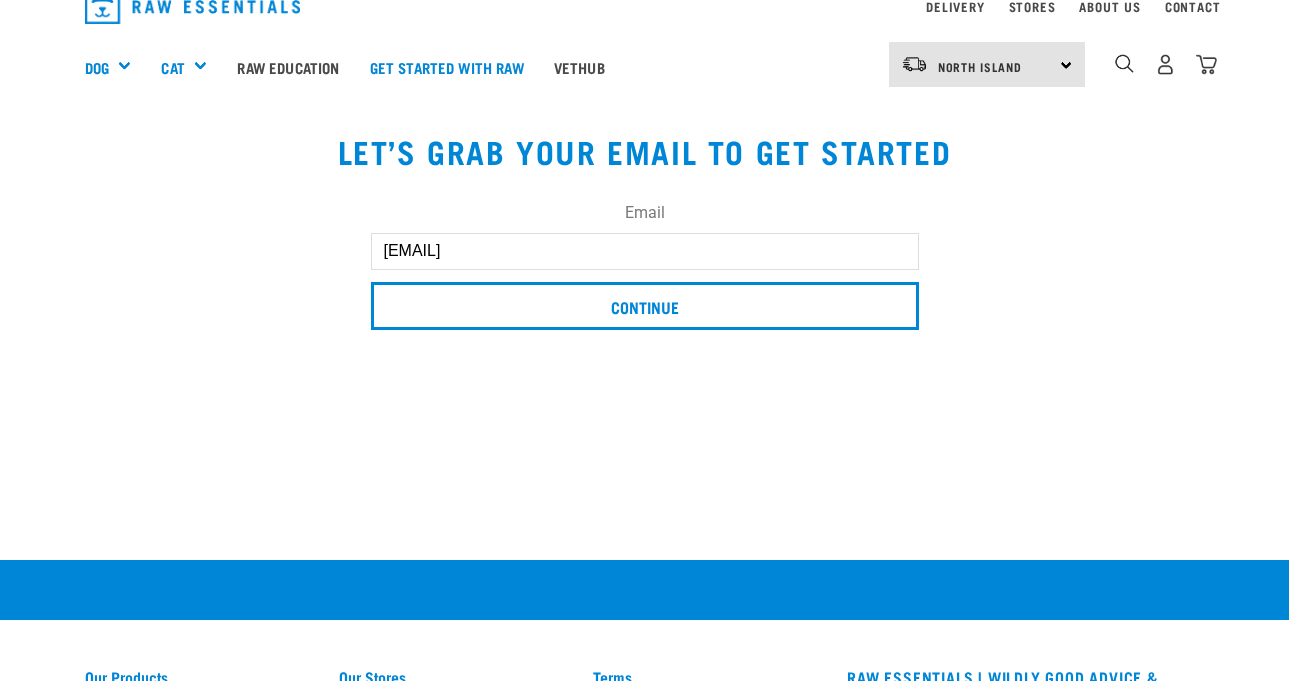 scroll, scrollTop: 0, scrollLeft: 0, axis: both 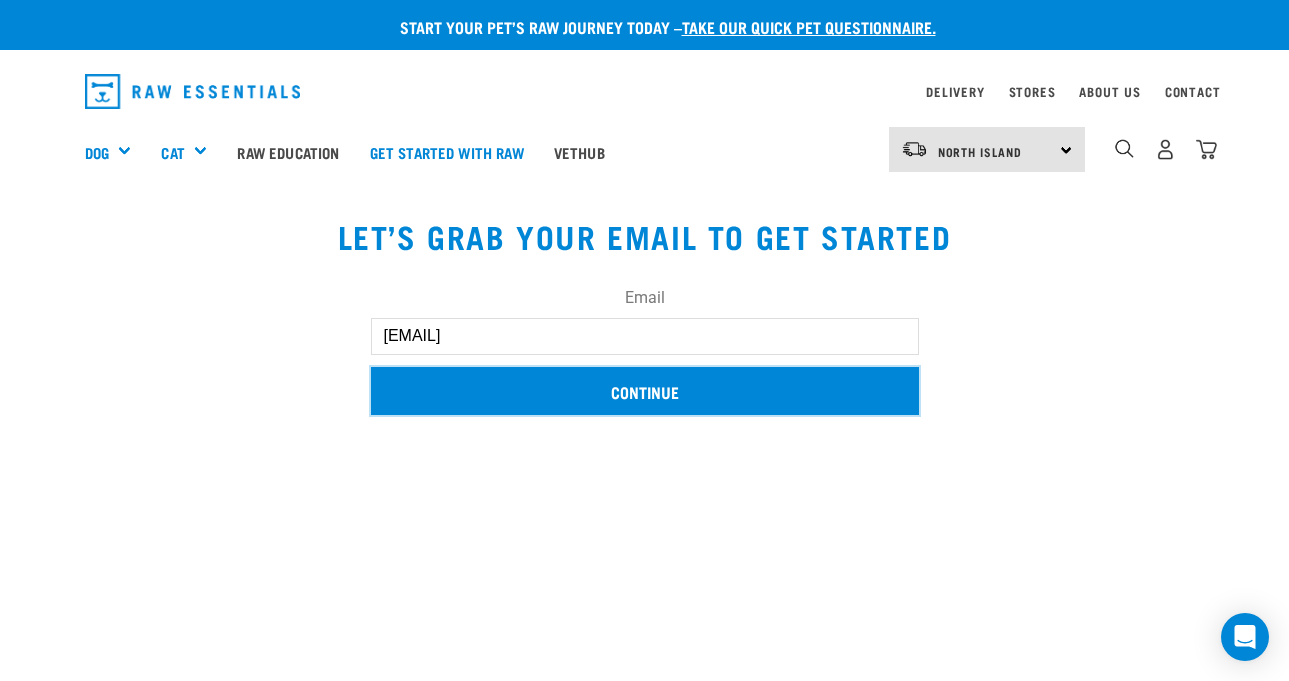 click on "Continue" at bounding box center (645, 391) 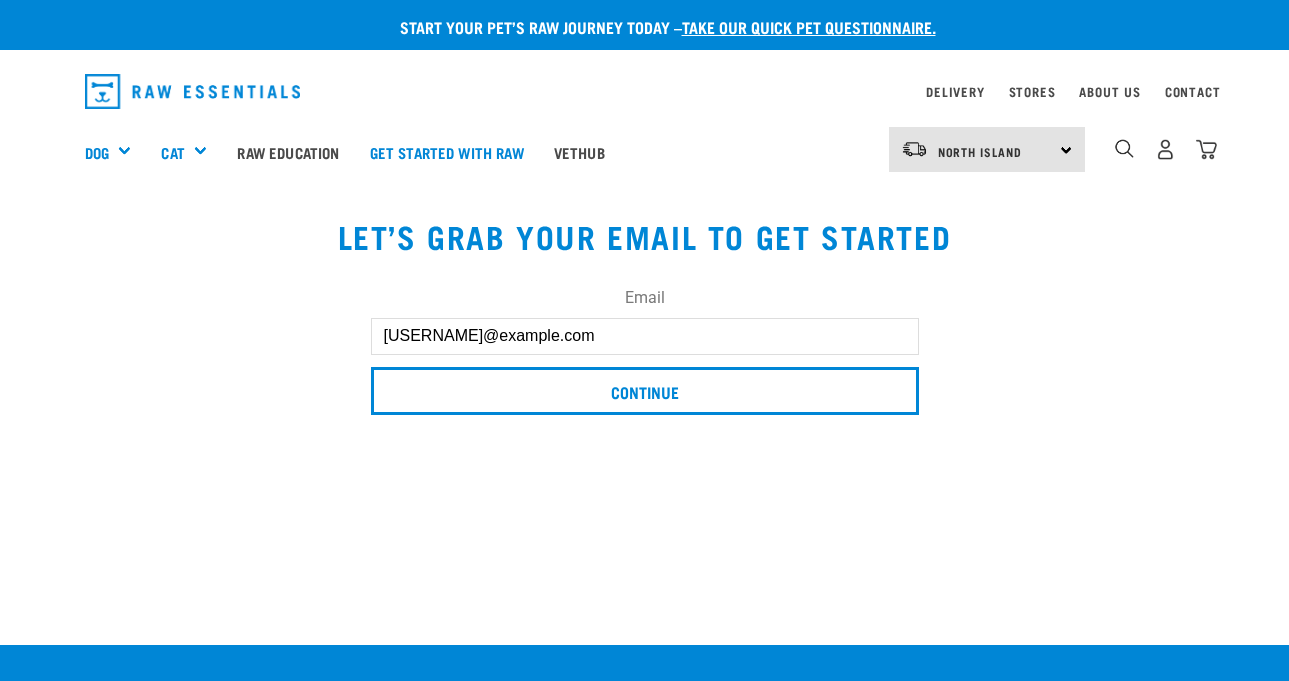 scroll, scrollTop: 0, scrollLeft: 0, axis: both 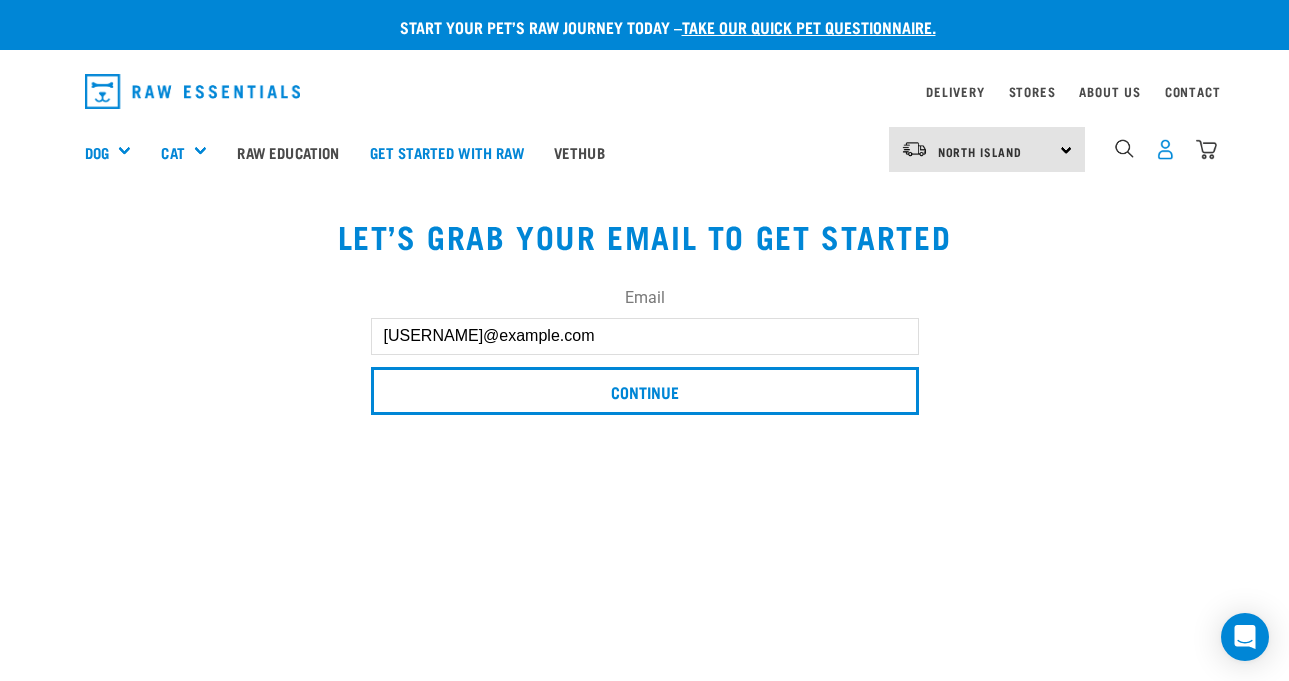 click at bounding box center (1165, 149) 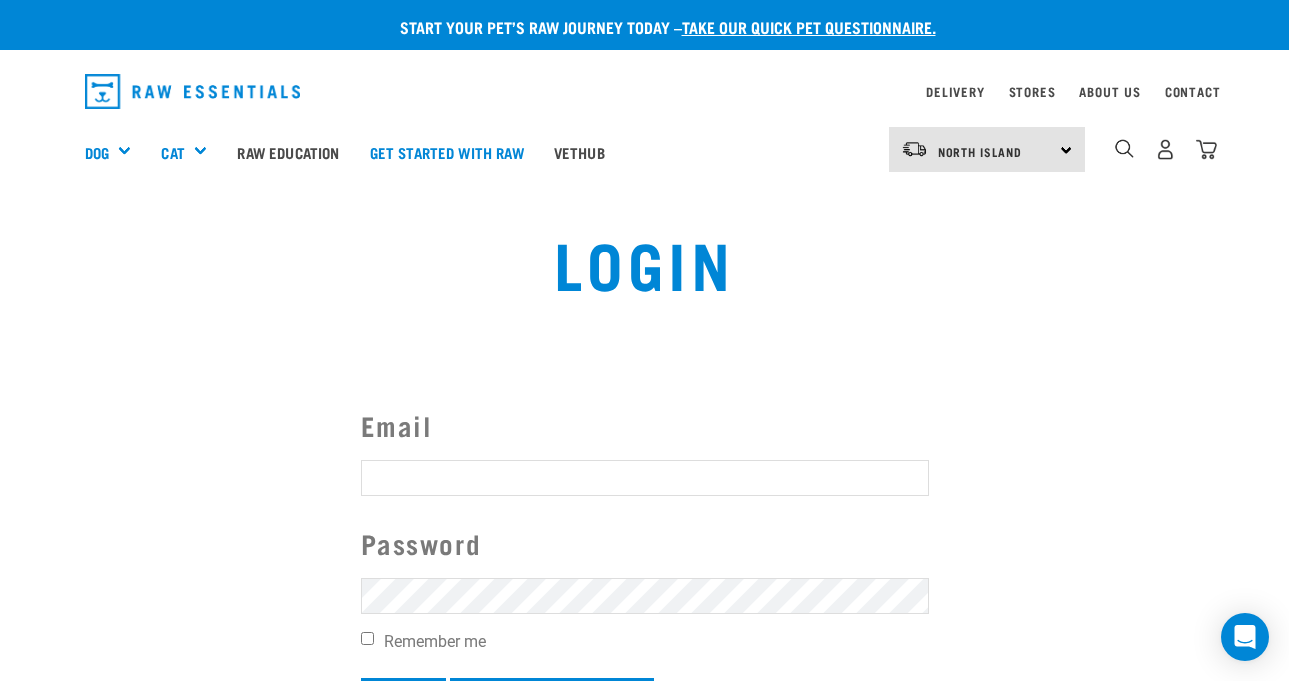 scroll, scrollTop: 0, scrollLeft: 0, axis: both 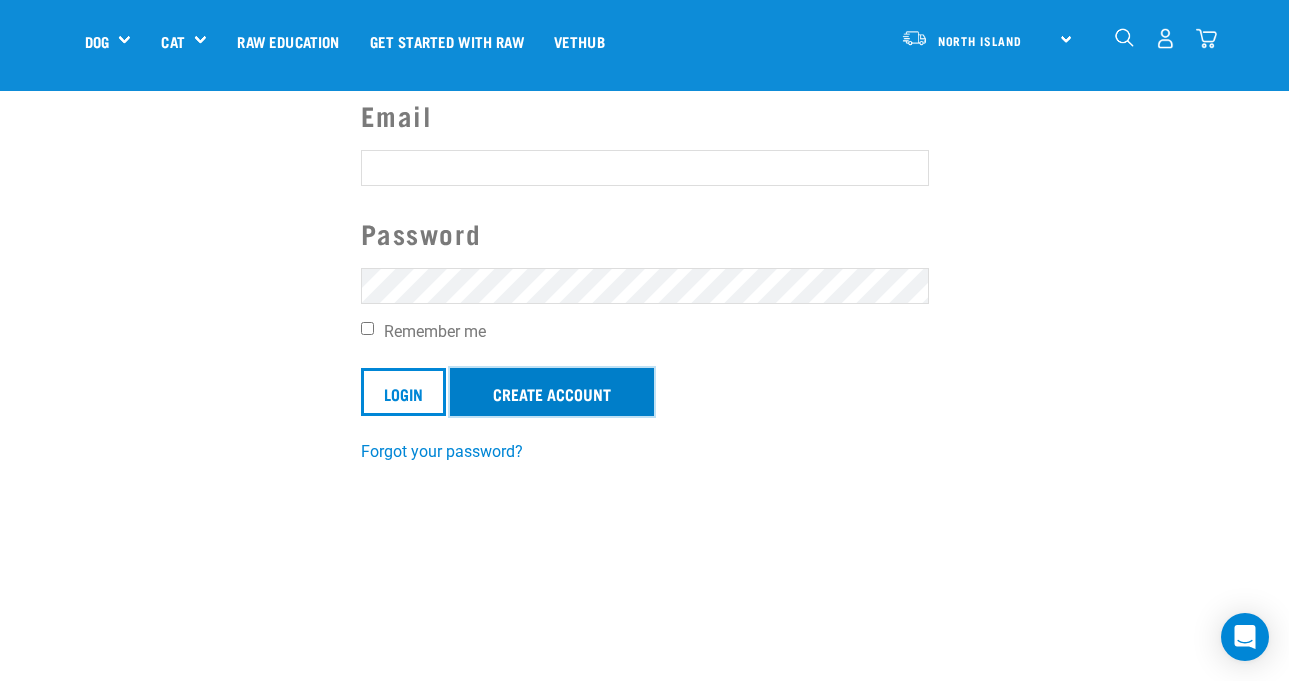 click on "Create Account" at bounding box center (552, 392) 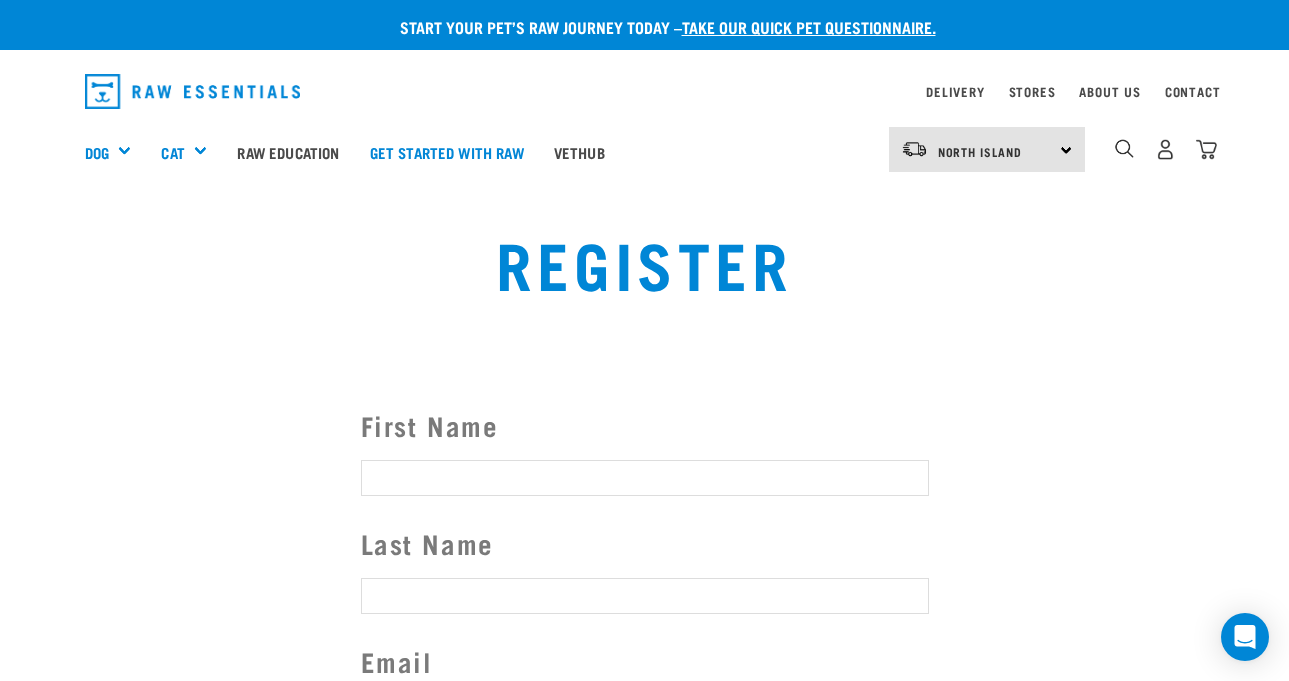 scroll, scrollTop: 0, scrollLeft: 0, axis: both 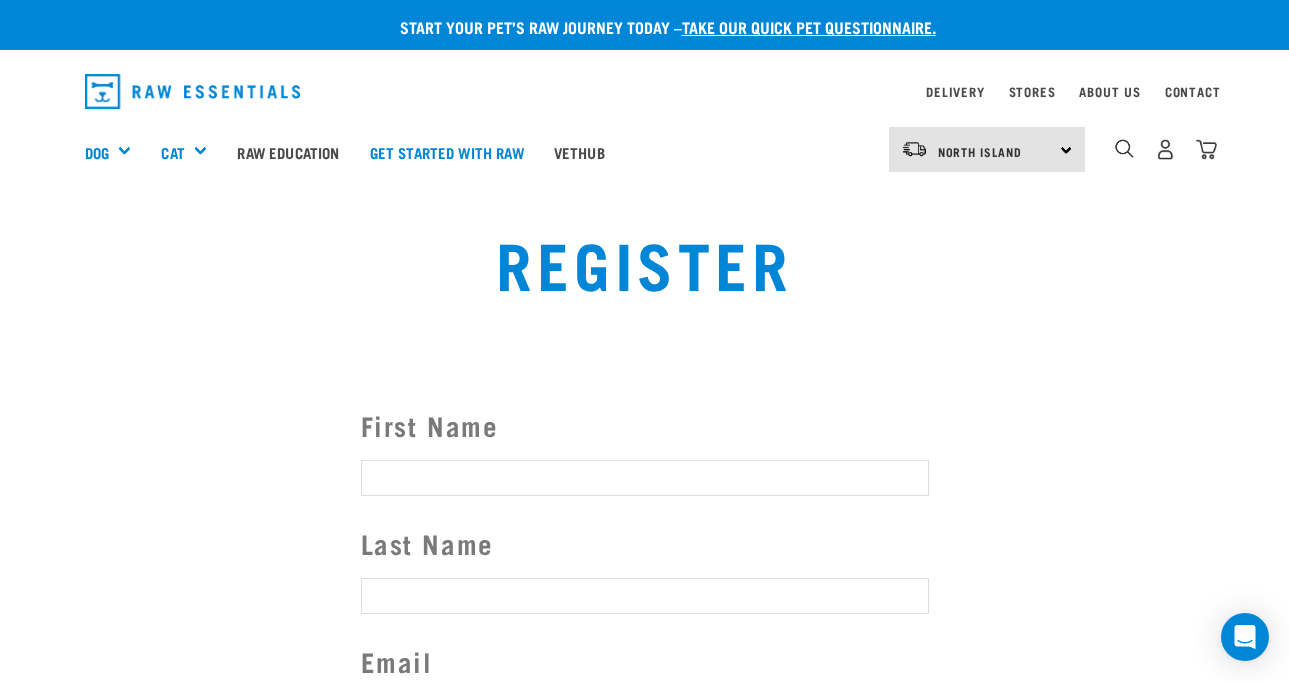 click on "First Name" at bounding box center [645, 478] 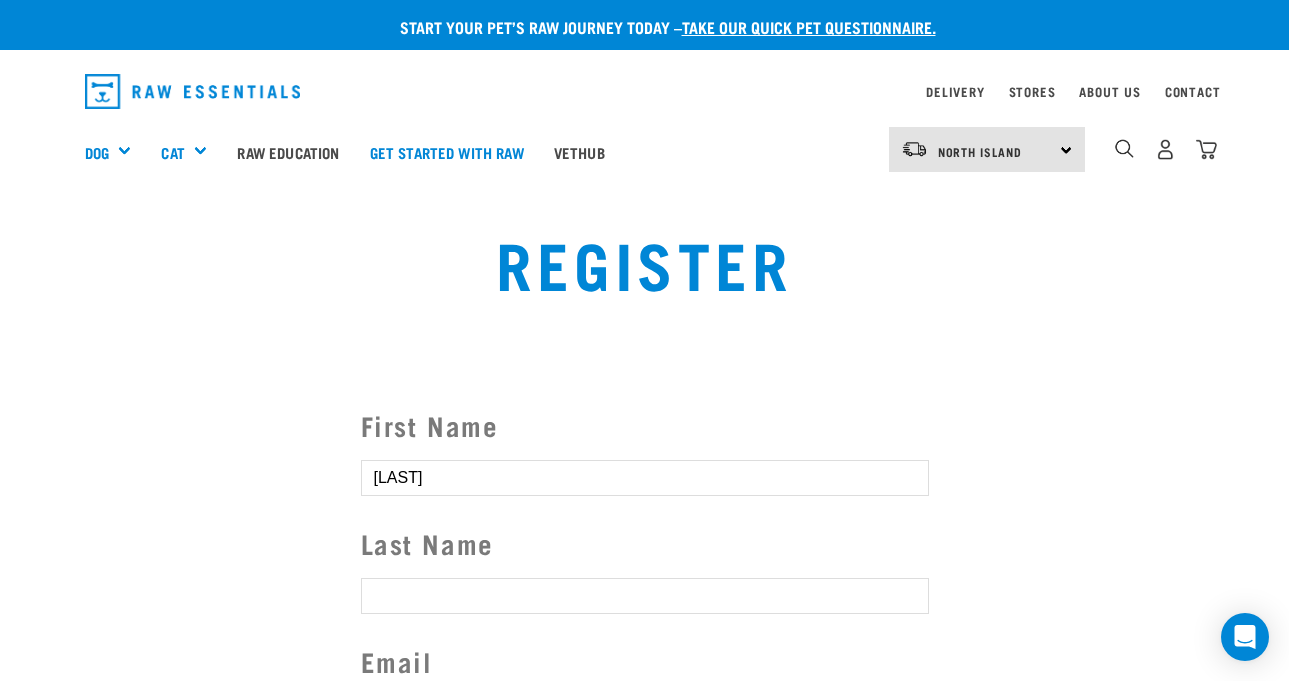 type on "Kilisi" 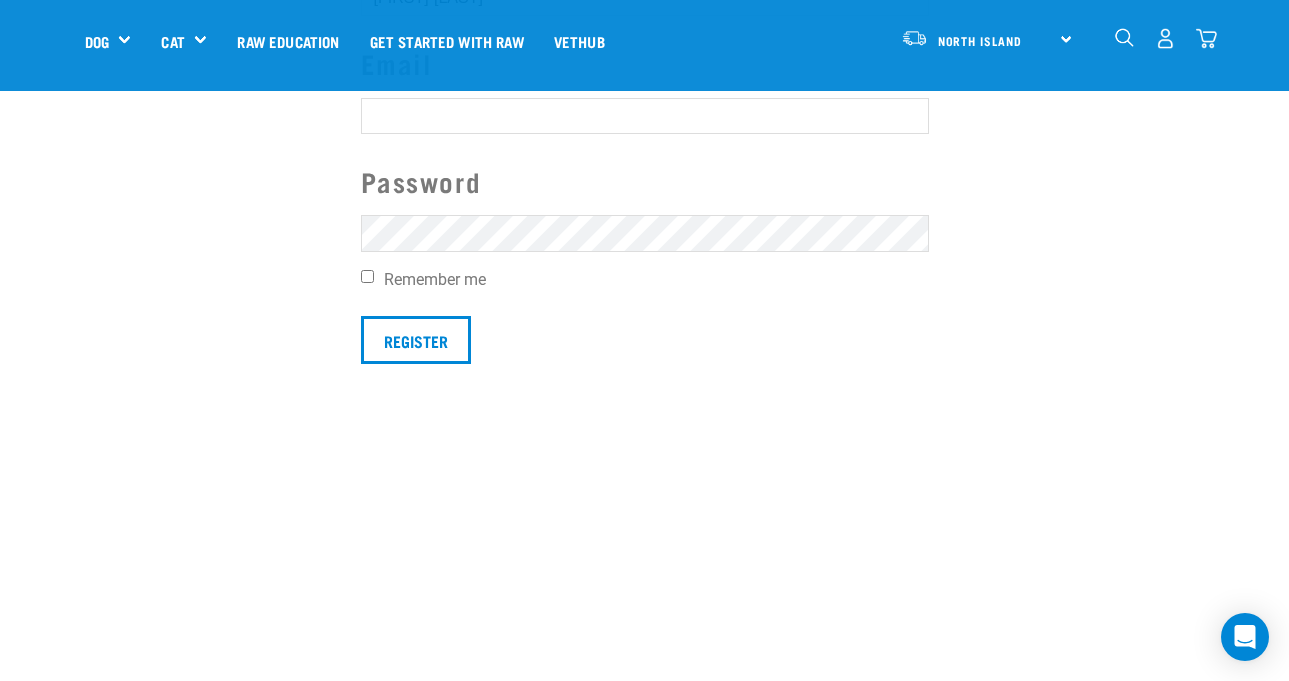 scroll, scrollTop: 457, scrollLeft: 0, axis: vertical 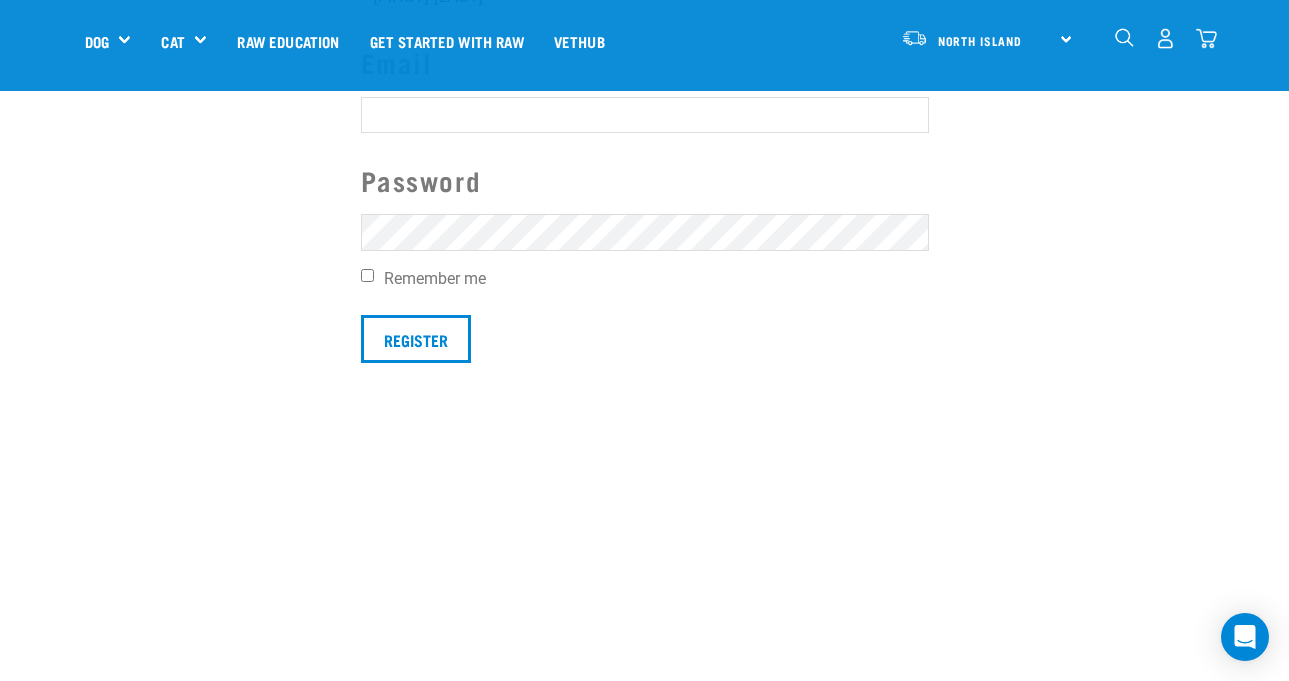 type on "AH-Hing" 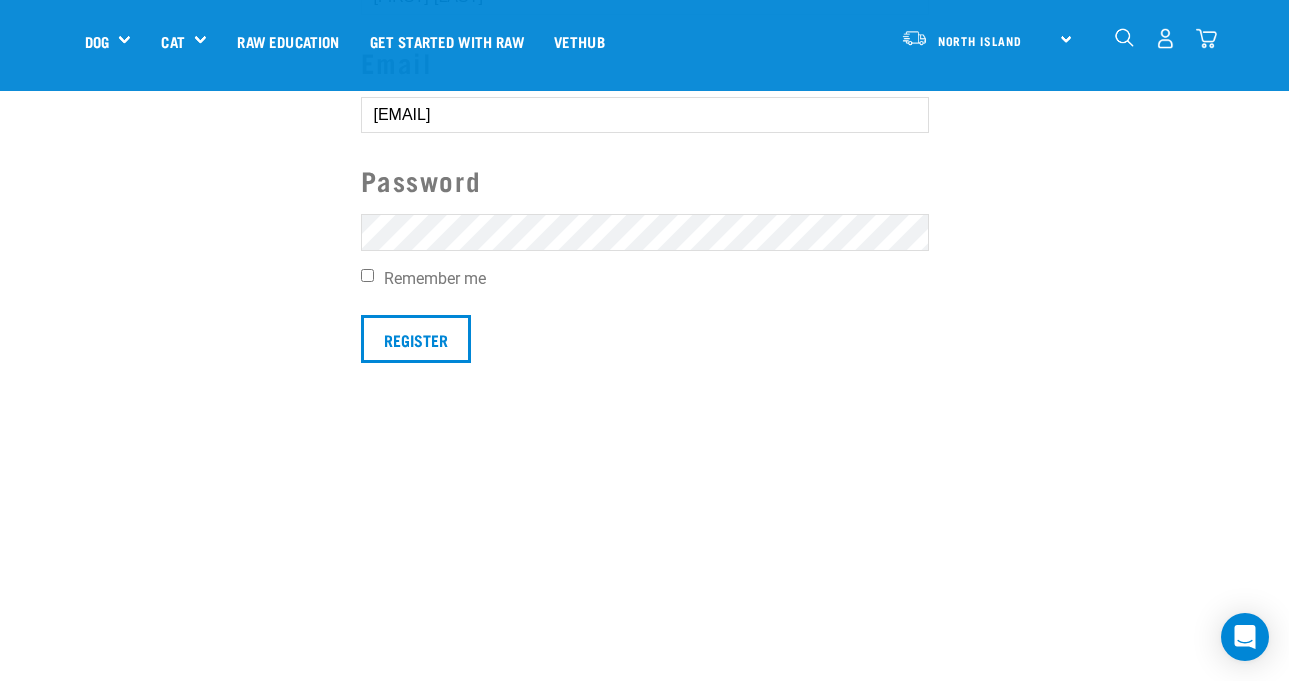 click on "Remember me" at bounding box center [367, 275] 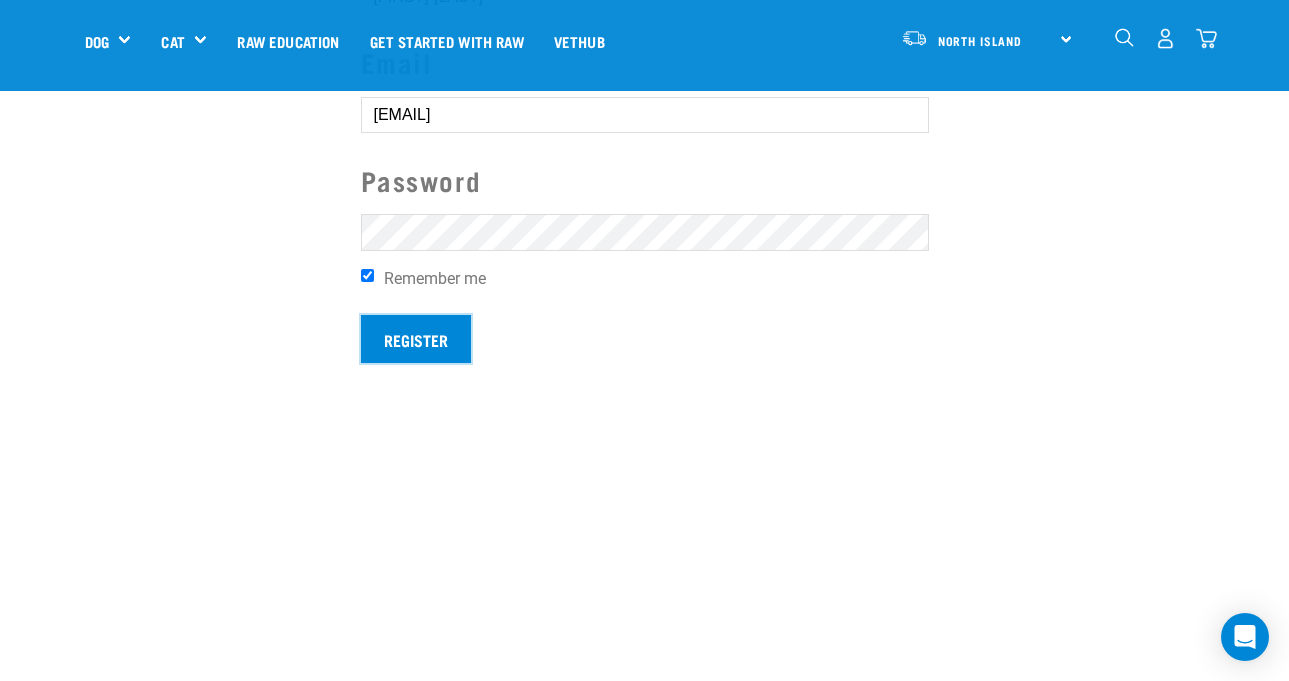 click on "Register" at bounding box center [416, 339] 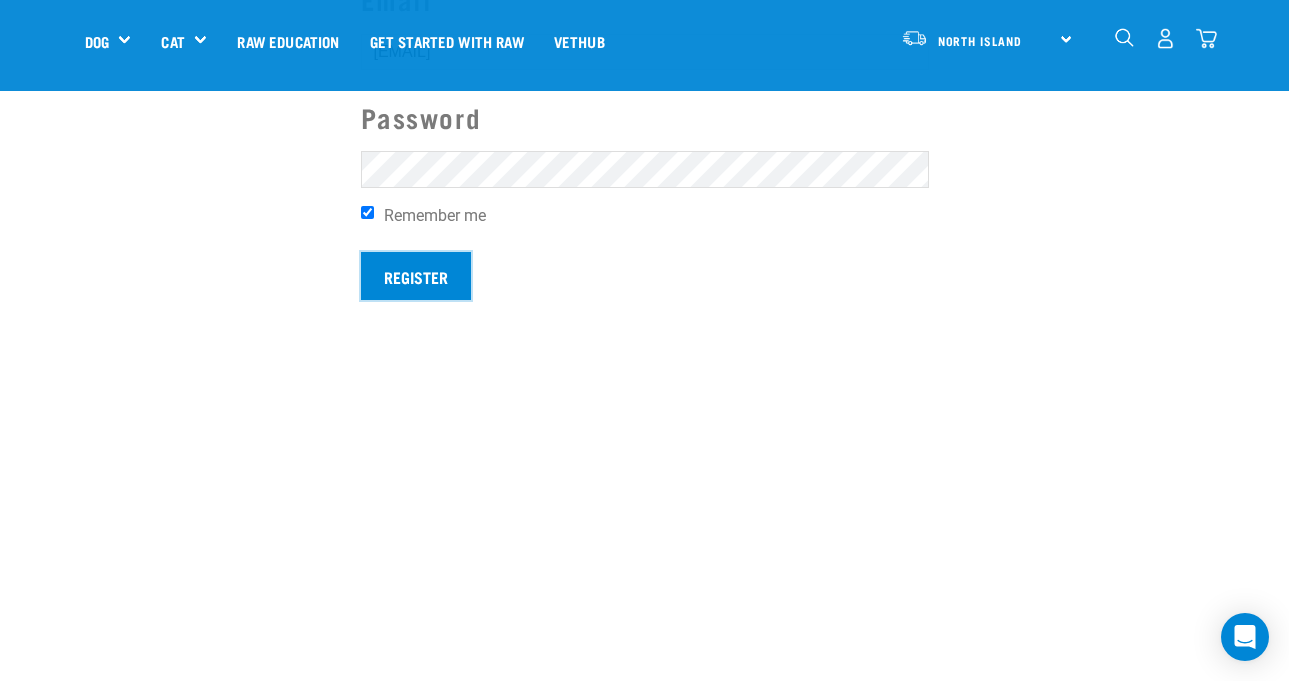 scroll, scrollTop: 467, scrollLeft: 0, axis: vertical 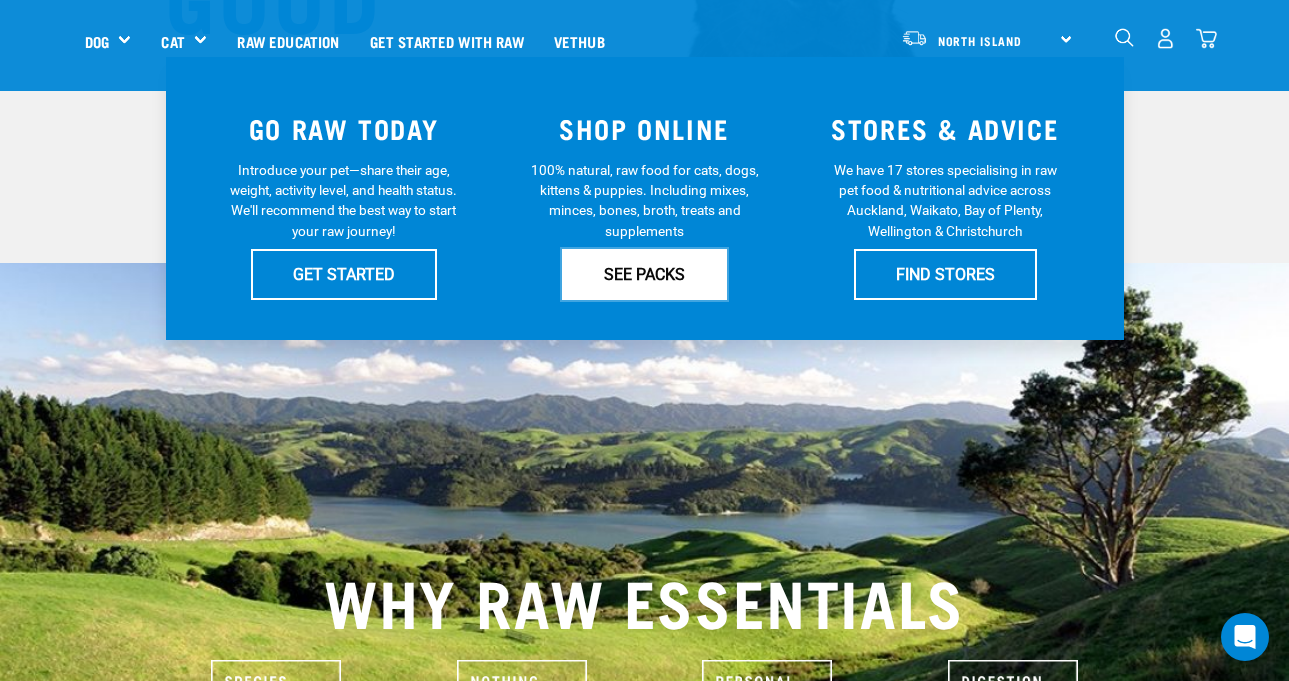 click on "SEE PACKS" at bounding box center [644, 274] 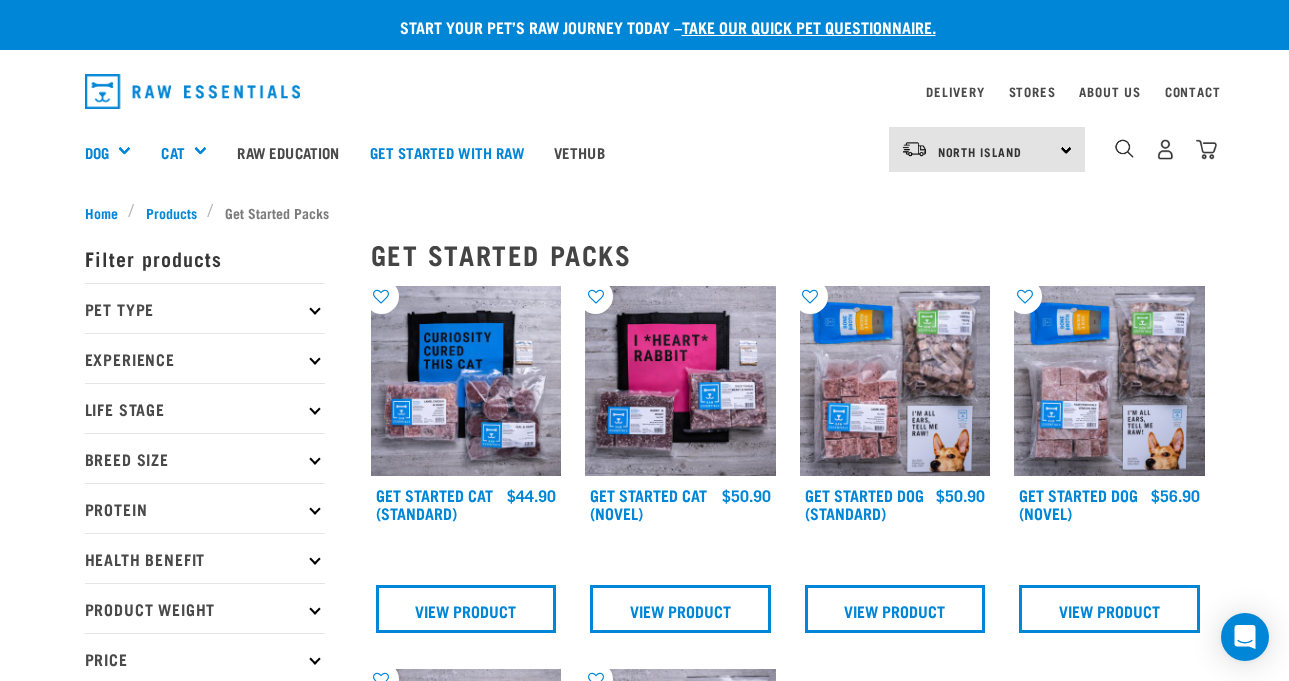 scroll, scrollTop: 0, scrollLeft: 0, axis: both 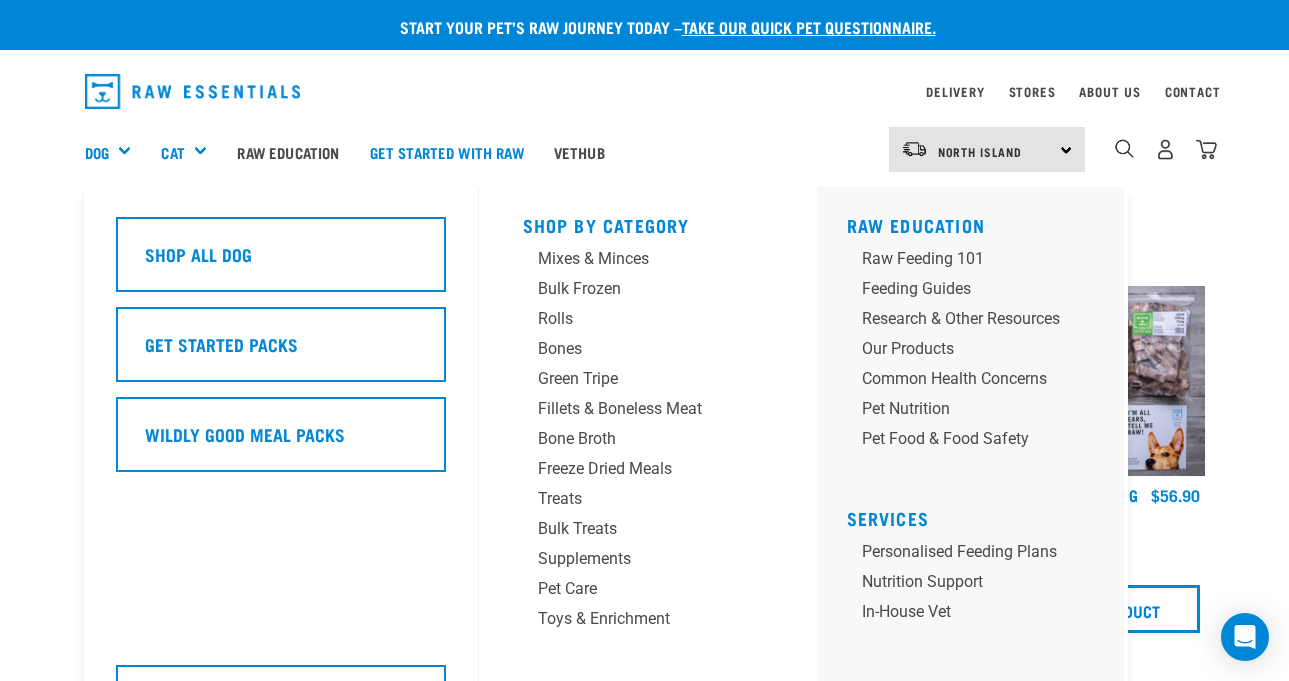 click on "Dog" at bounding box center [116, 152] 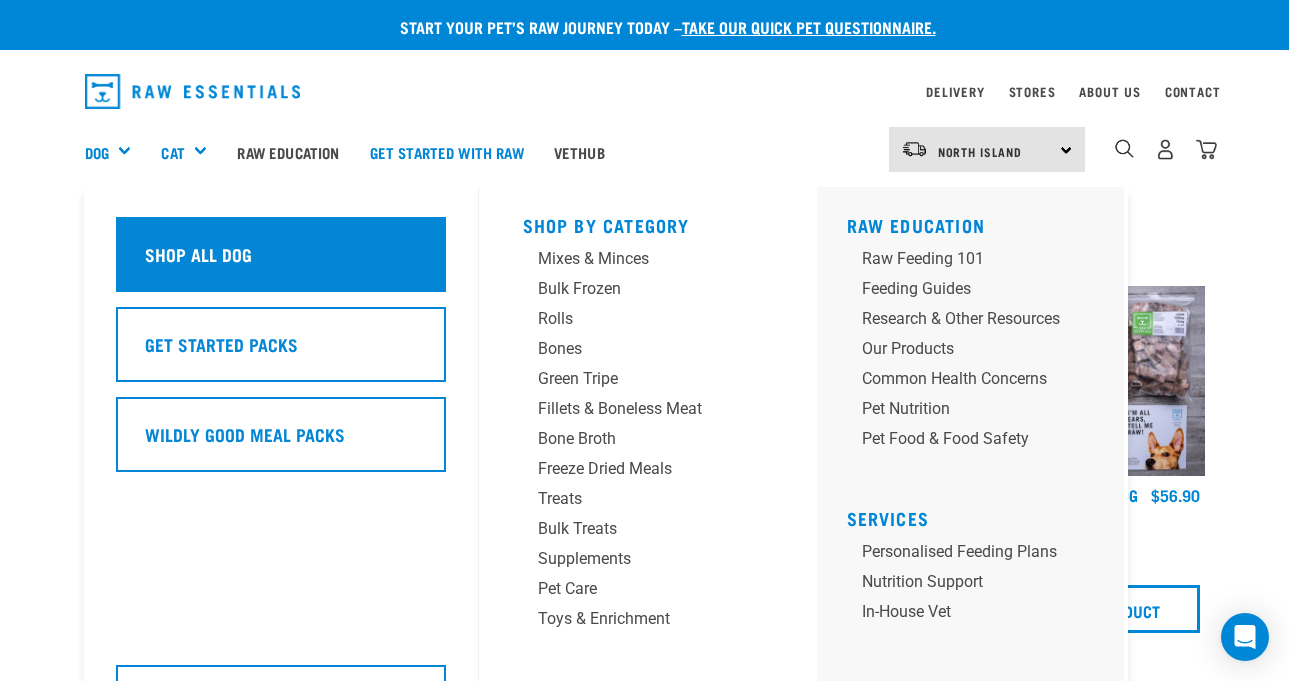 click on "Shop All Dog" at bounding box center [281, 254] 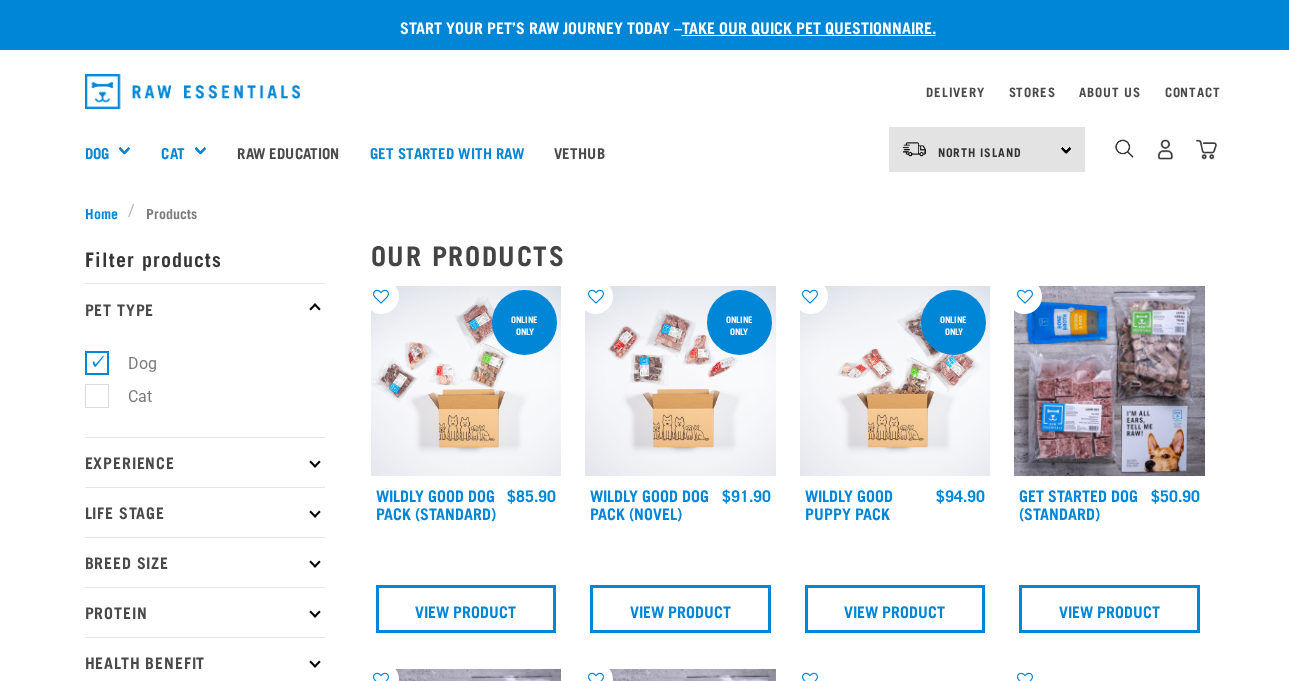 scroll, scrollTop: 0, scrollLeft: 0, axis: both 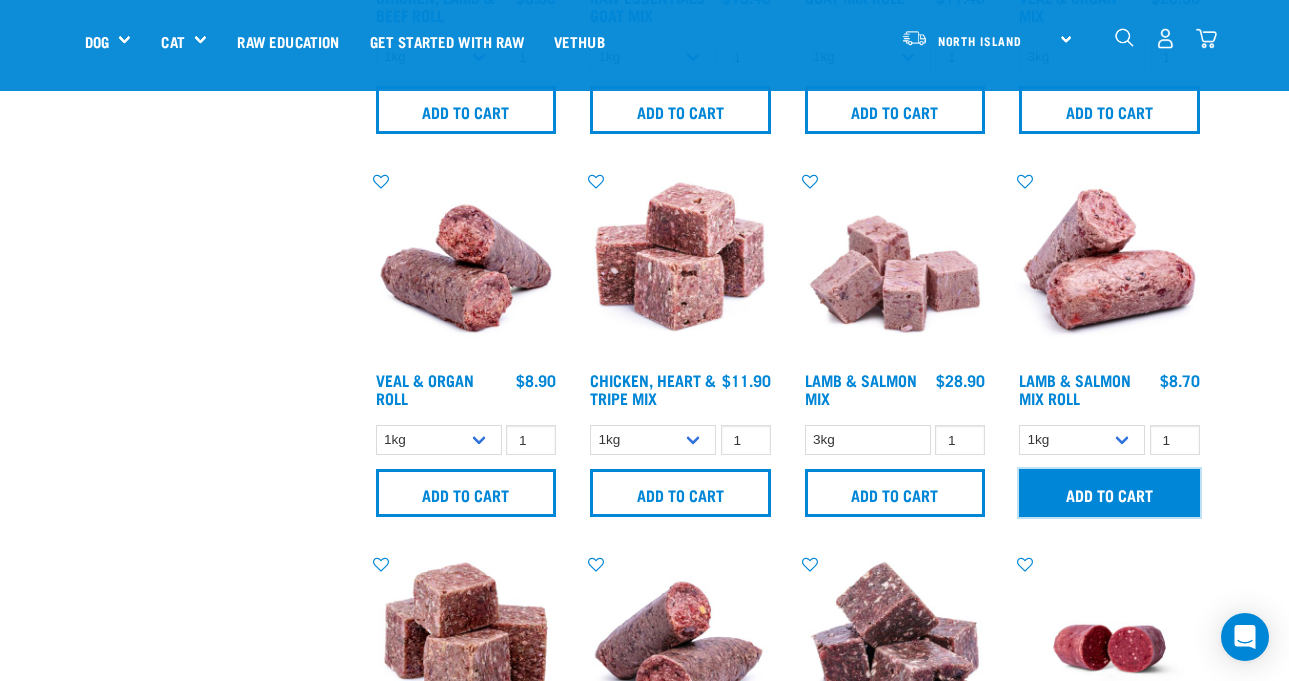 click on "Add to cart" at bounding box center (1109, 493) 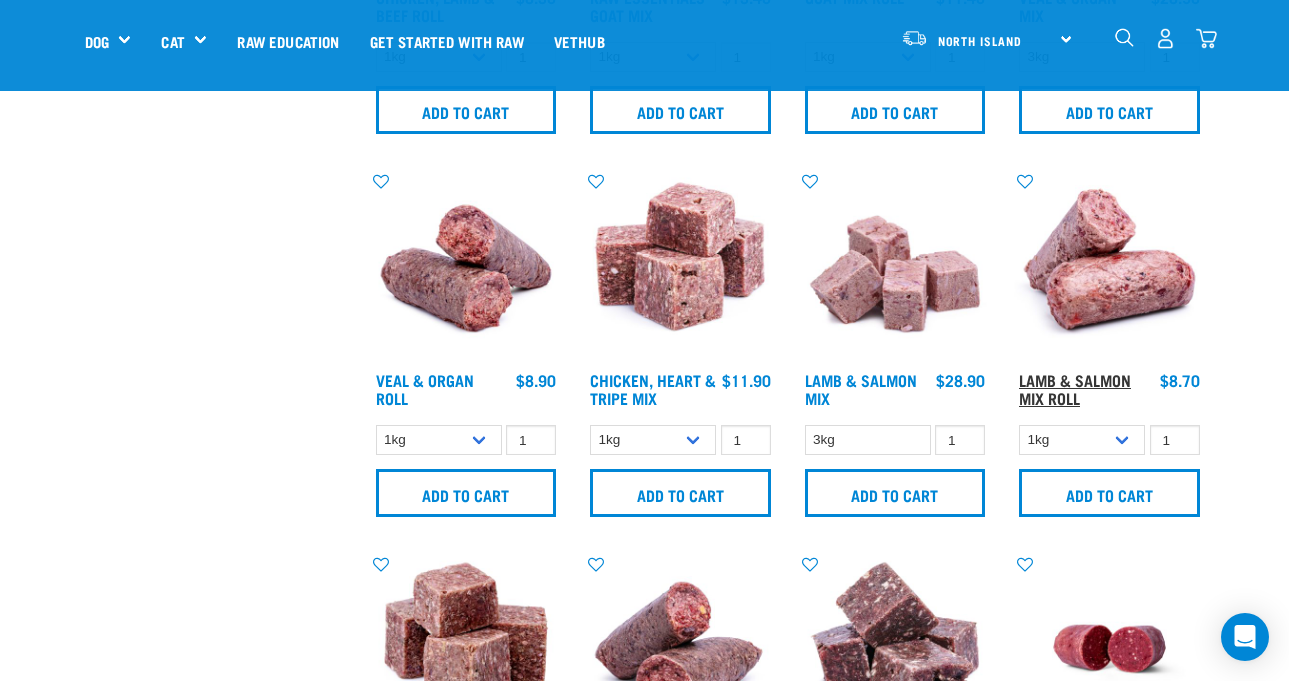 click on "Lamb & Salmon Mix Roll" at bounding box center (1075, 388) 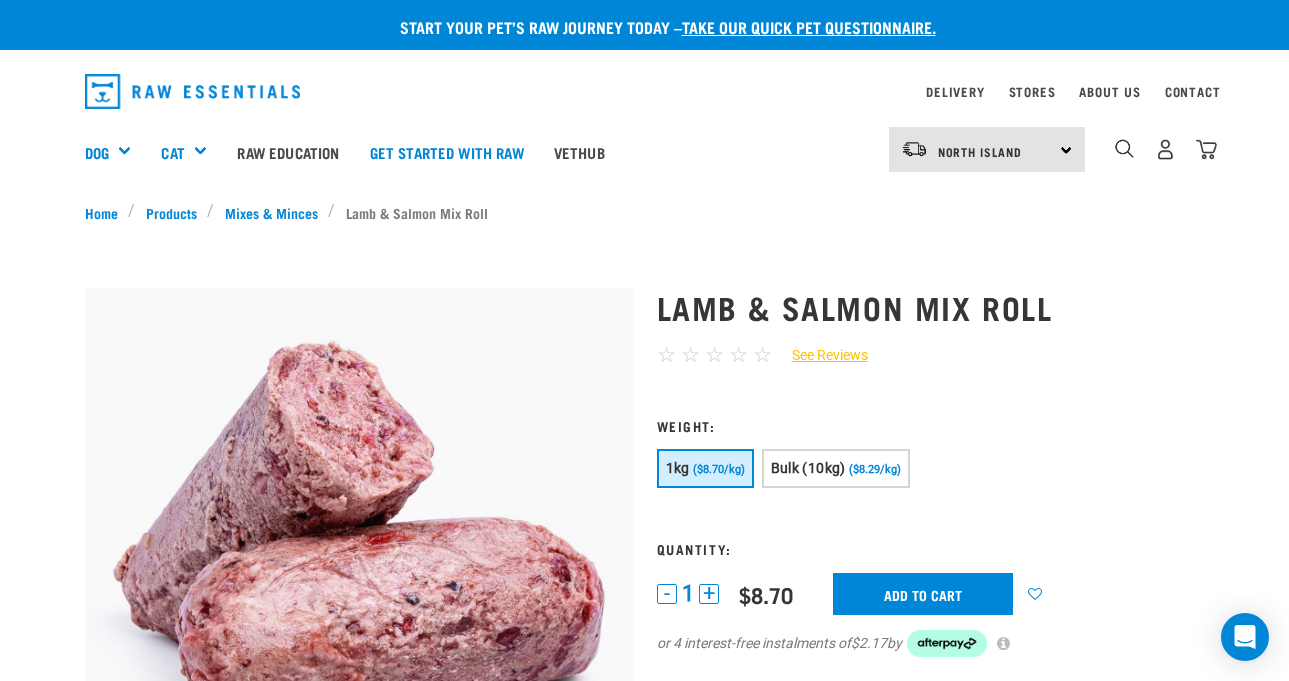 scroll, scrollTop: 0, scrollLeft: 0, axis: both 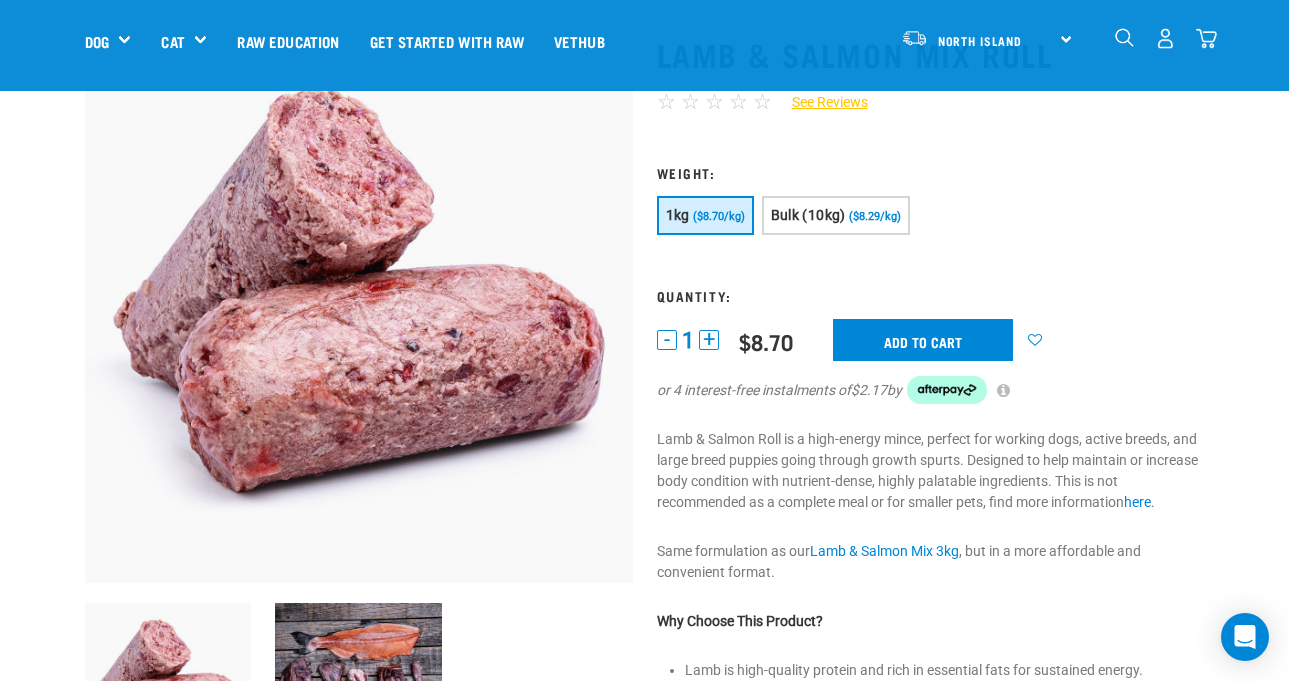 click on "-" at bounding box center [667, 340] 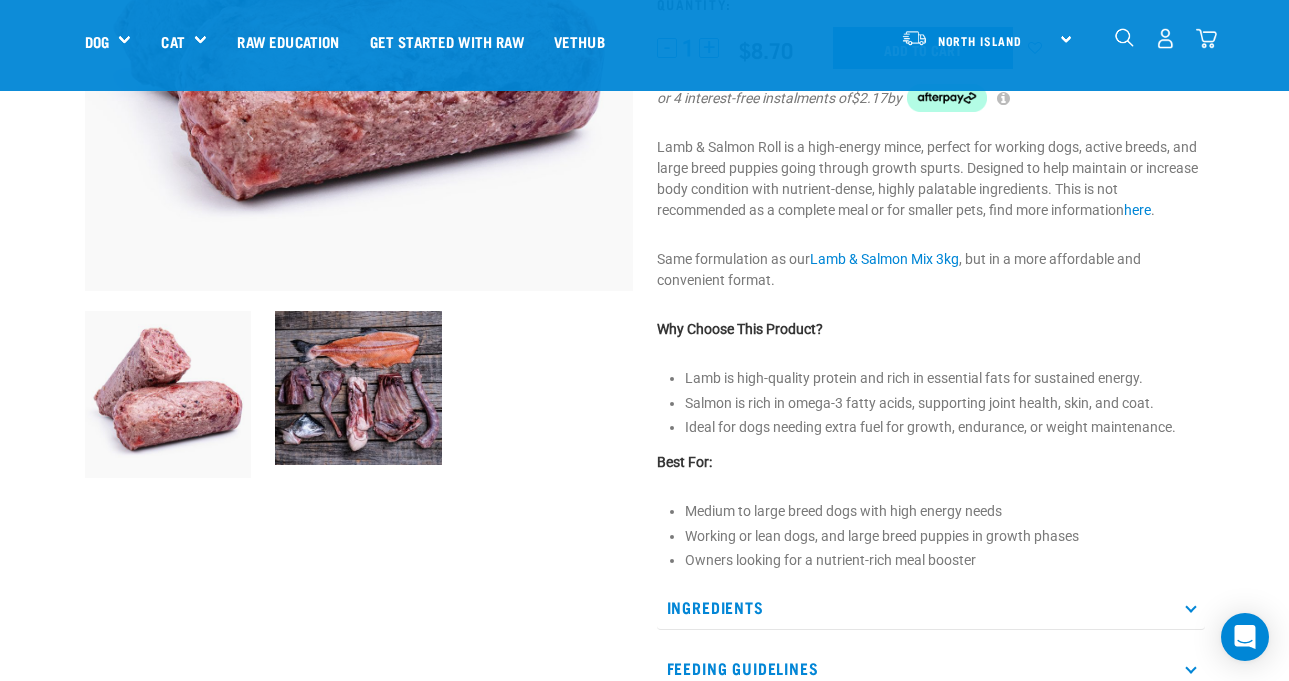 scroll, scrollTop: 0, scrollLeft: 0, axis: both 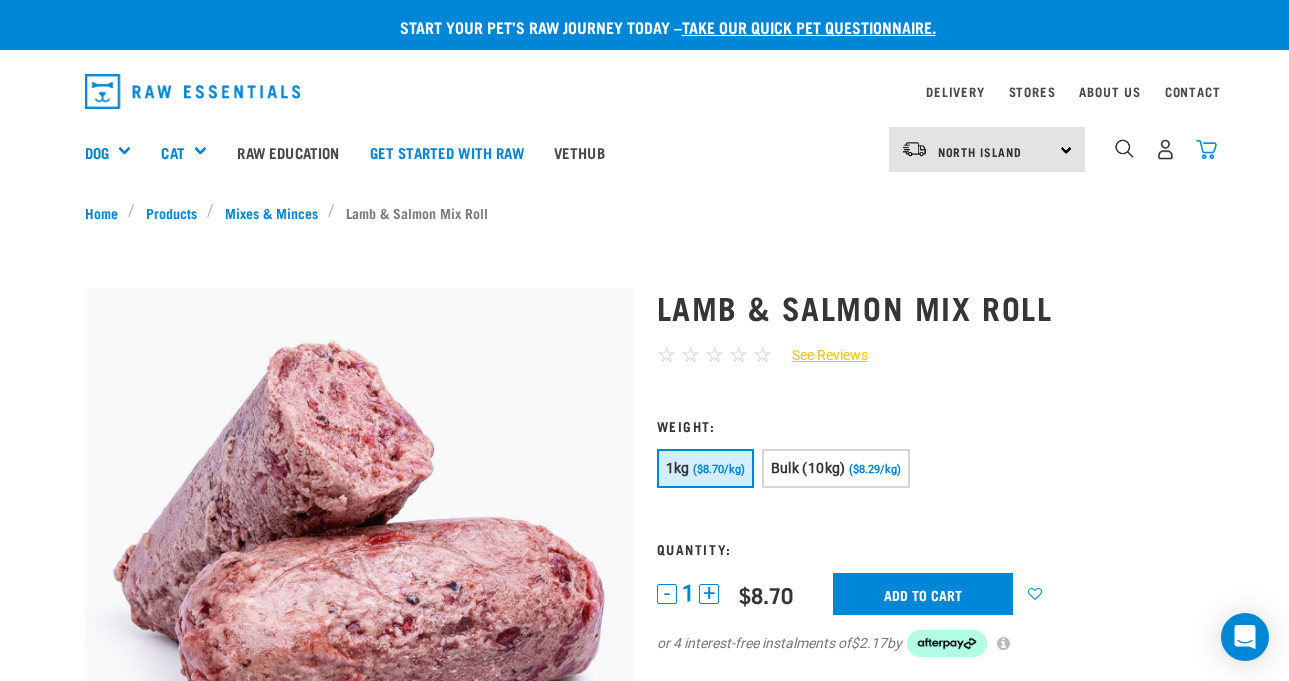 click at bounding box center (1206, 149) 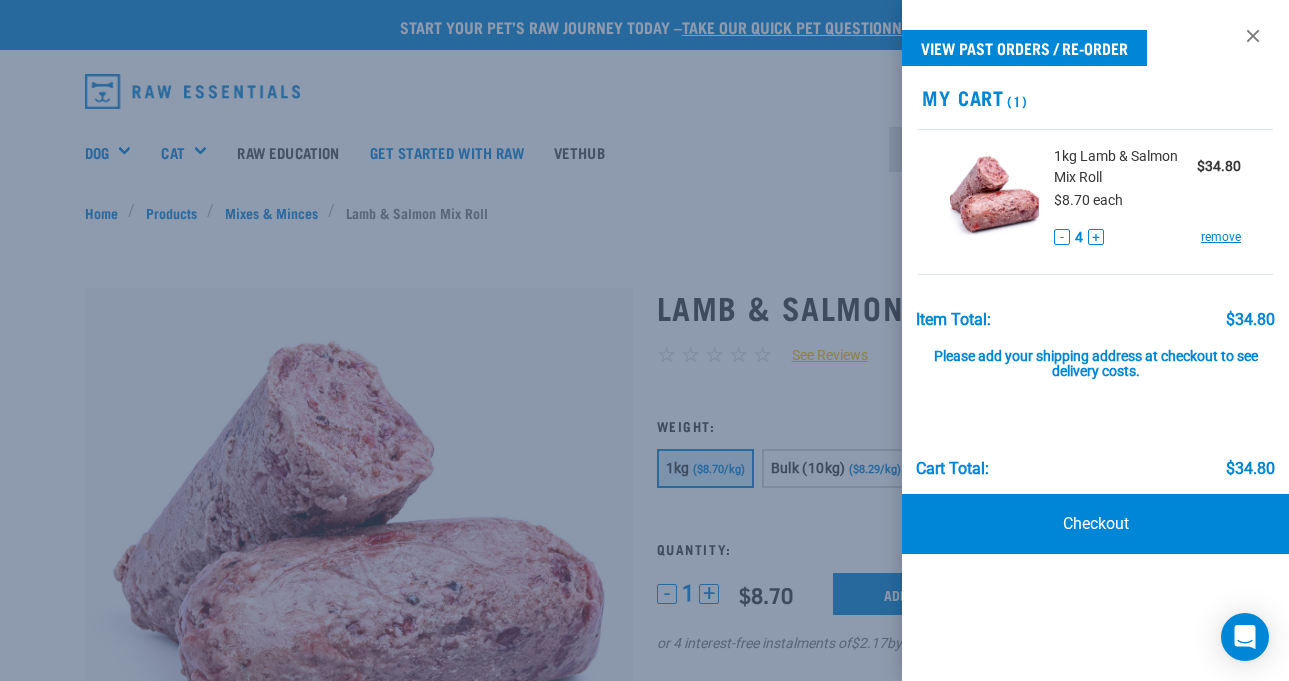 click on "-" at bounding box center (1062, 237) 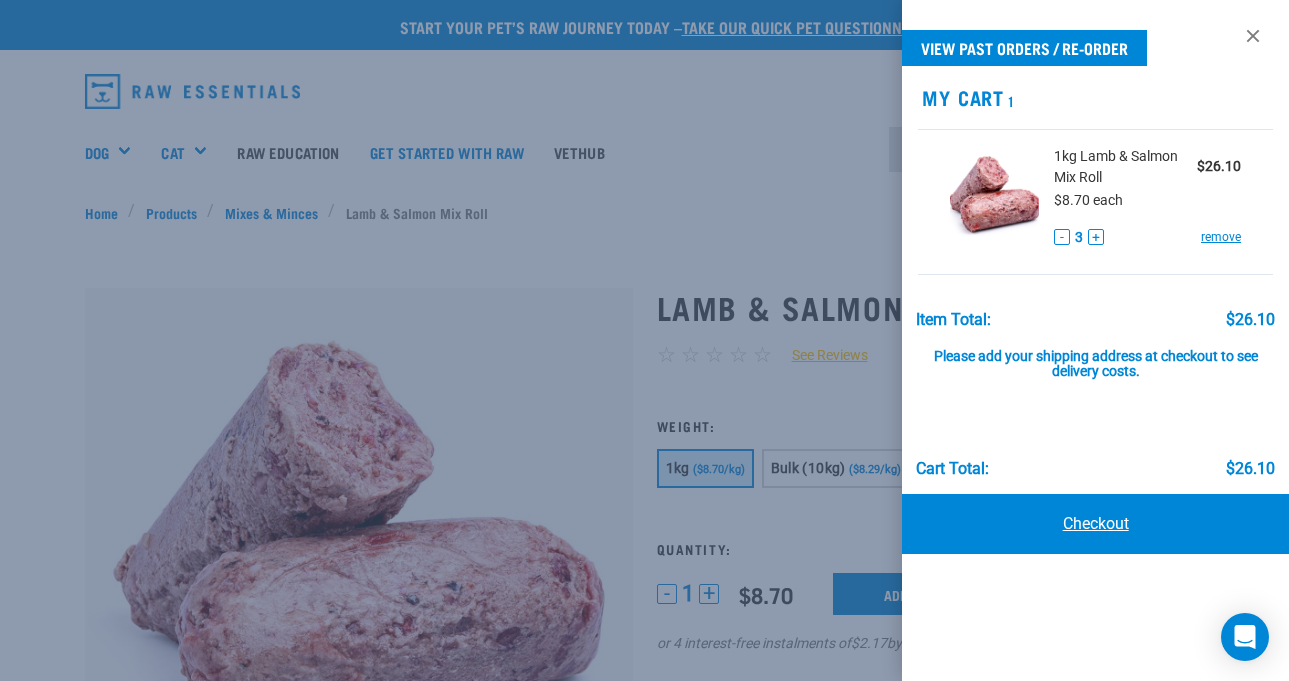click on "Checkout" at bounding box center (1095, 524) 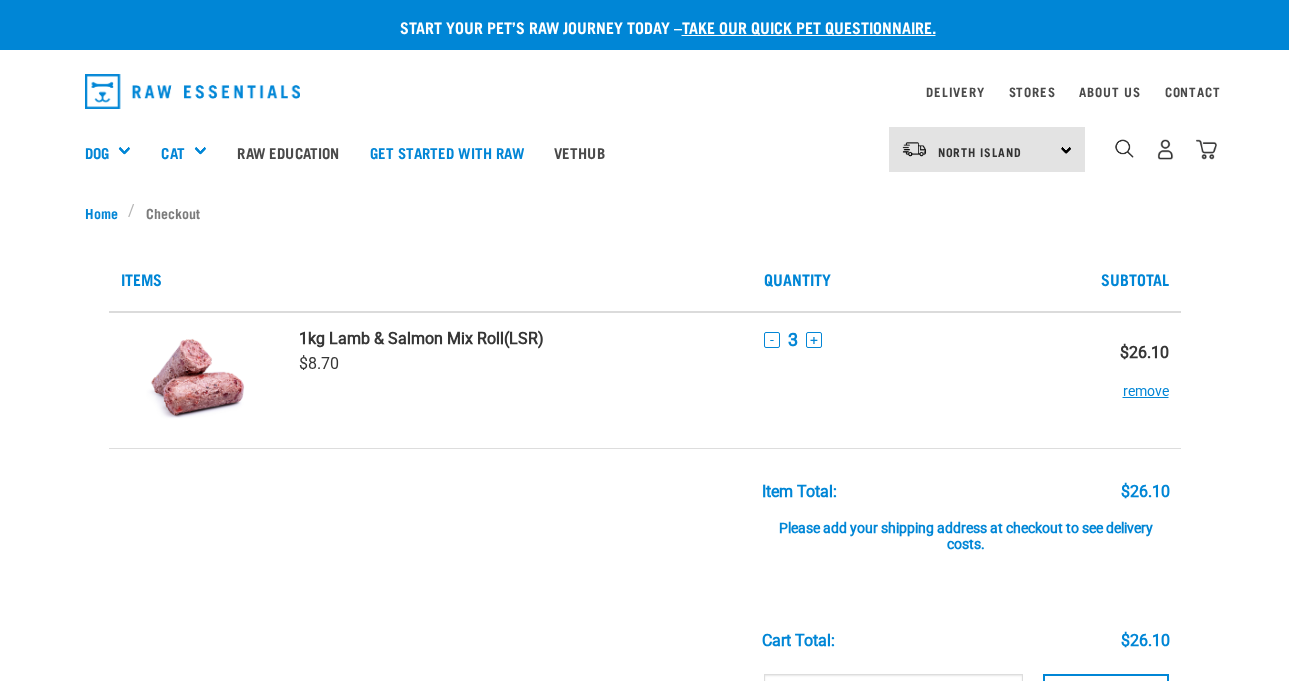 scroll, scrollTop: 0, scrollLeft: 0, axis: both 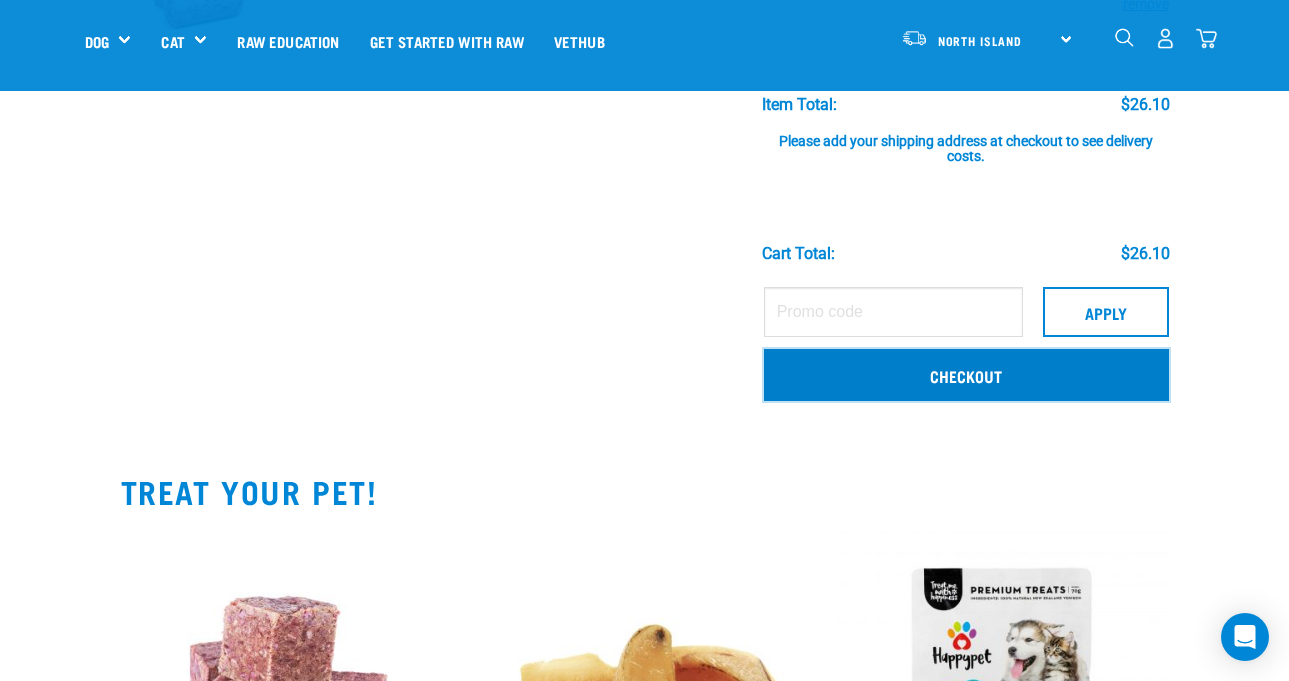 click on "Checkout" at bounding box center (966, 375) 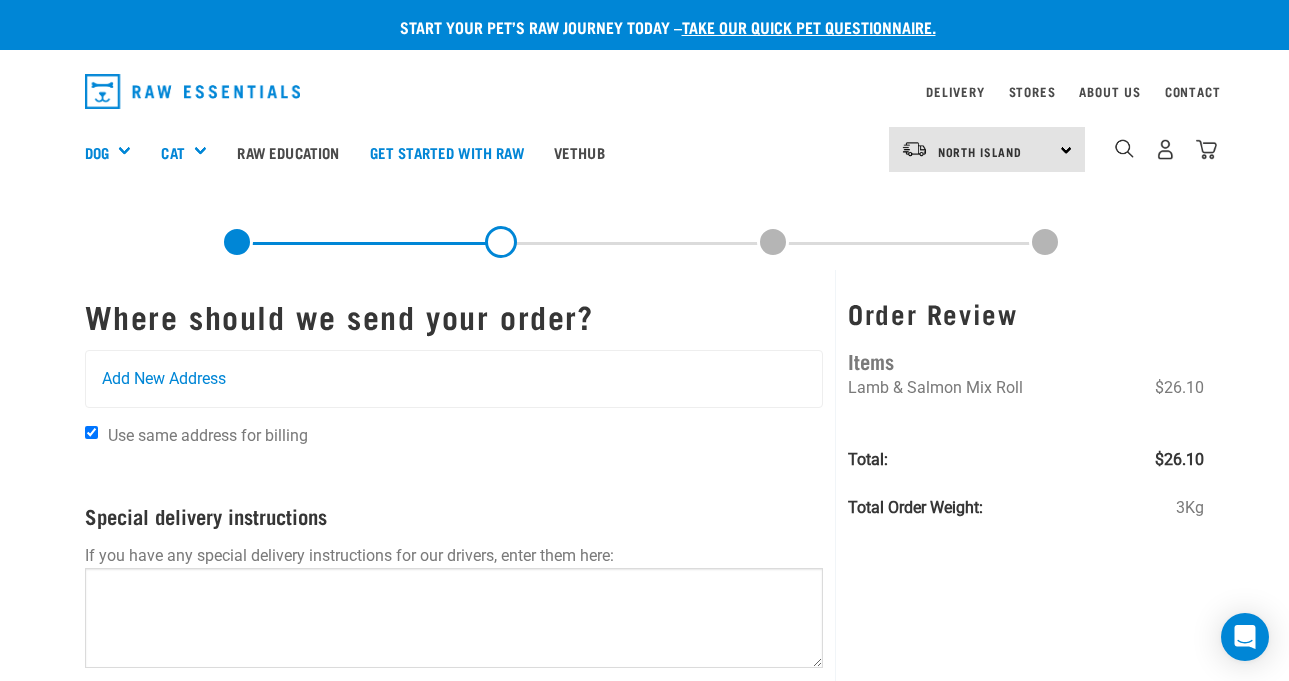 scroll, scrollTop: 0, scrollLeft: 0, axis: both 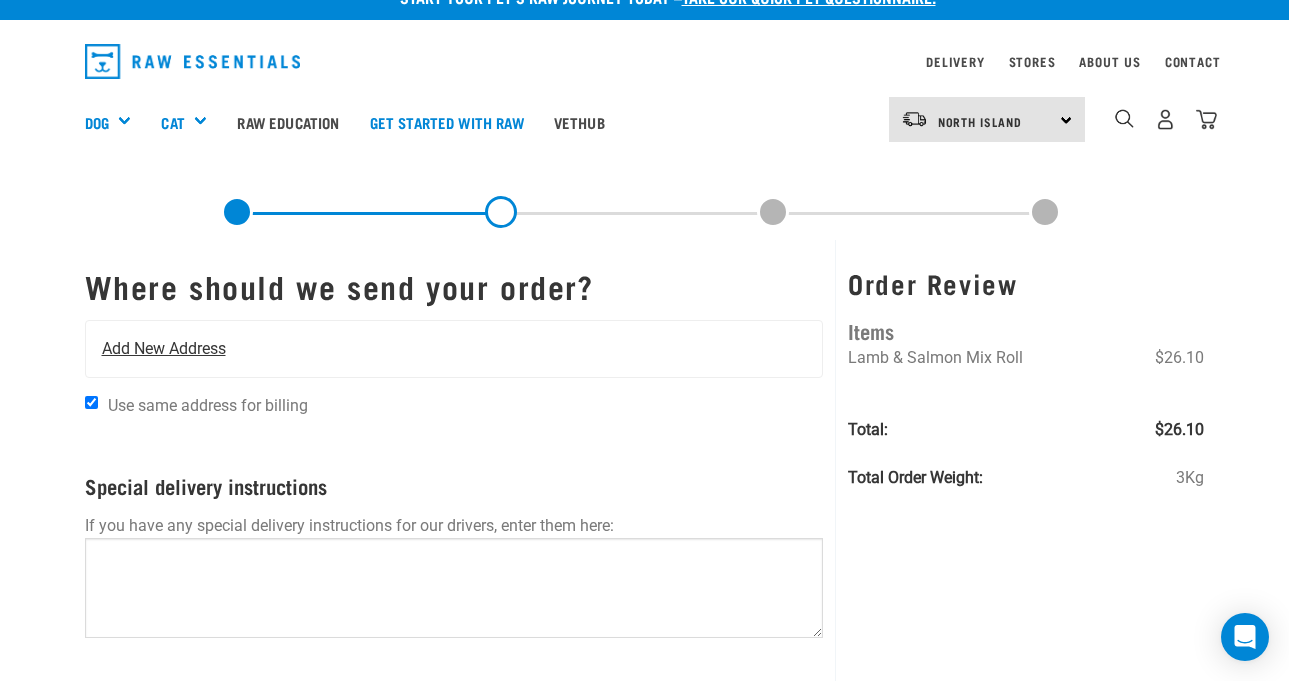 click on "Add New Address" at bounding box center (454, 349) 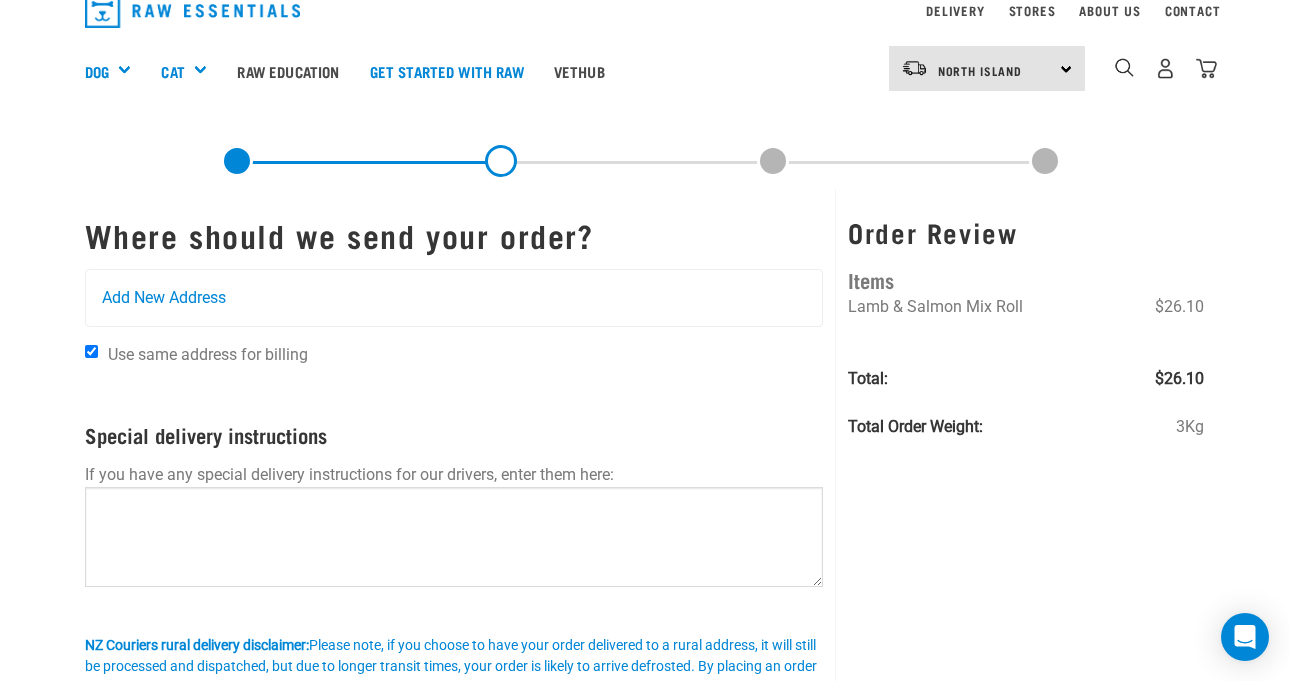 scroll, scrollTop: 87, scrollLeft: 0, axis: vertical 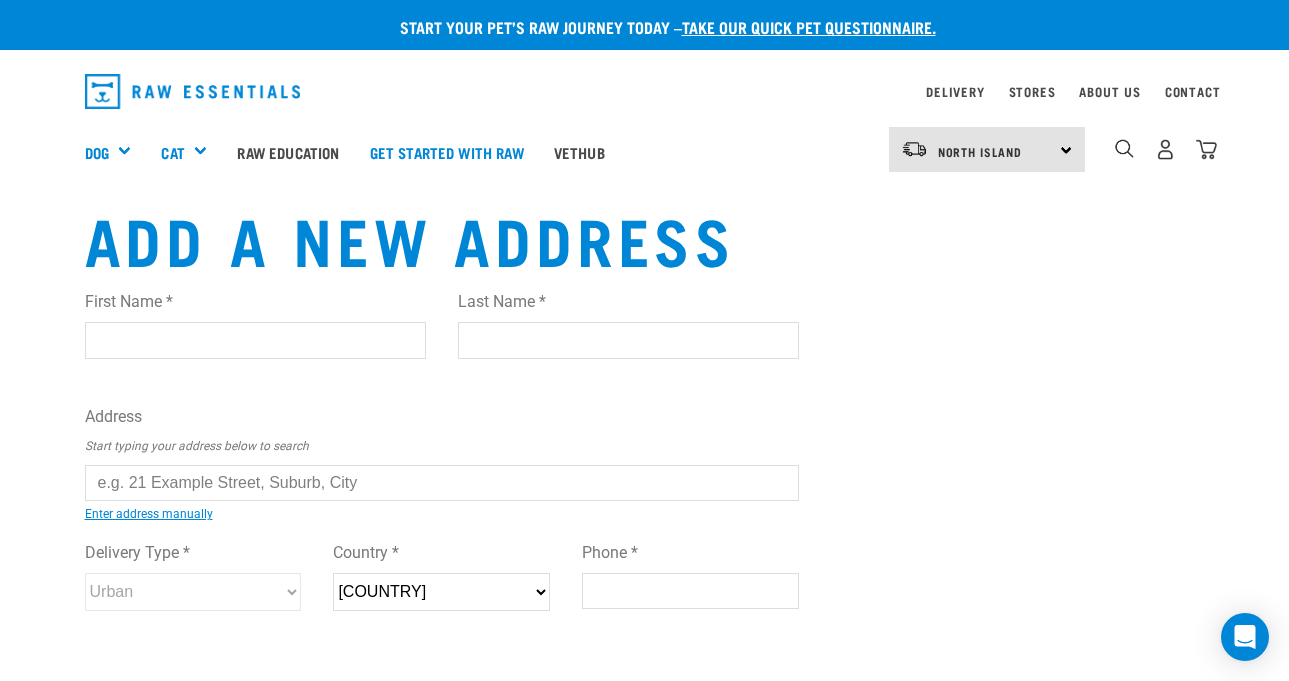 click on "First Name *" at bounding box center (255, 340) 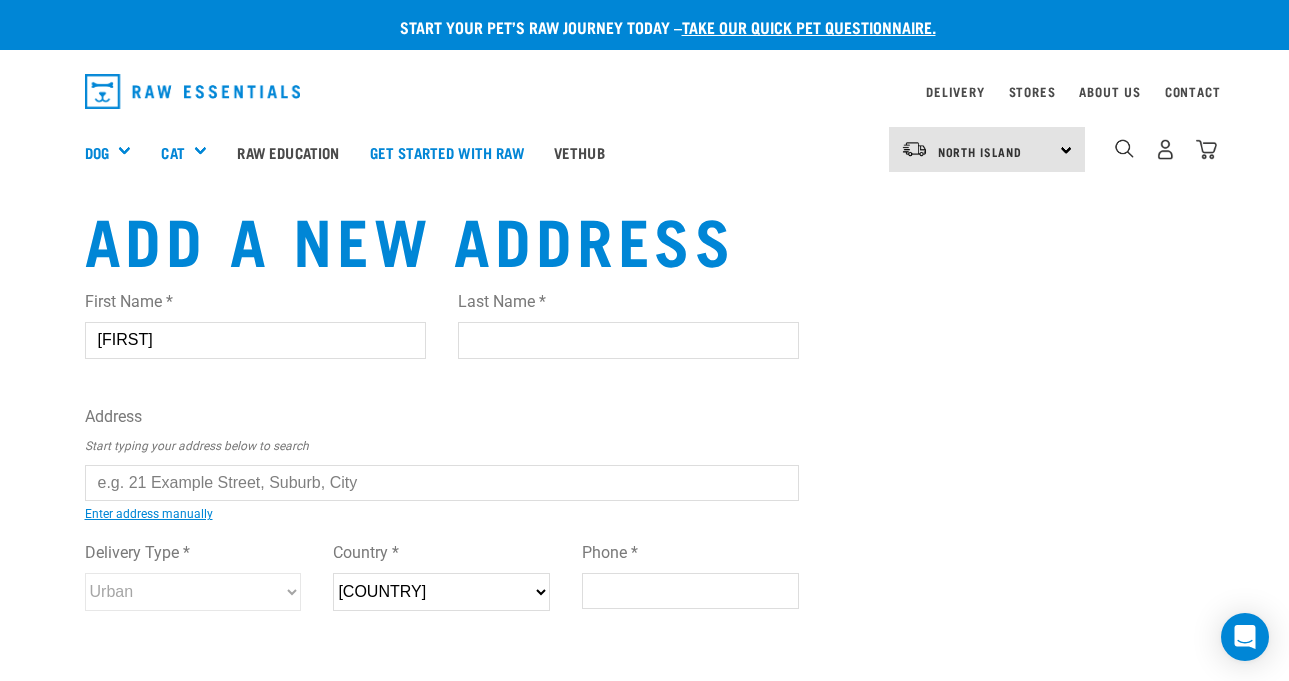 type on "Kilisi" 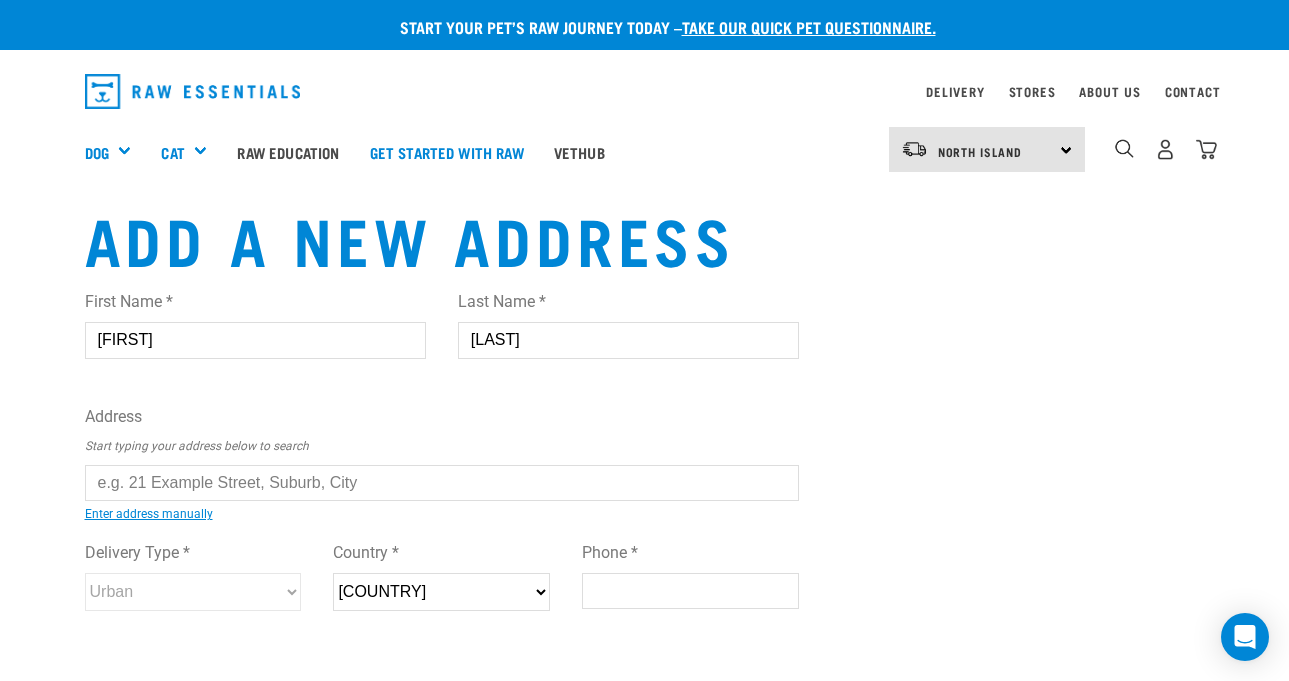 type on "Ah-Hing" 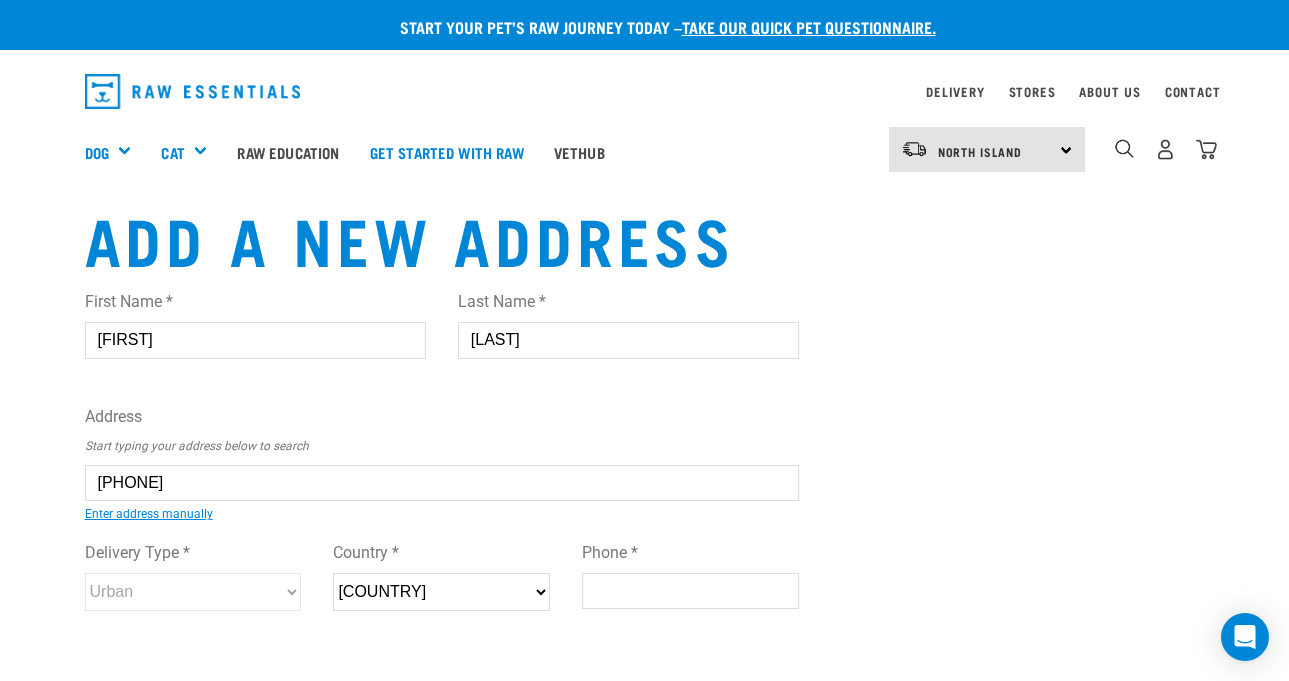 click on "First Name *
Kilisi
Last Name *
Ah-Hing
Address
Start typing your address below to search
4237700 34 Headsail  Drive, Long Bay, Auckland 0630 34 Headsail Drive, Long Bay, Auckland 0630
Enter address manually
Address 1 *
Address 2
Suburb
City *" at bounding box center [442, 469] 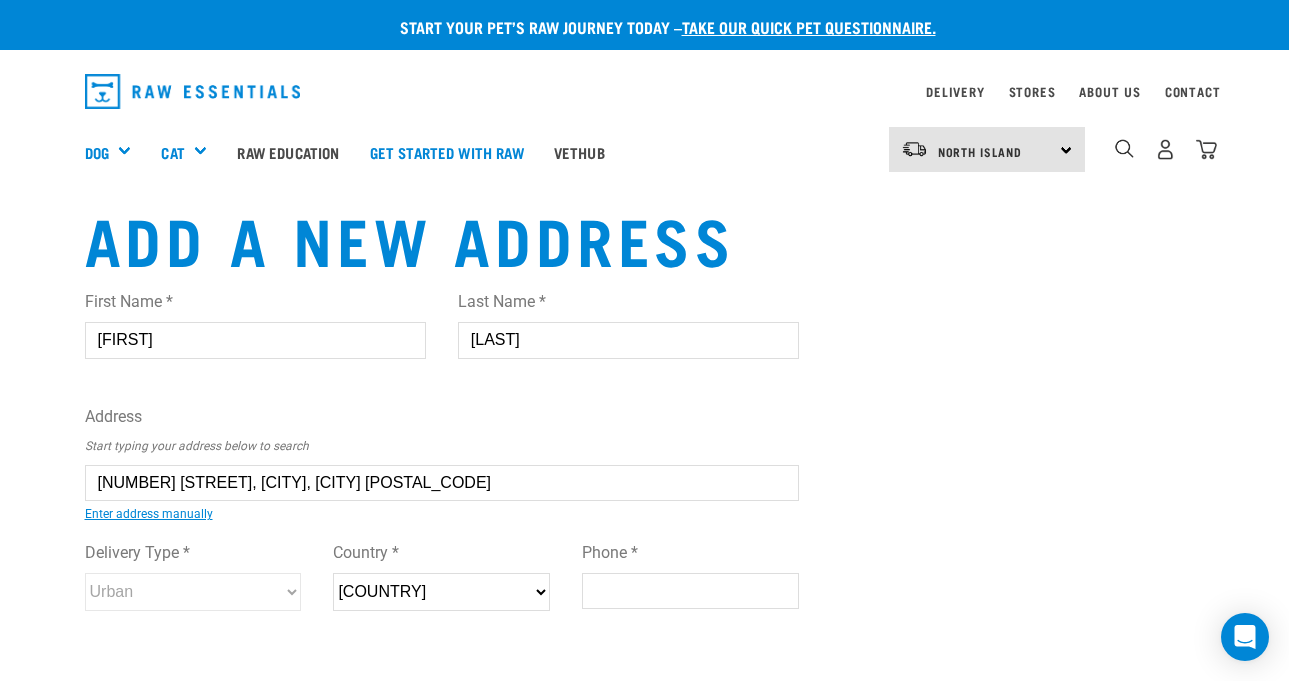 type on "34 Headsail Drive, Long Bay, Auckland 0630" 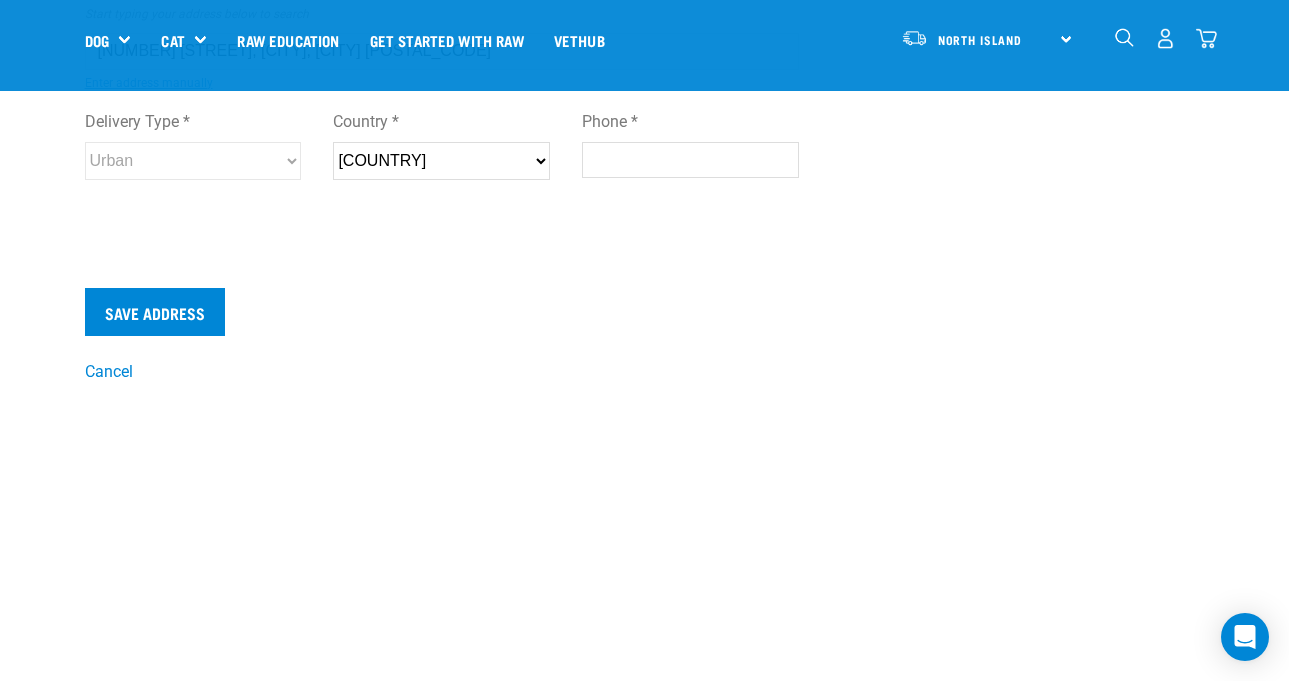 scroll, scrollTop: 291, scrollLeft: 0, axis: vertical 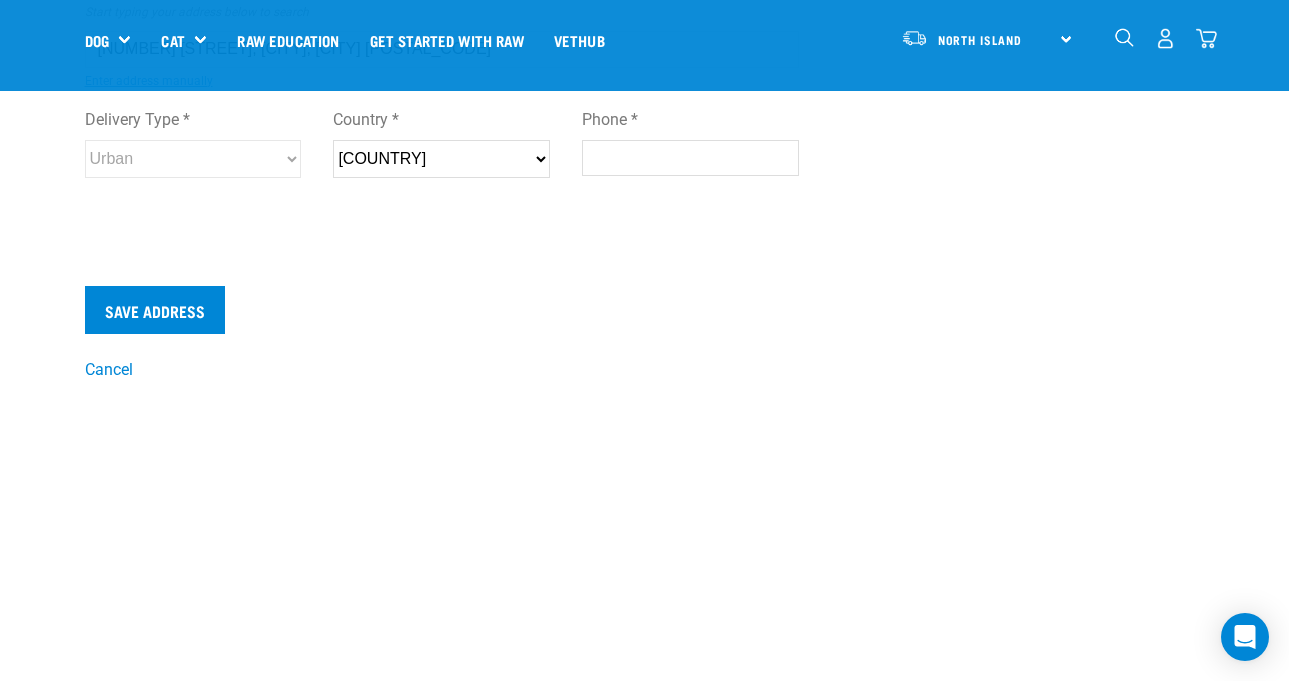 click on "Phone *" at bounding box center [690, 158] 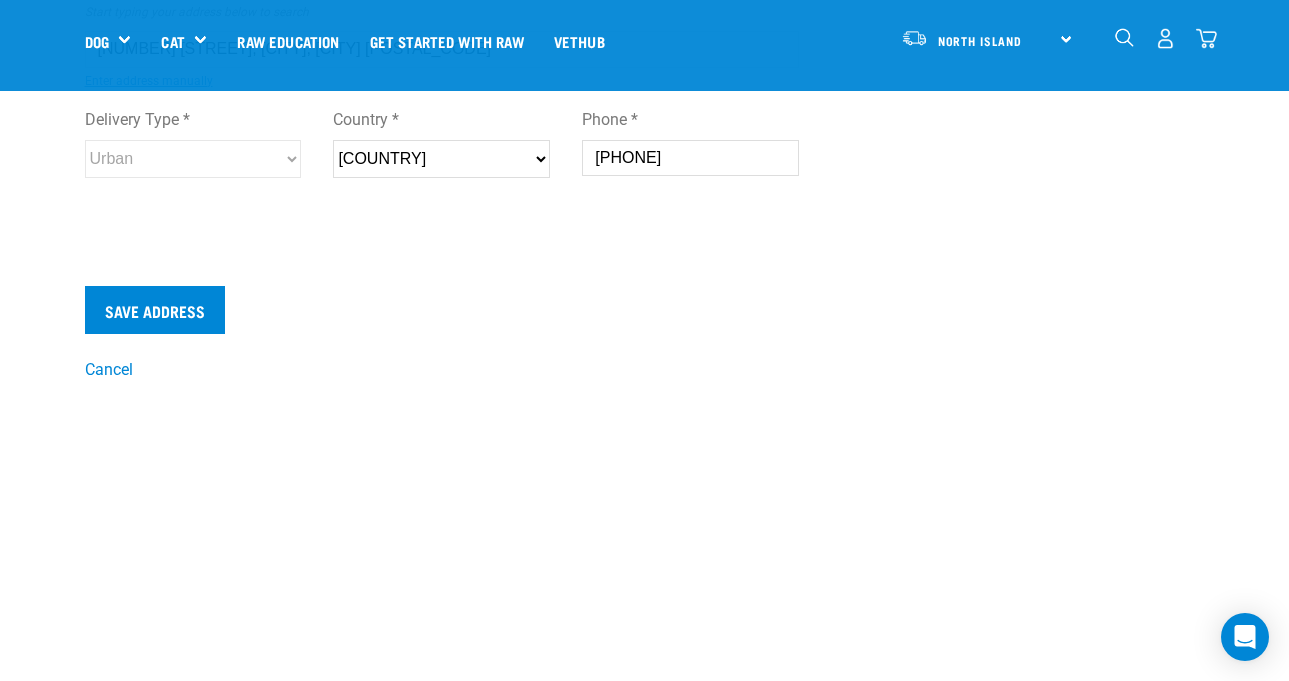 type on "[PHONE]" 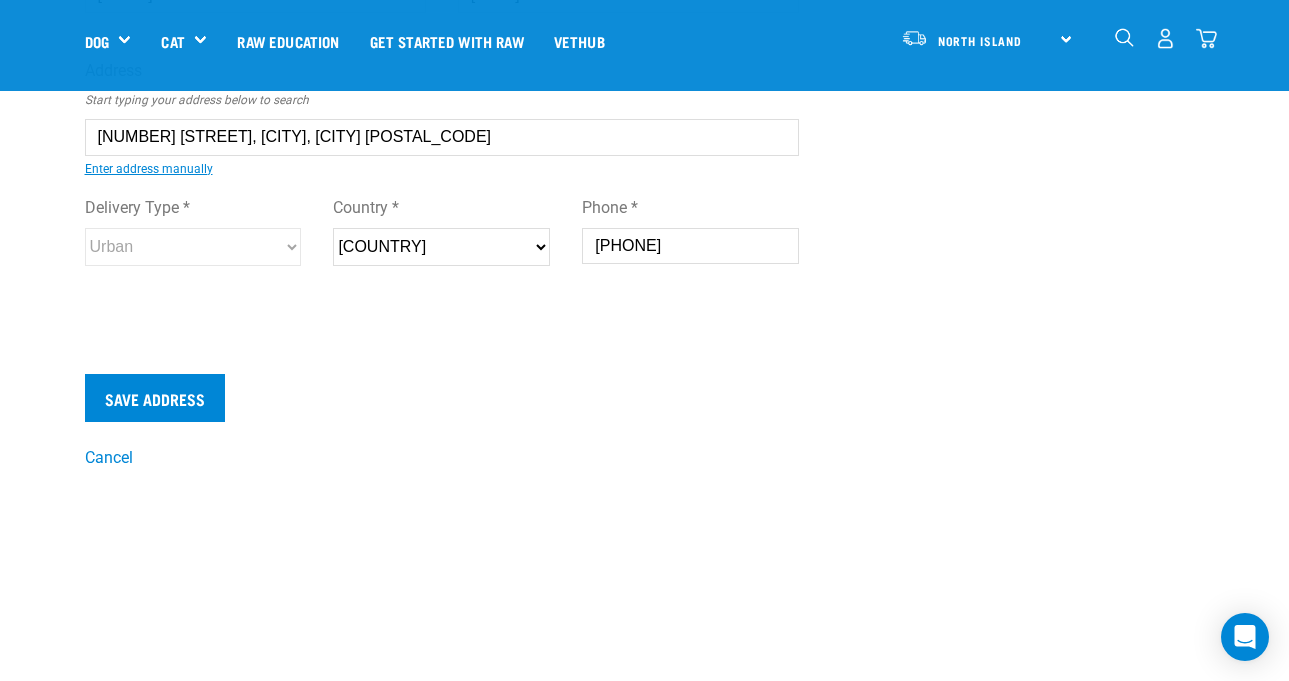 scroll, scrollTop: 200, scrollLeft: 0, axis: vertical 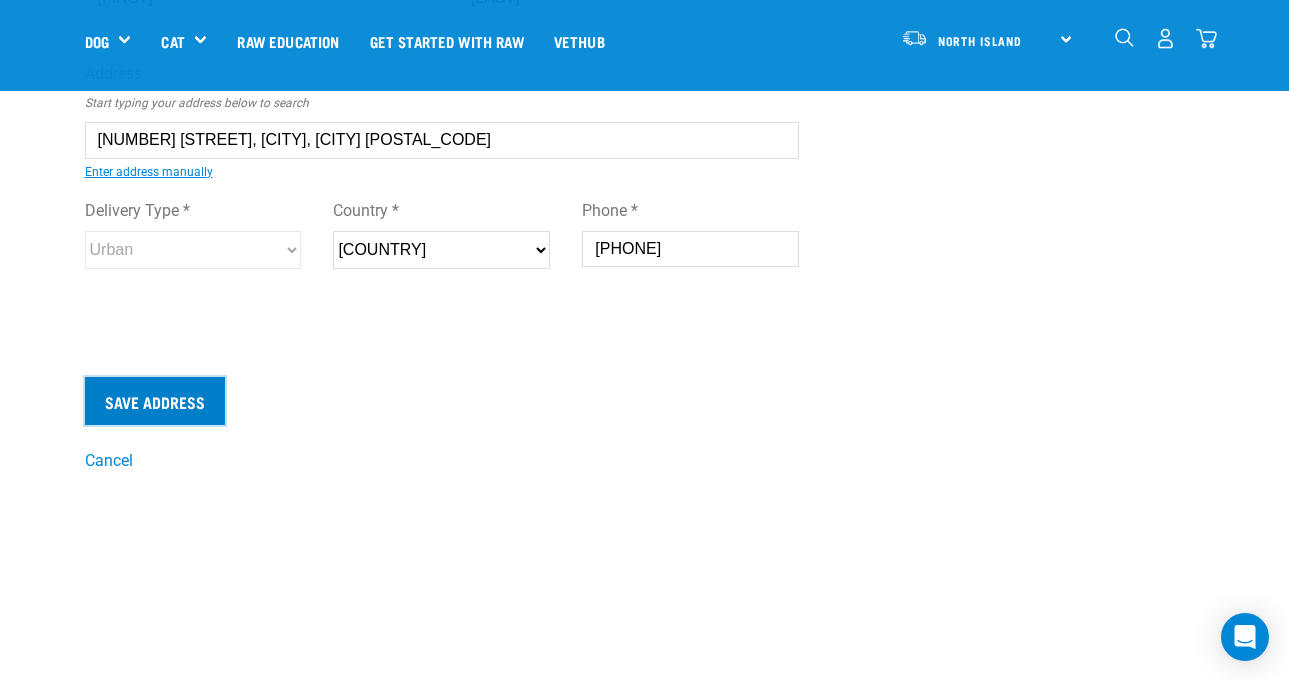 click on "Save Address" at bounding box center [155, 401] 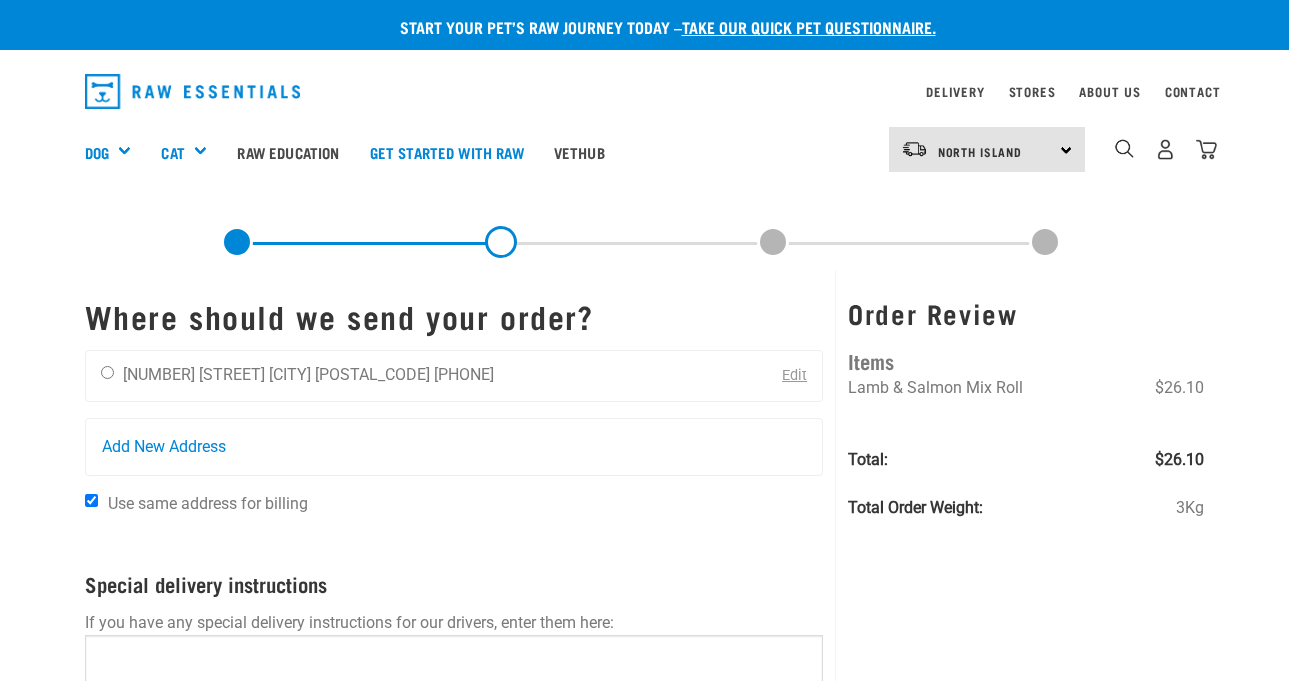 scroll, scrollTop: 0, scrollLeft: 0, axis: both 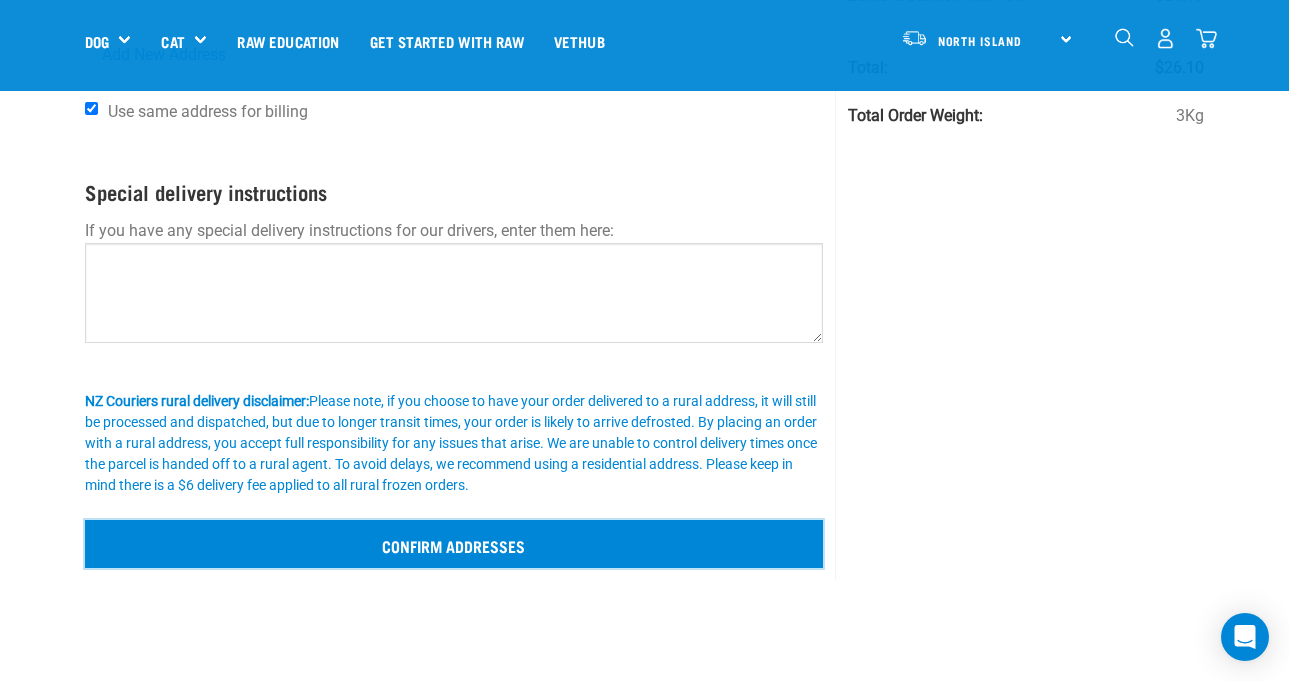 click on "Confirm addresses" at bounding box center [454, 544] 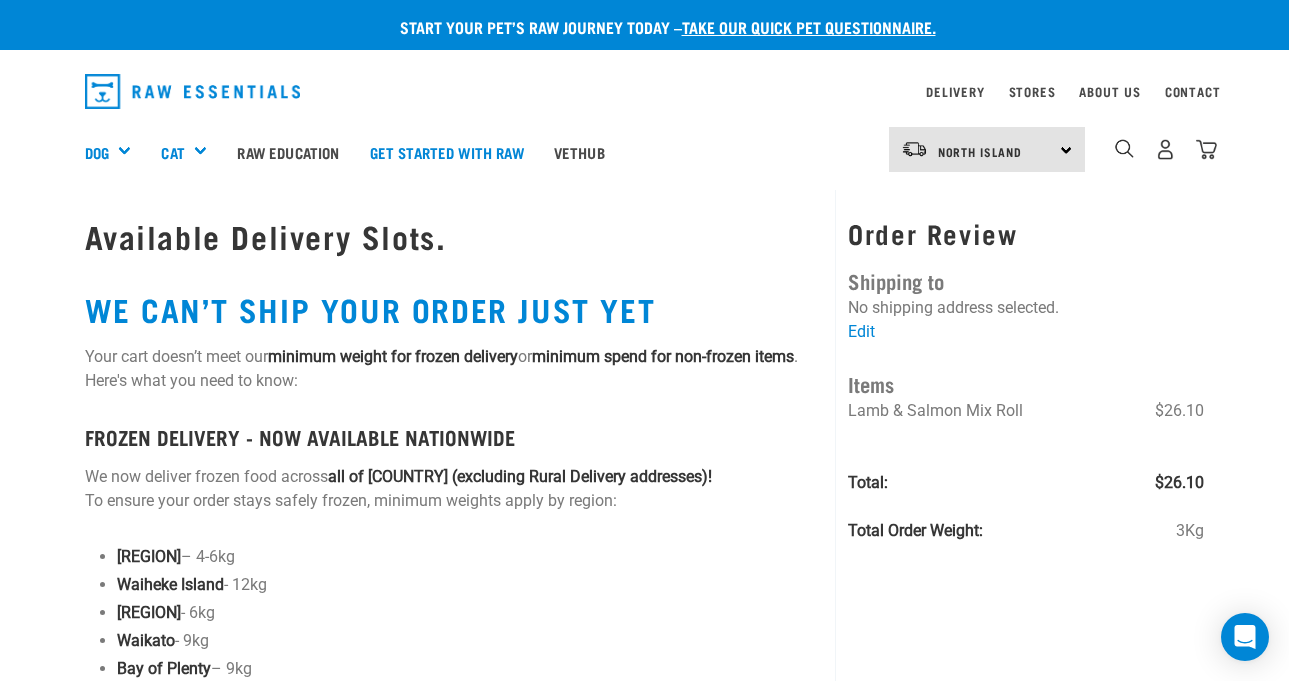 scroll, scrollTop: 0, scrollLeft: 0, axis: both 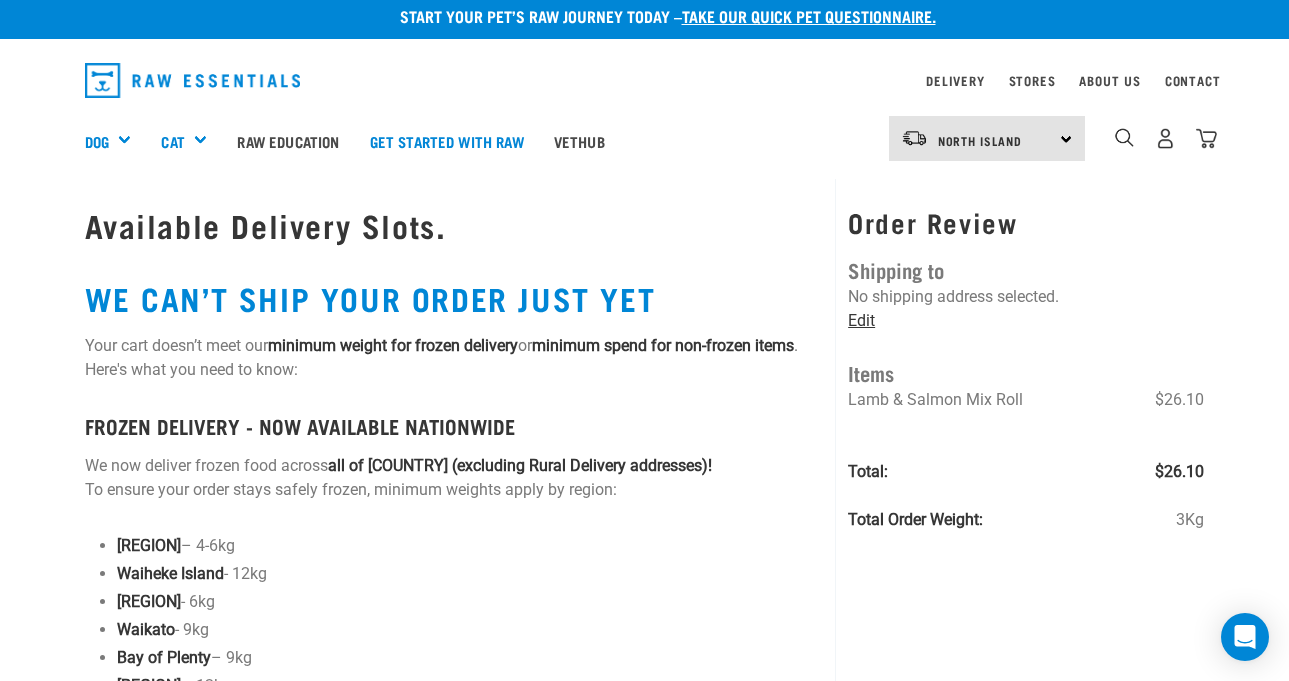 click on "Edit" at bounding box center [861, 320] 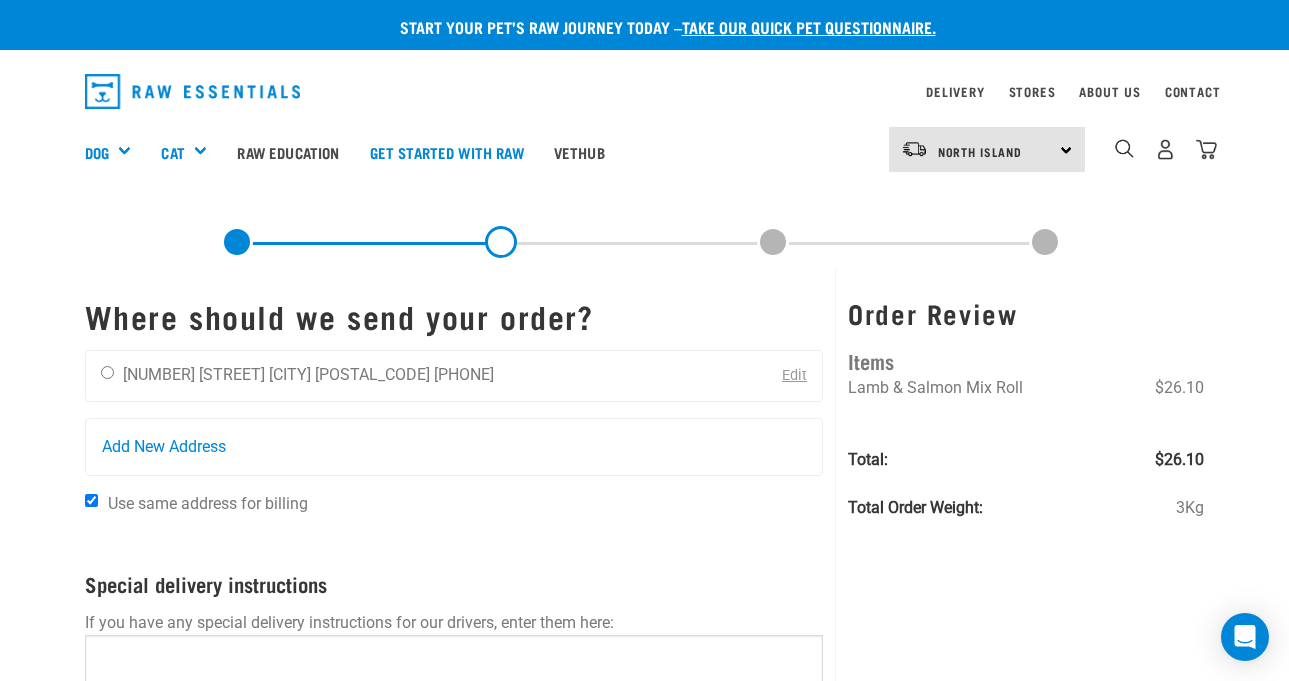 scroll, scrollTop: 0, scrollLeft: 0, axis: both 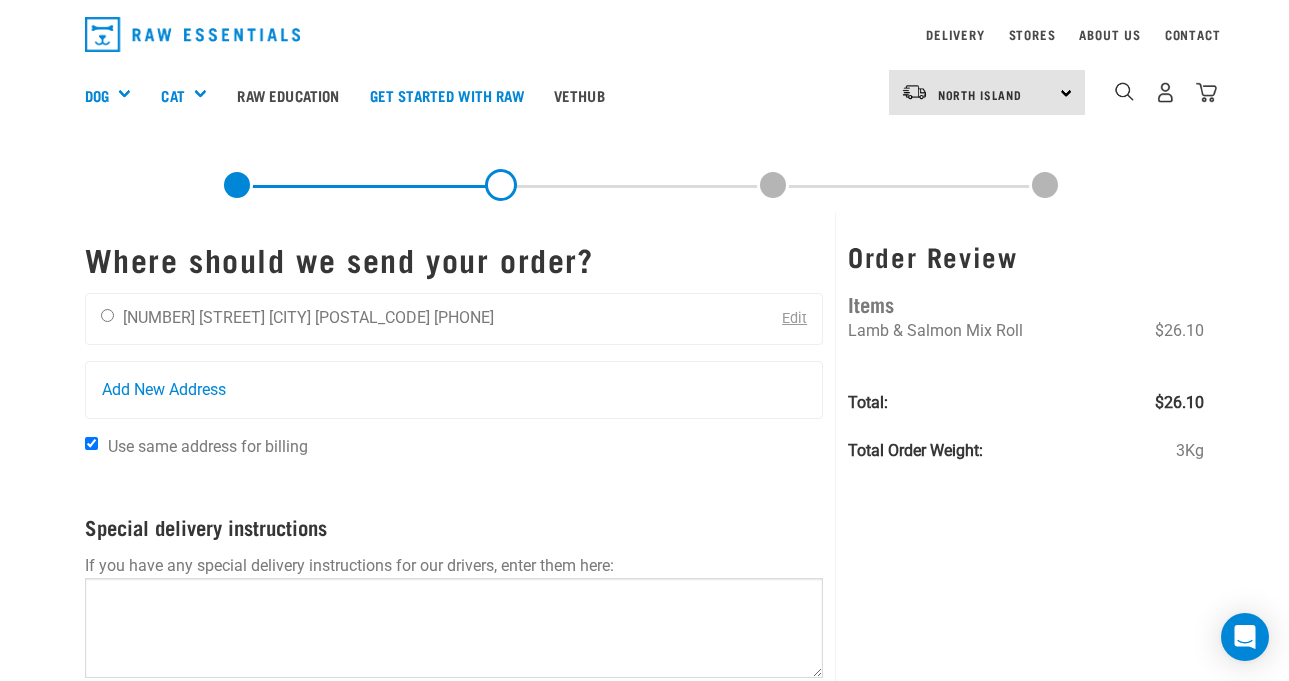 click on "Lamb & Salmon Mix Roll" at bounding box center [935, 330] 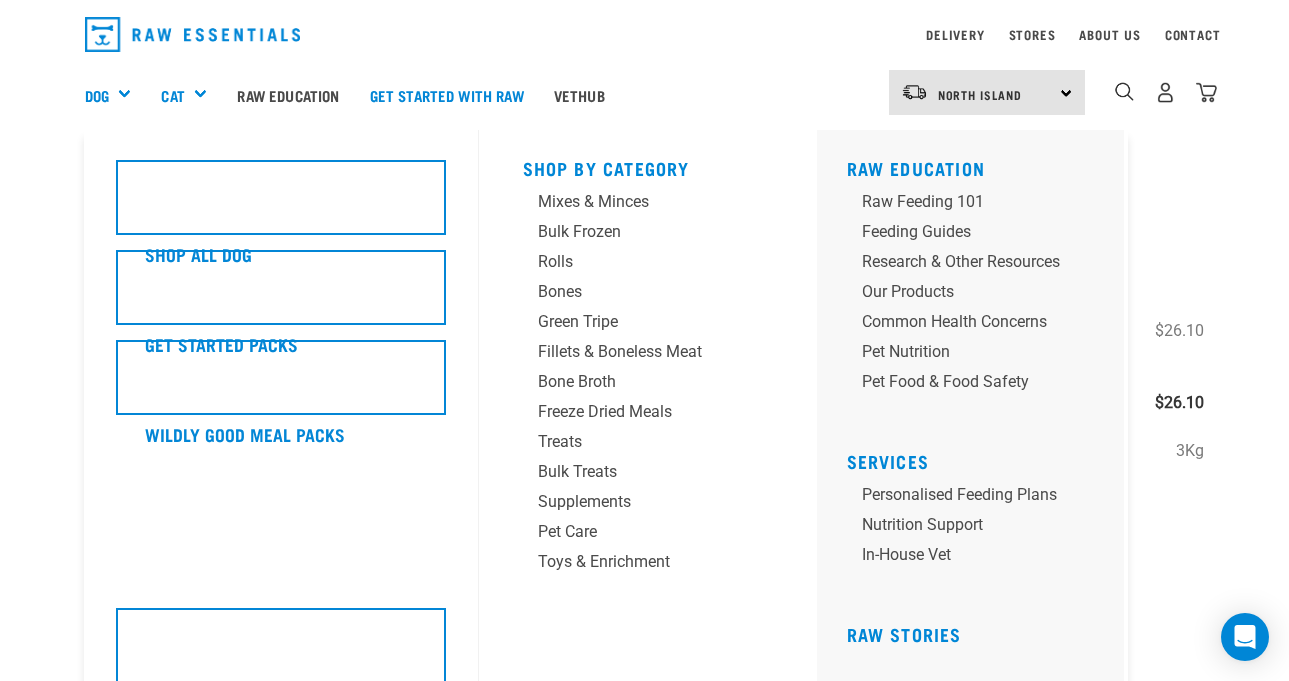 click on "Dog" at bounding box center (116, 95) 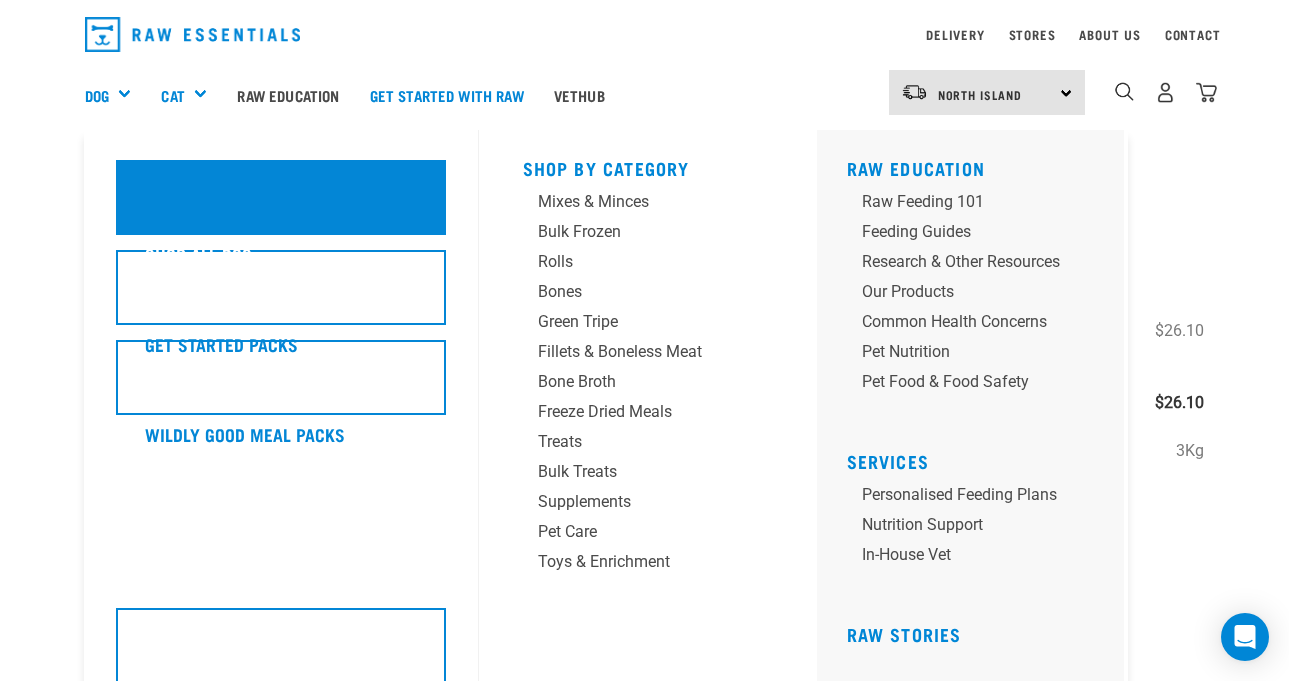 click on "Shop All Dog" at bounding box center [281, 197] 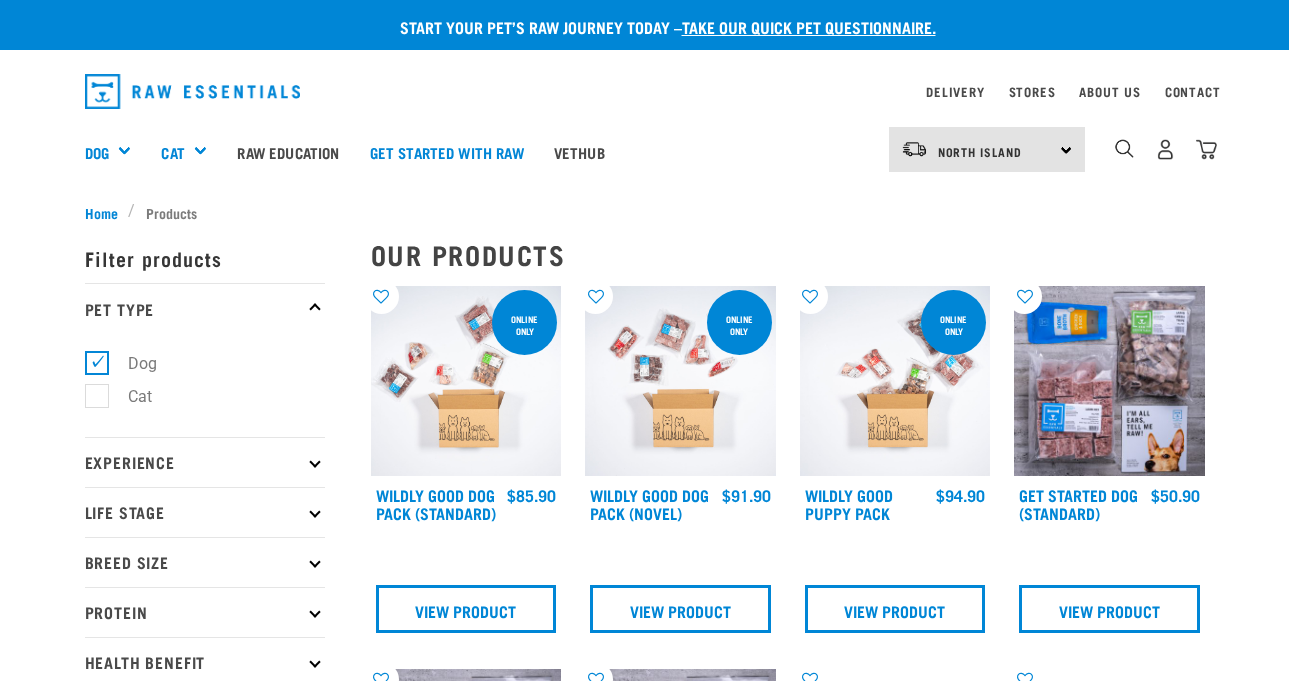 scroll, scrollTop: 0, scrollLeft: 0, axis: both 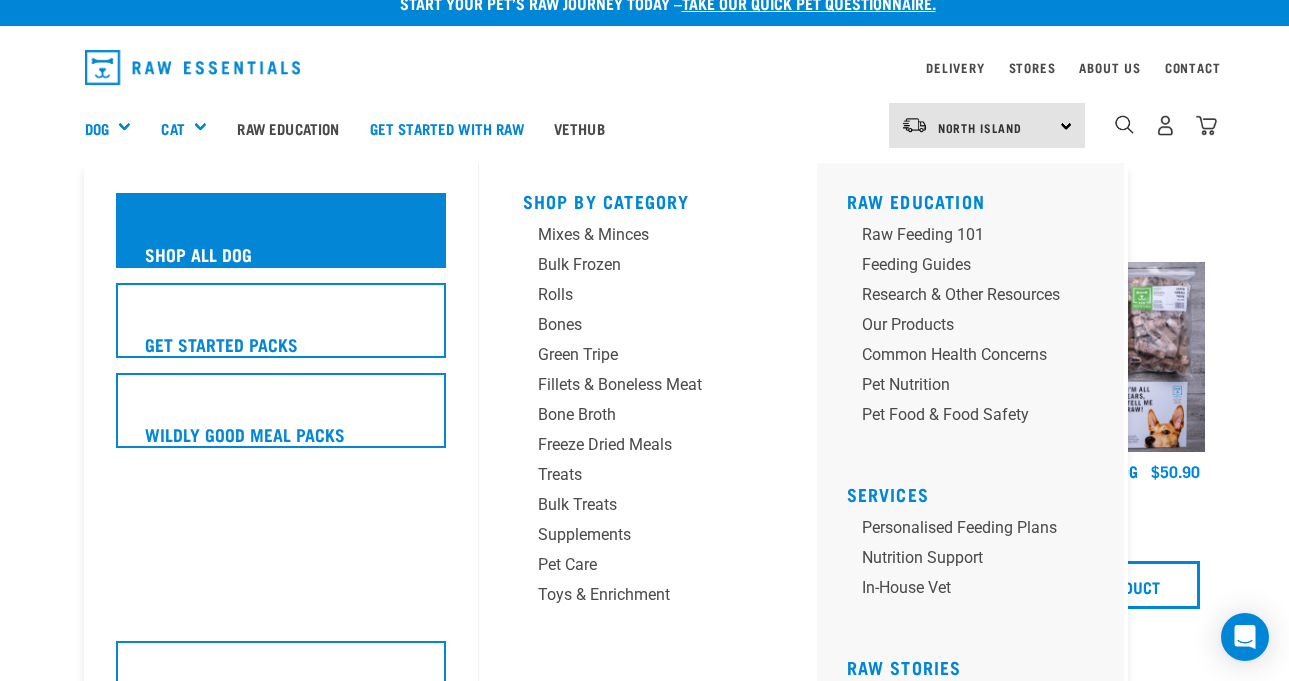 click on "Shop All Dog" at bounding box center (281, 230) 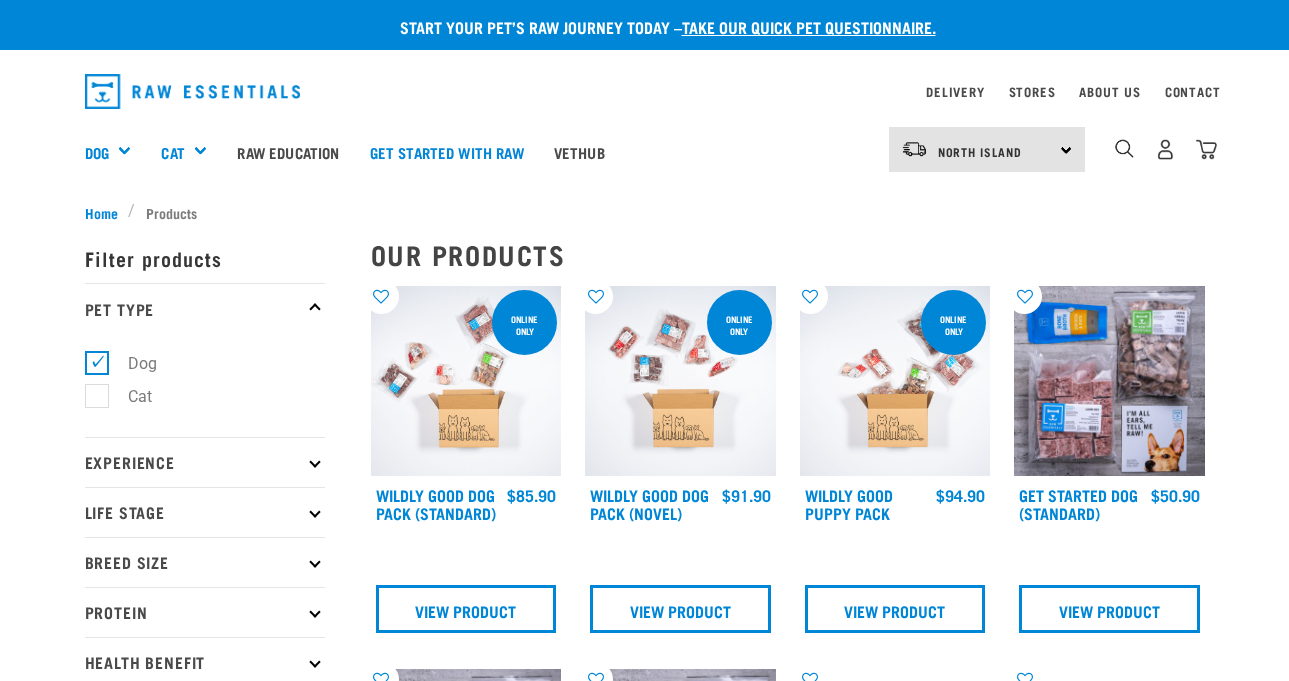 scroll, scrollTop: 0, scrollLeft: 0, axis: both 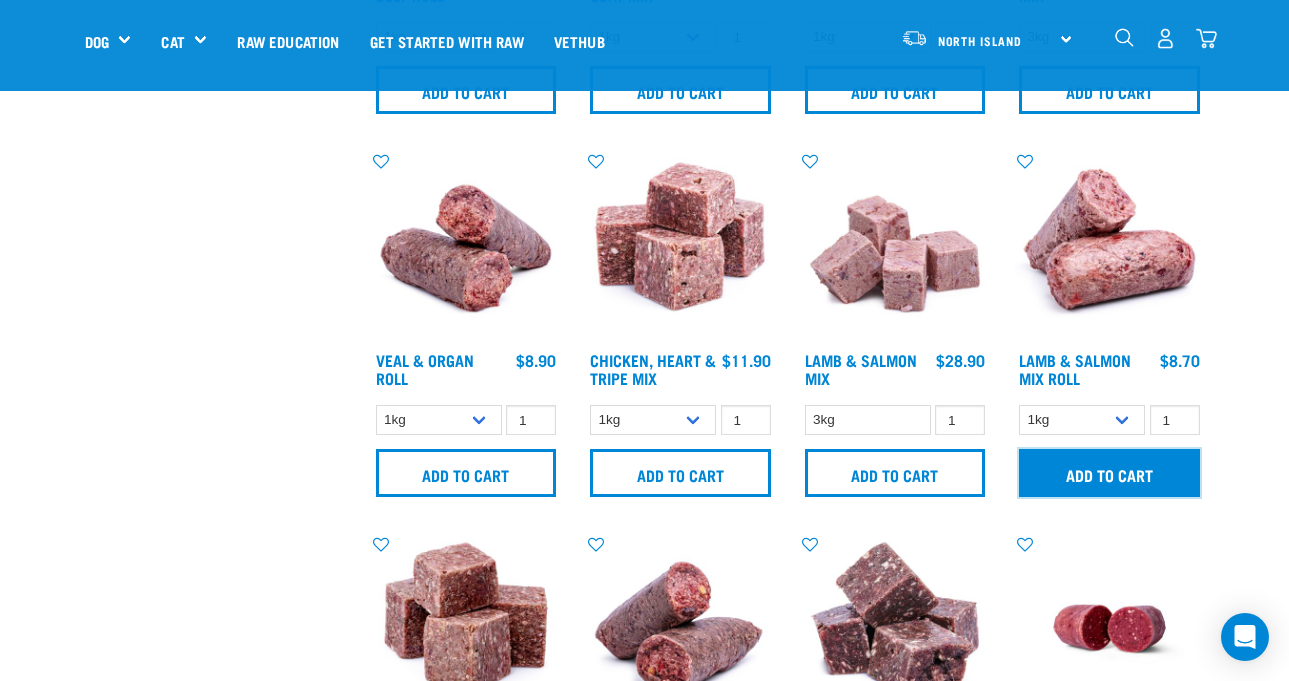 click on "Add to cart" at bounding box center (1109, 473) 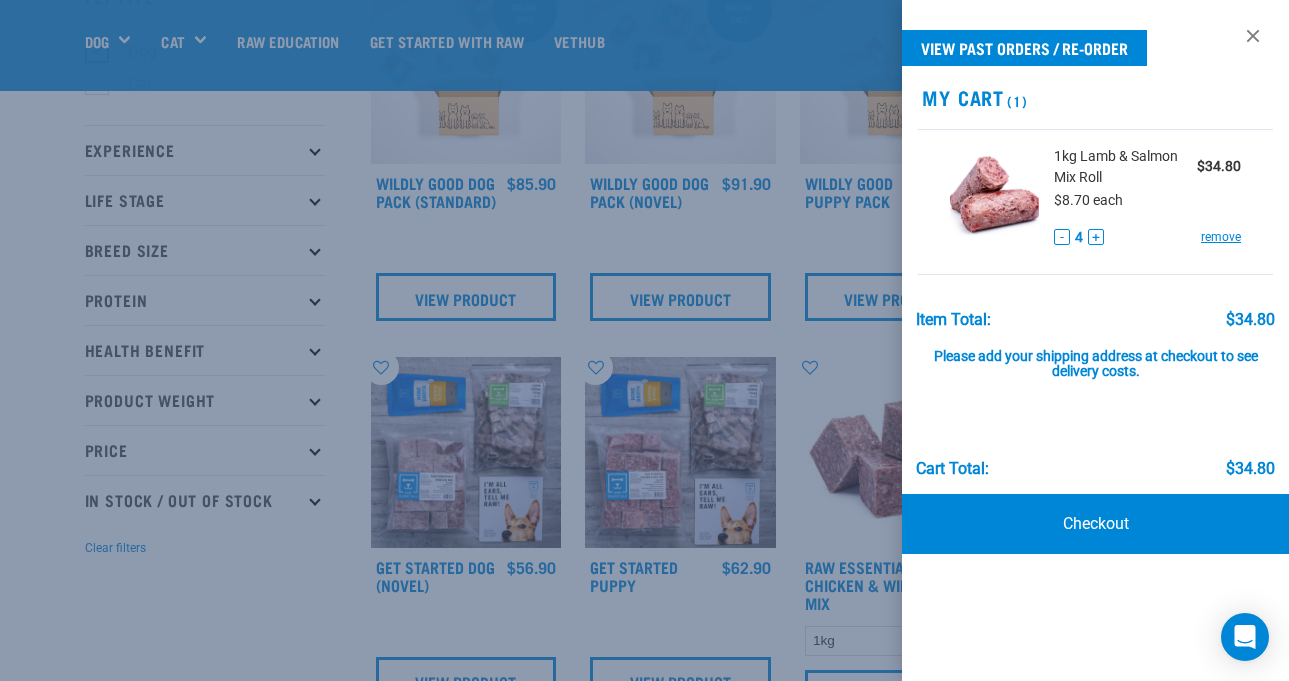 scroll, scrollTop: 153, scrollLeft: 0, axis: vertical 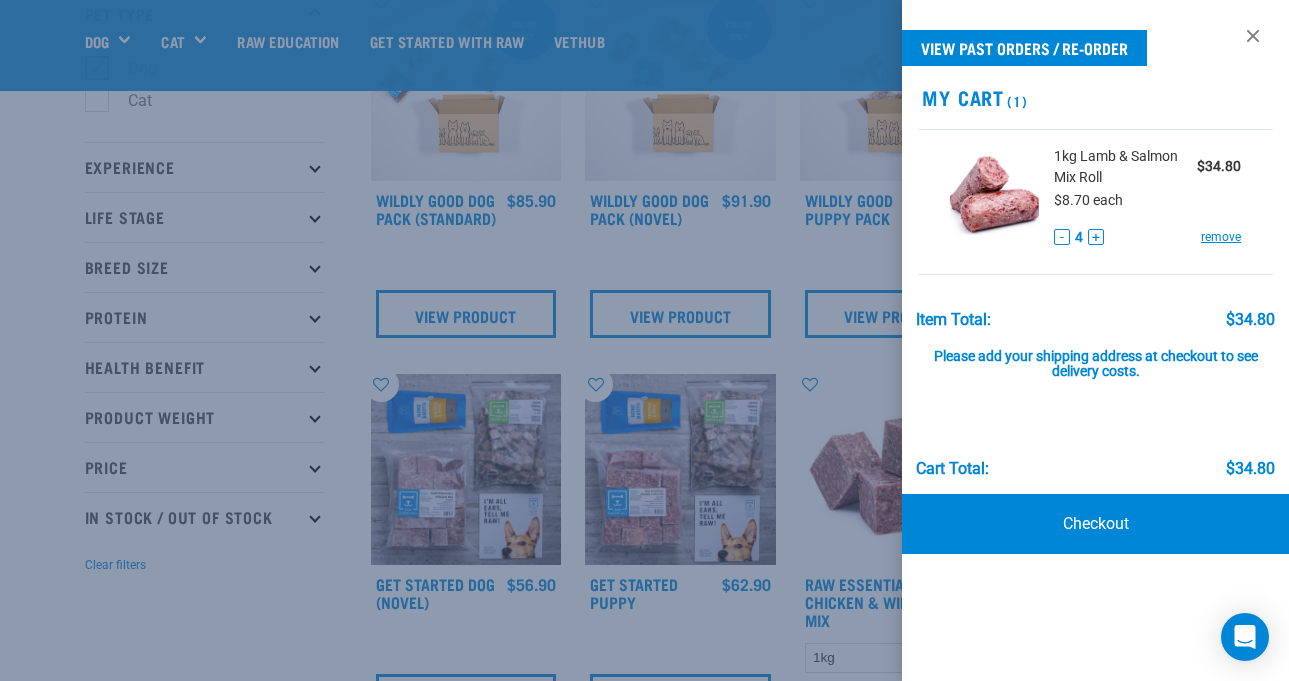 click at bounding box center (644, 340) 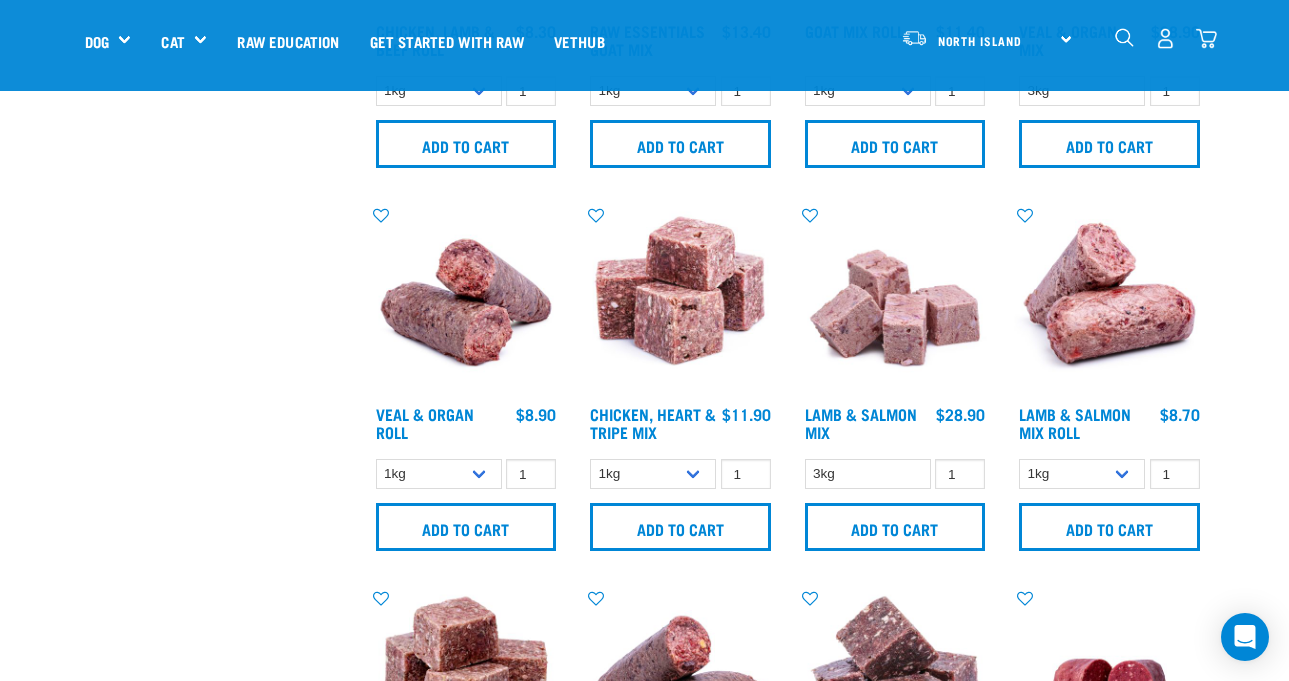 scroll, scrollTop: 1487, scrollLeft: 0, axis: vertical 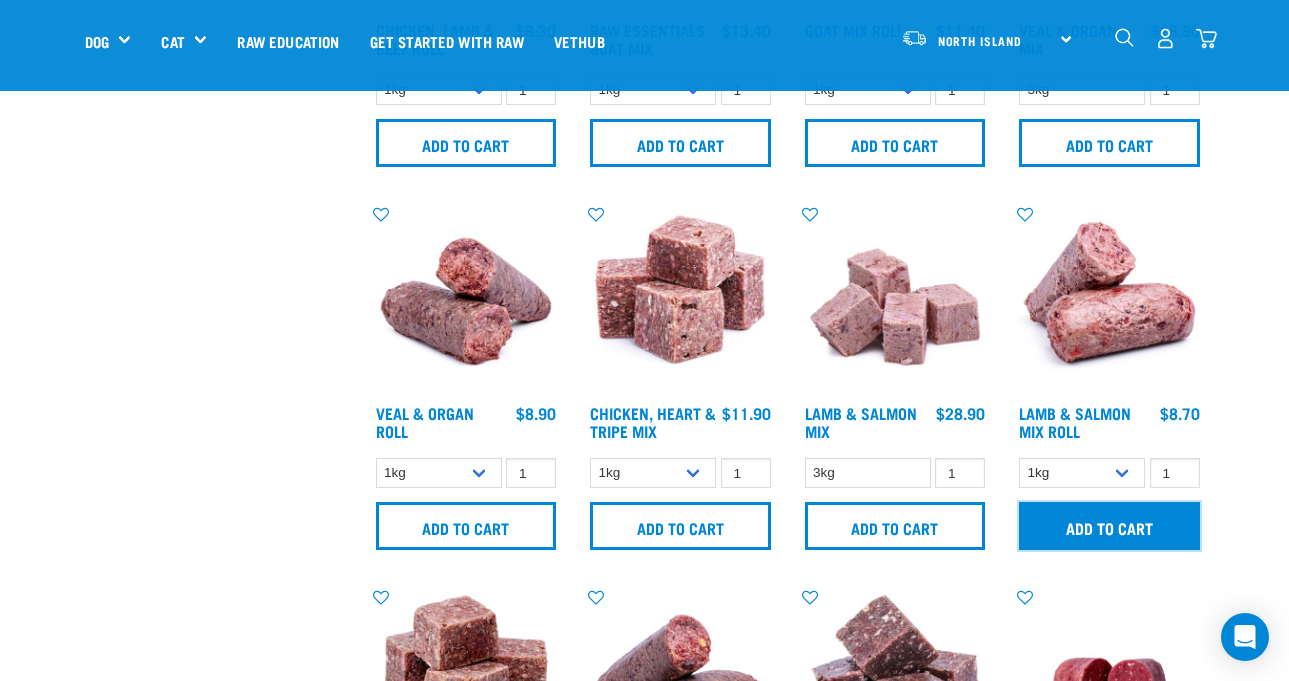 click on "Add to cart" at bounding box center (1109, 526) 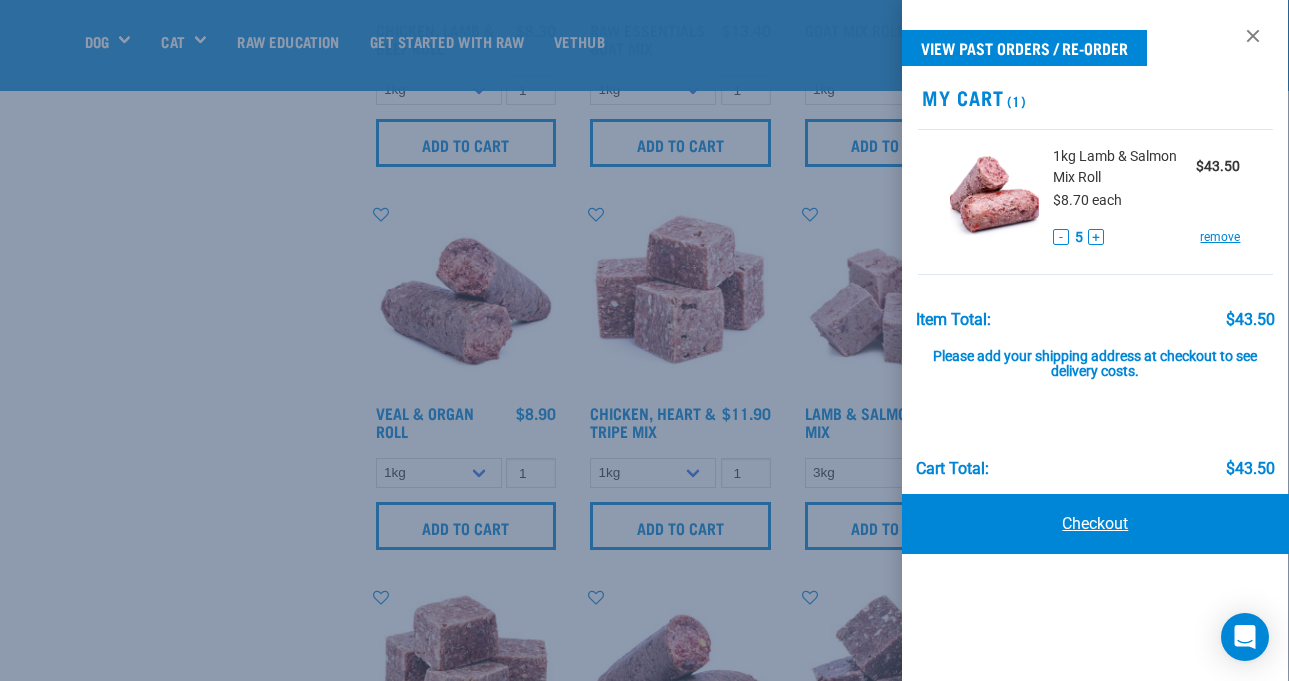 click on "Checkout" at bounding box center (1095, 524) 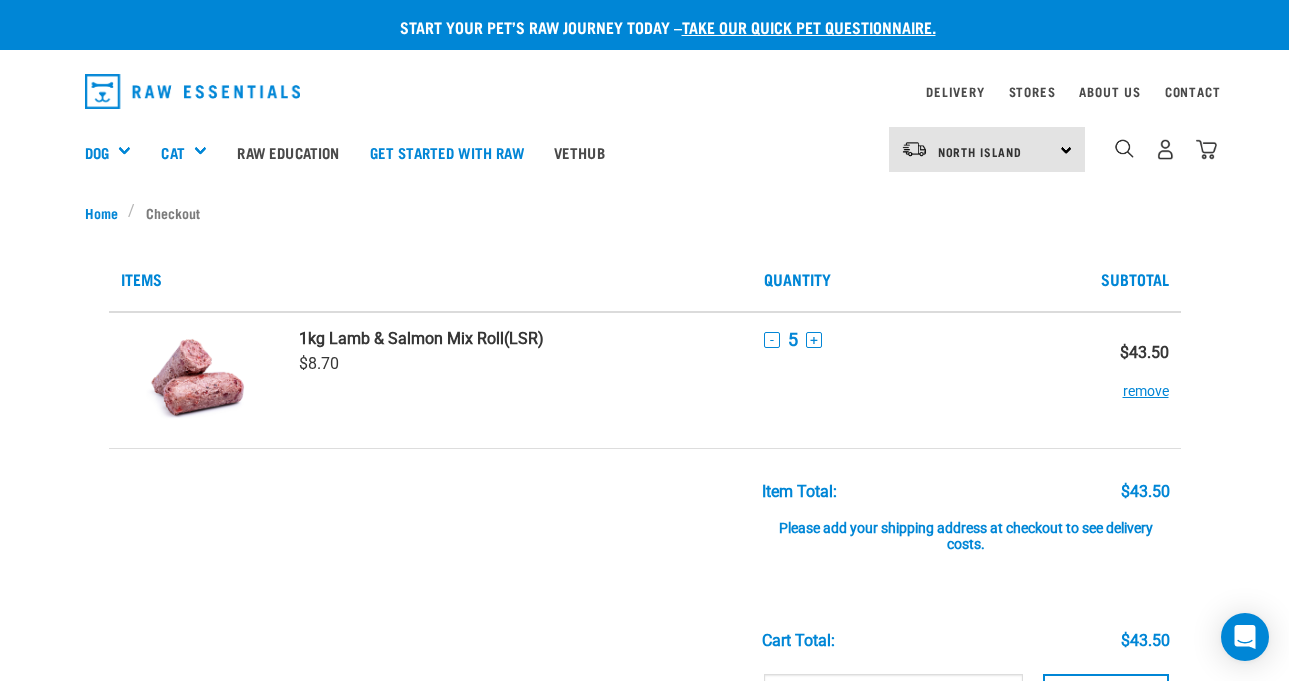 scroll, scrollTop: 0, scrollLeft: 0, axis: both 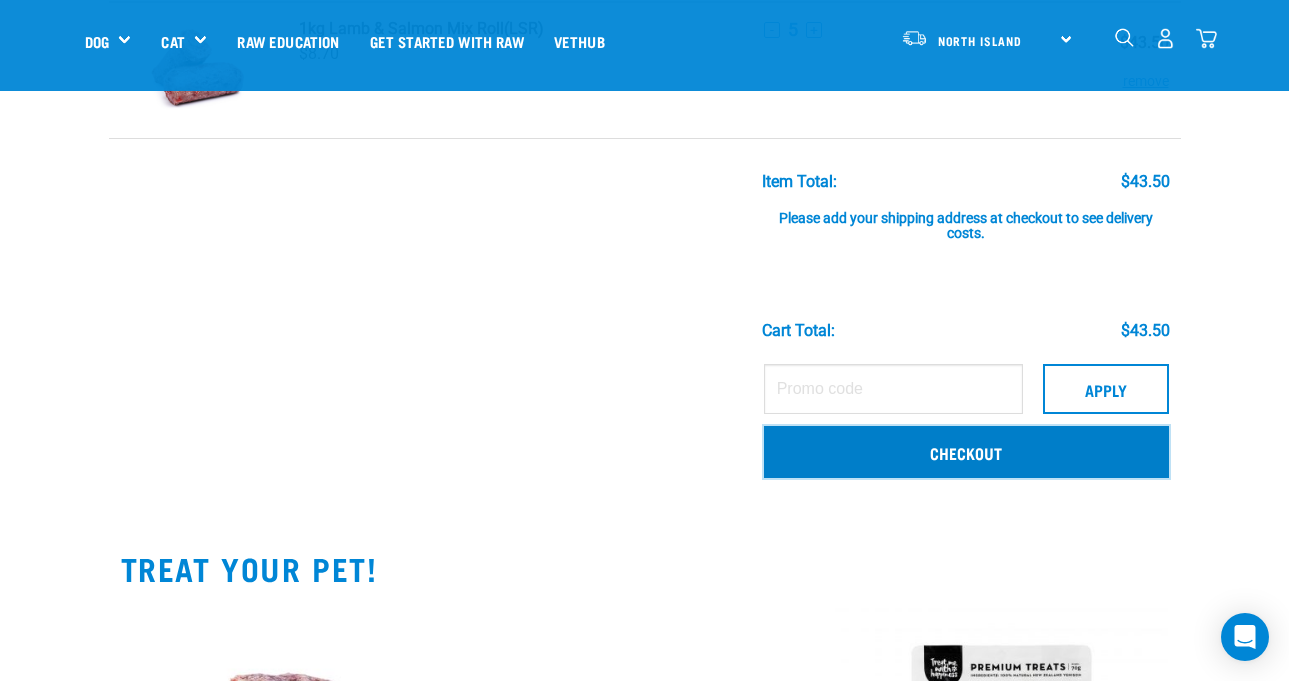 click on "Checkout" at bounding box center [966, 452] 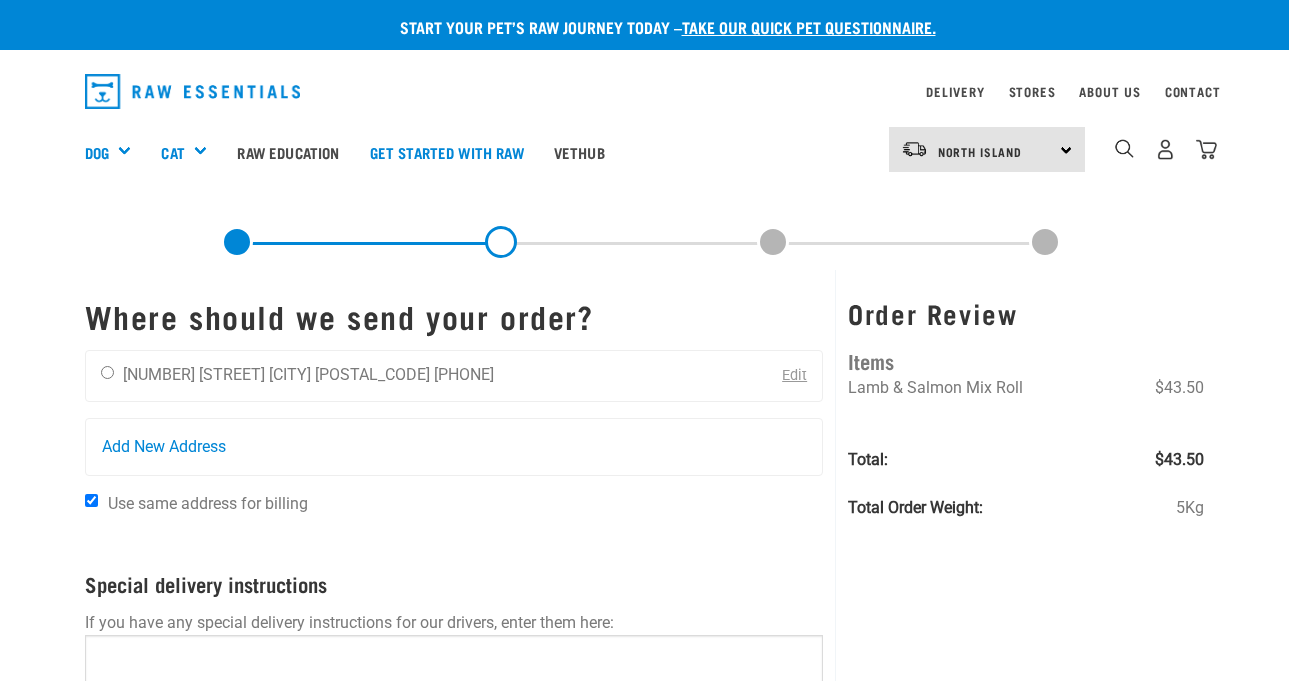 scroll, scrollTop: 0, scrollLeft: 0, axis: both 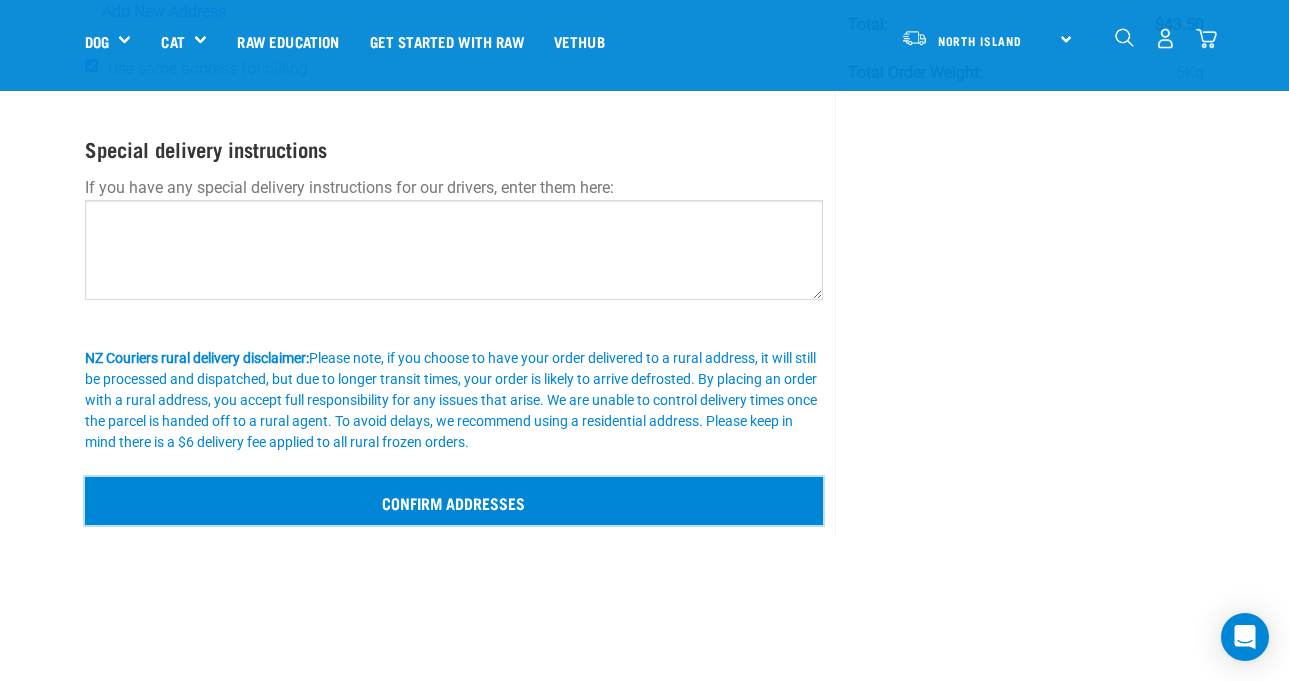 click on "Confirm addresses" at bounding box center [454, 501] 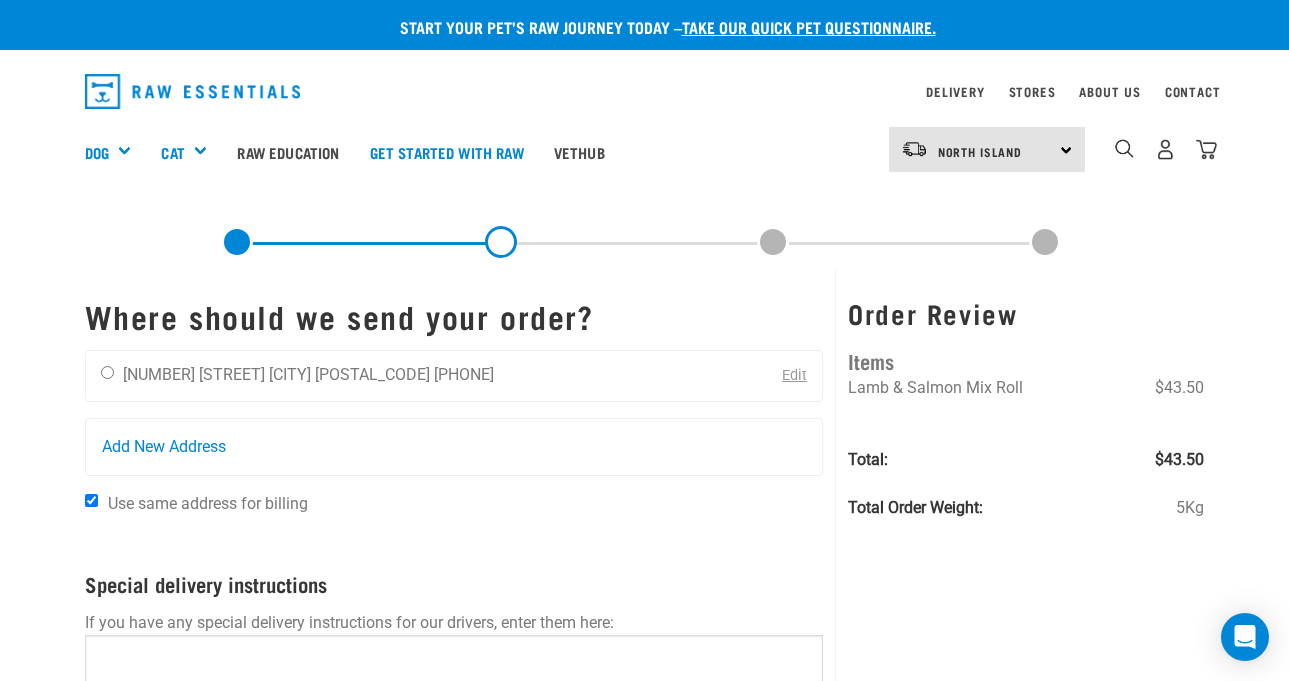 click on "[FIRST] [LAST]
[NUMBER] [STREET]
[CITY]
[POSTAL_CODE]
[PHONE]
Edit" at bounding box center (454, 376) 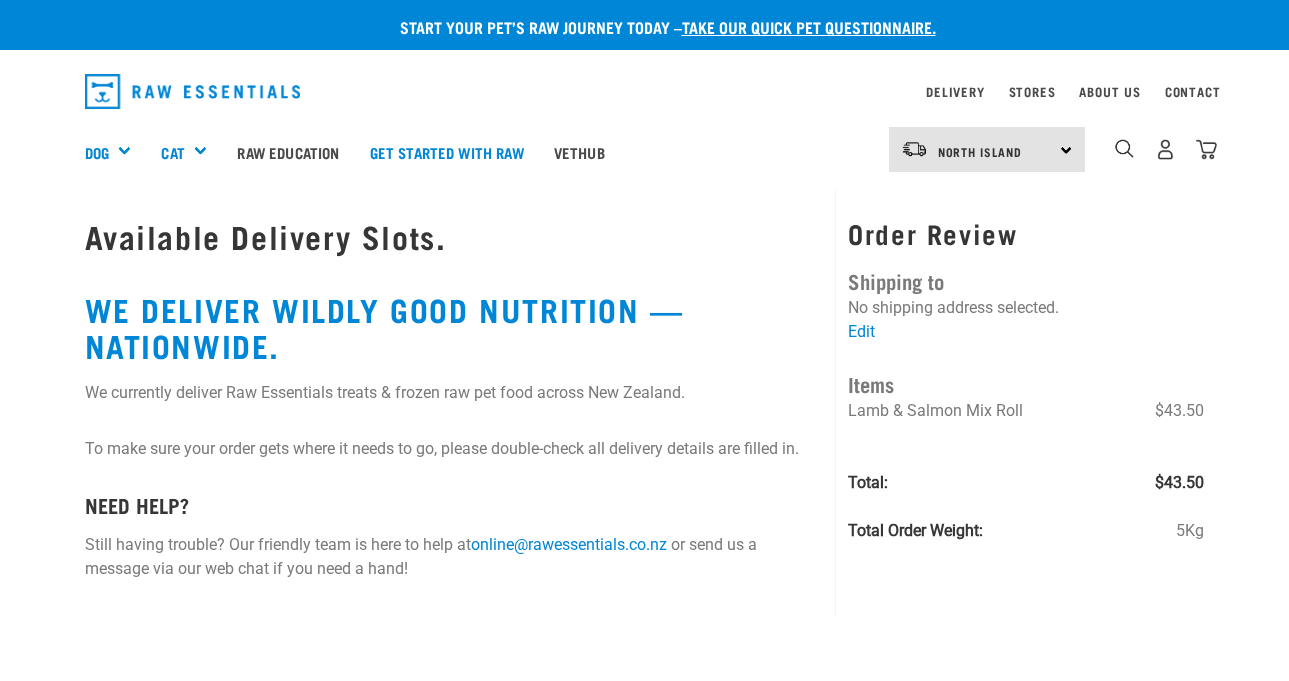 scroll, scrollTop: 0, scrollLeft: 0, axis: both 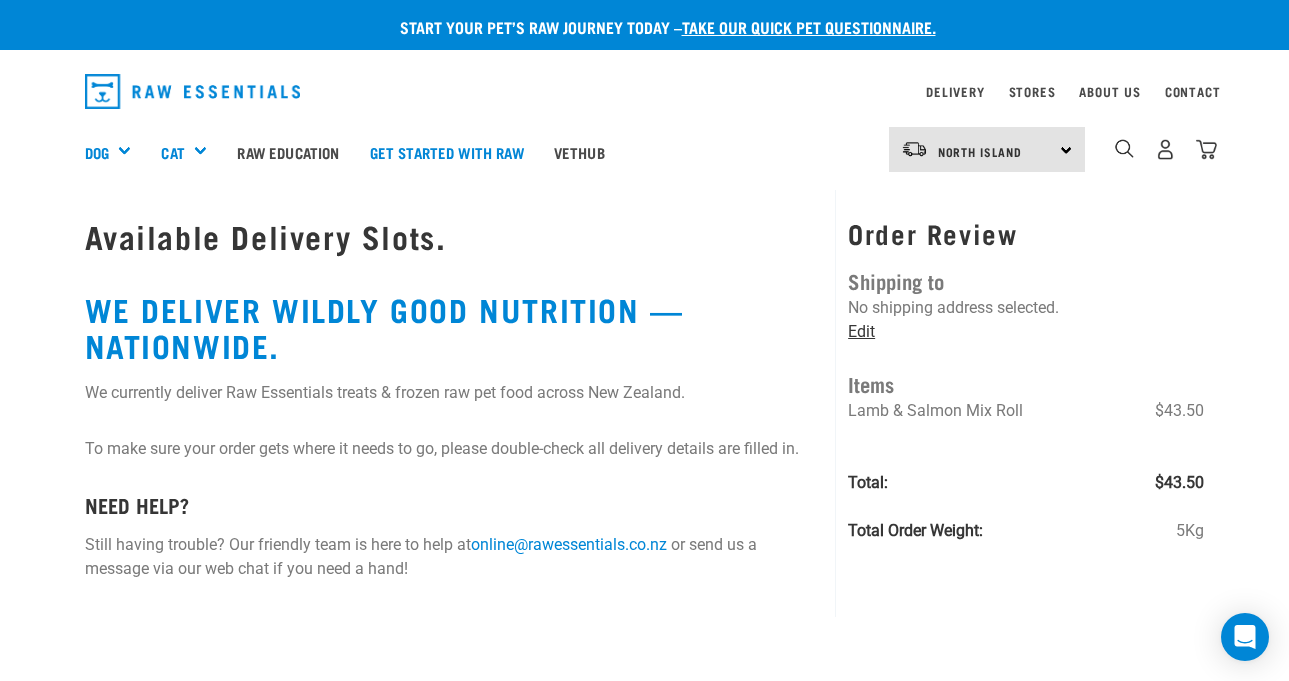 click on "Edit" at bounding box center (861, 331) 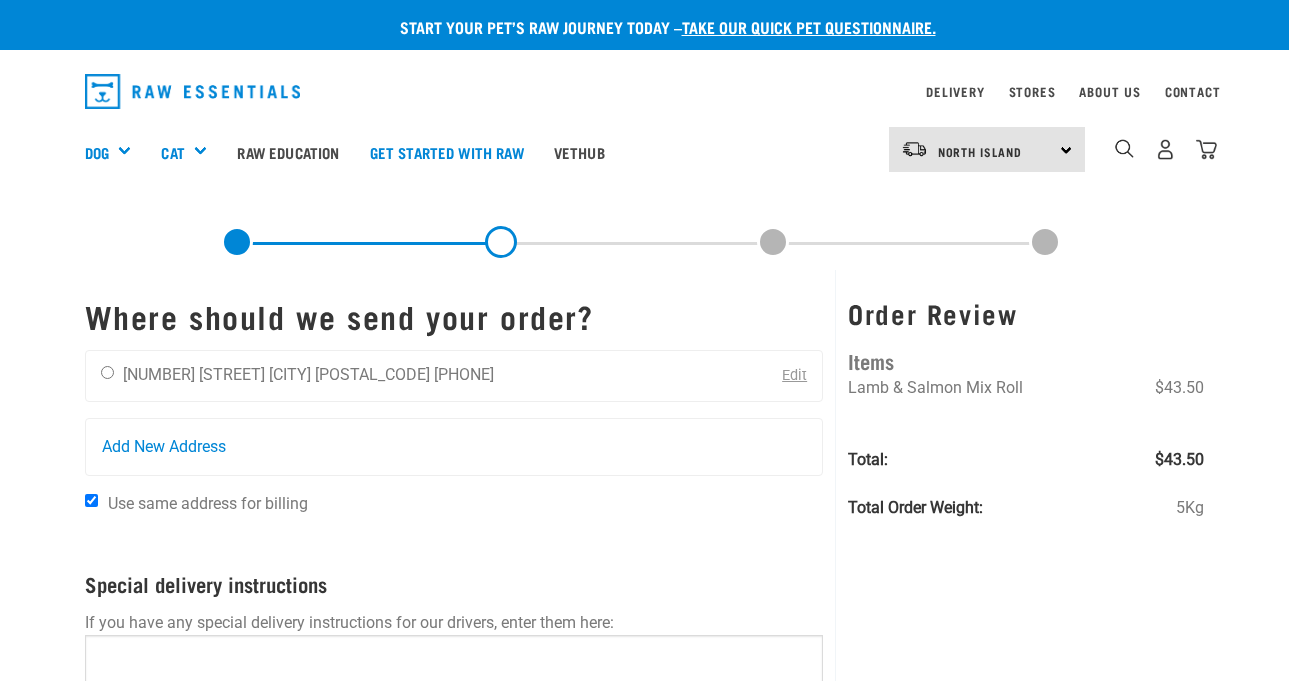 scroll, scrollTop: 0, scrollLeft: 0, axis: both 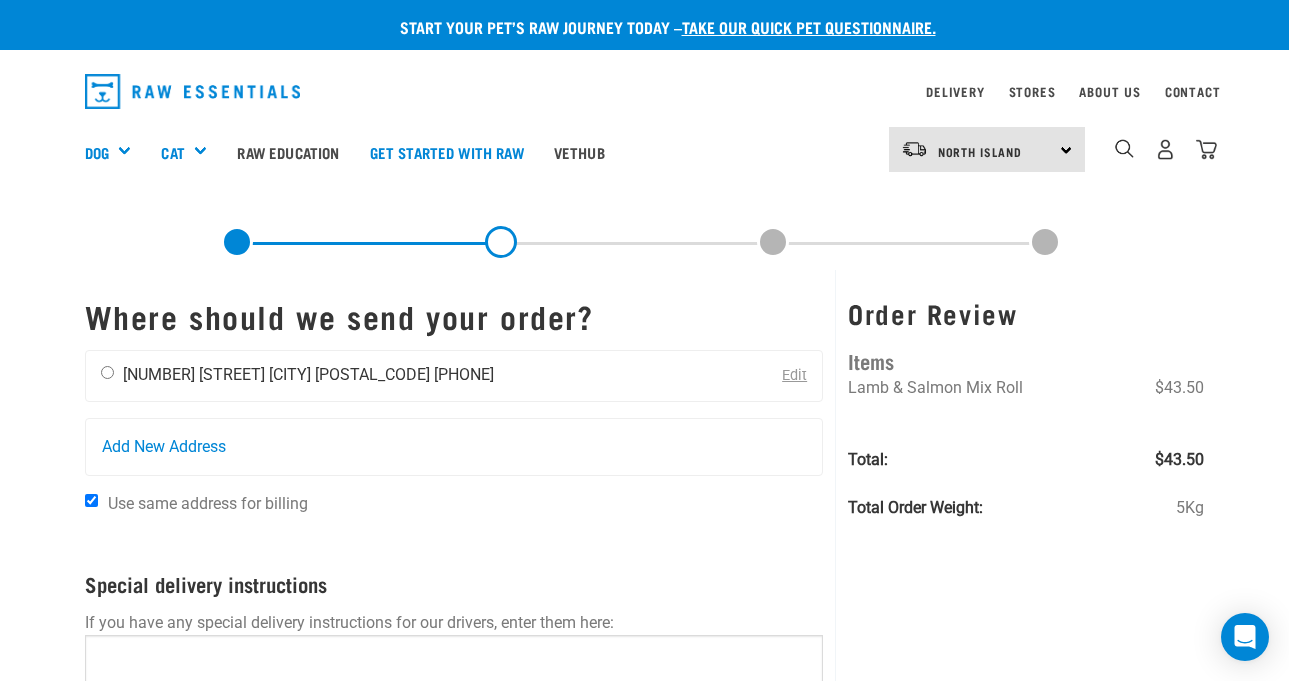 click at bounding box center (107, 372) 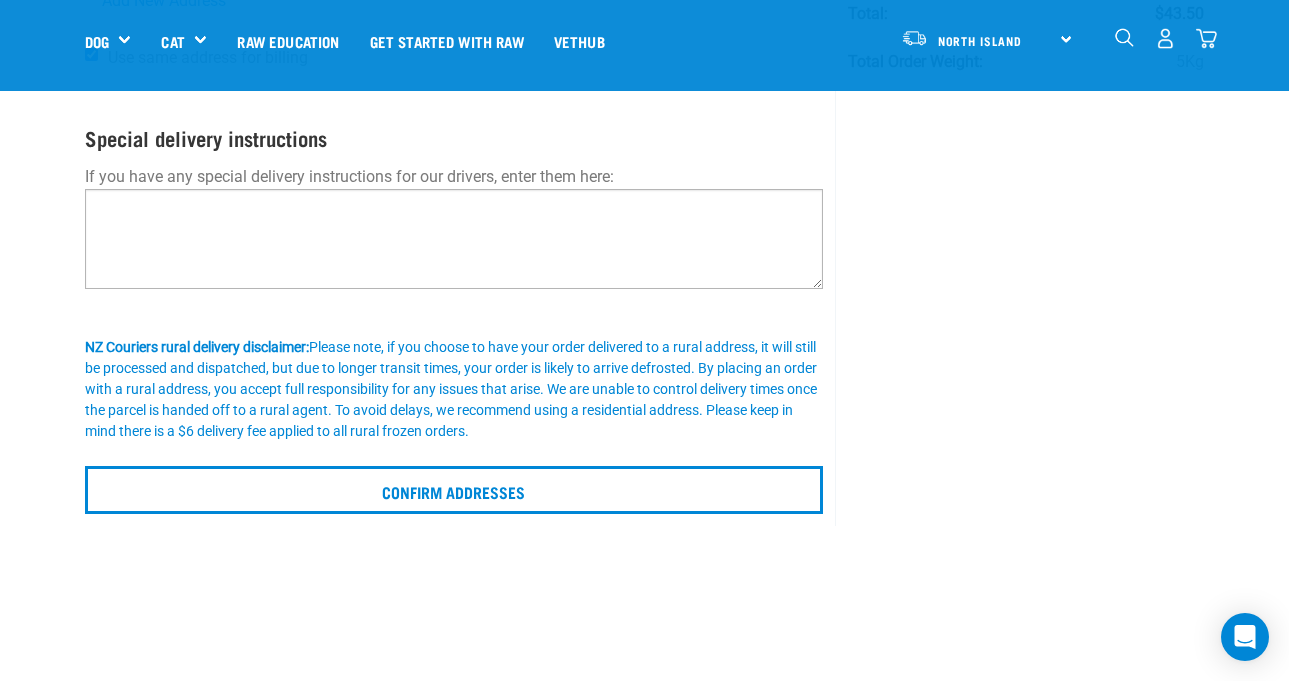scroll, scrollTop: 306, scrollLeft: 0, axis: vertical 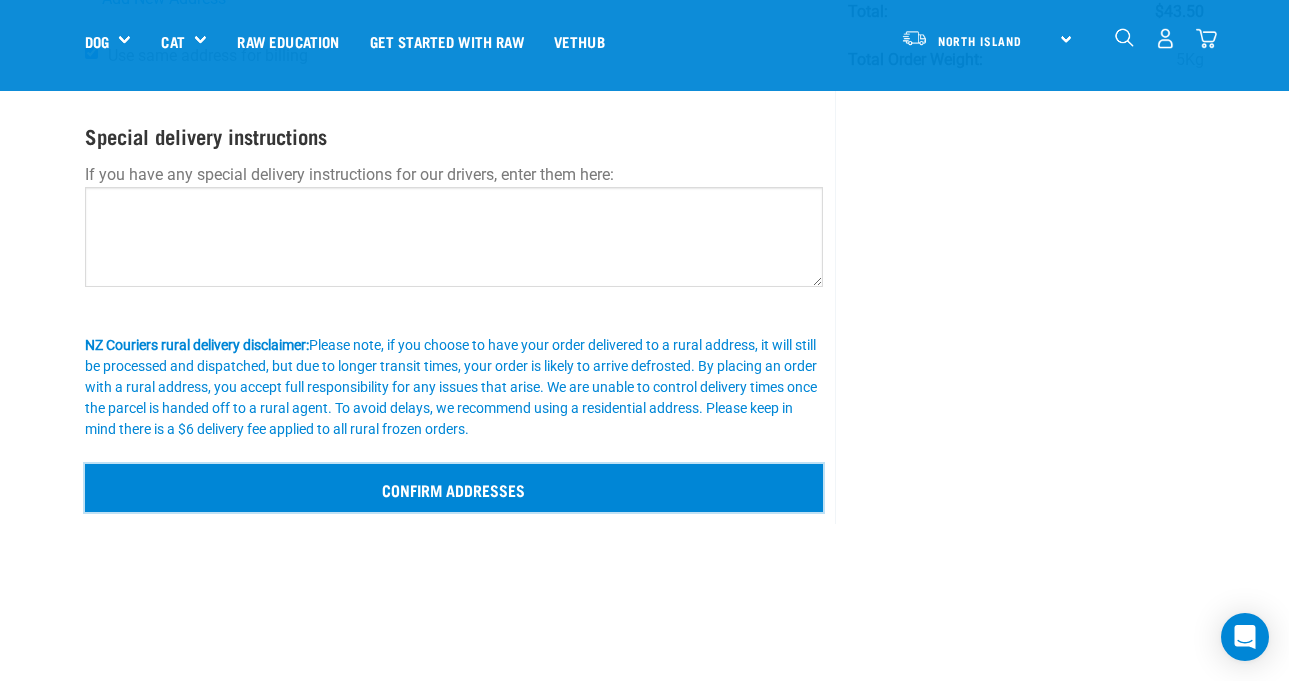 click on "Confirm addresses" at bounding box center [454, 488] 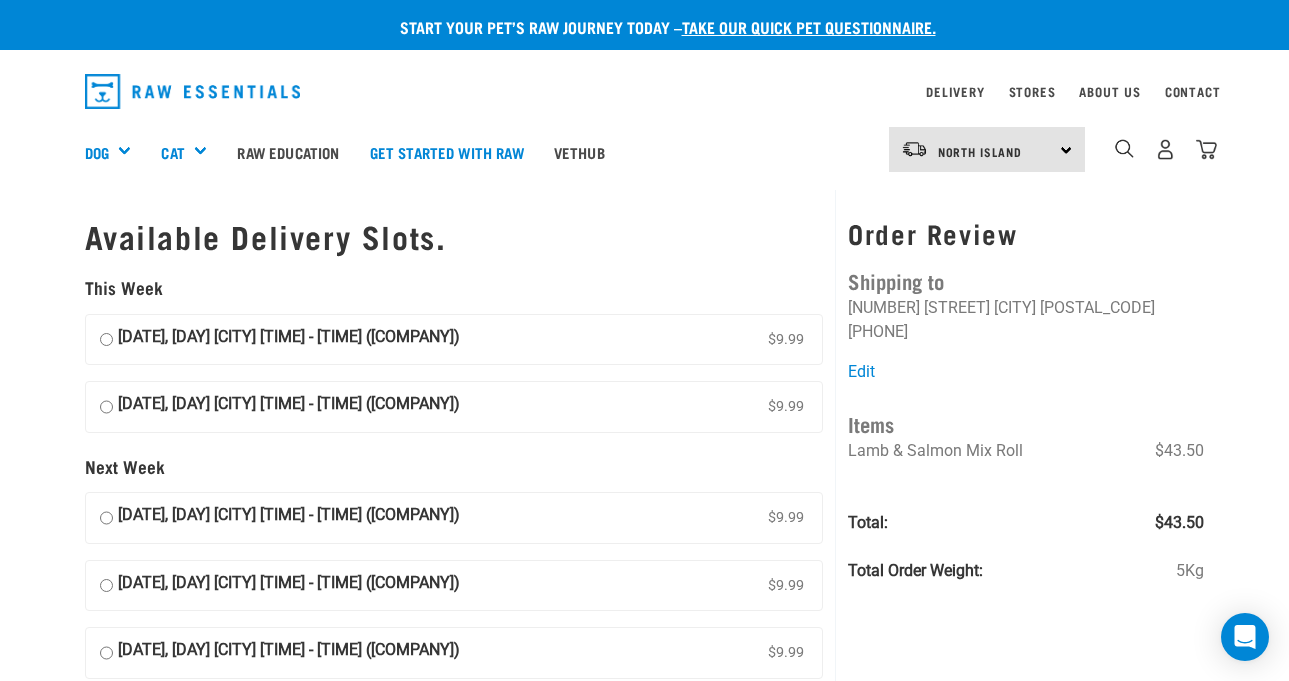 scroll, scrollTop: 0, scrollLeft: 0, axis: both 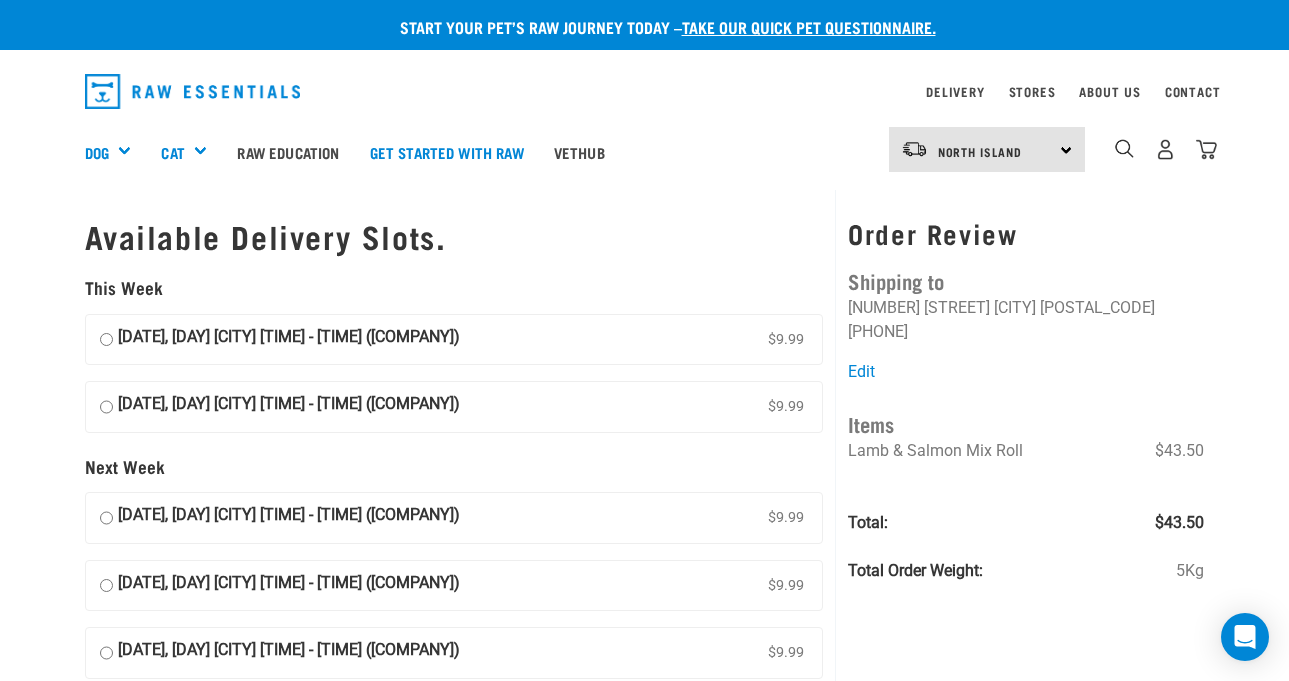 click on "[DATE], [DAY] [CITY]  [TIME] - [TIME] ([COMPANY])" at bounding box center [289, 340] 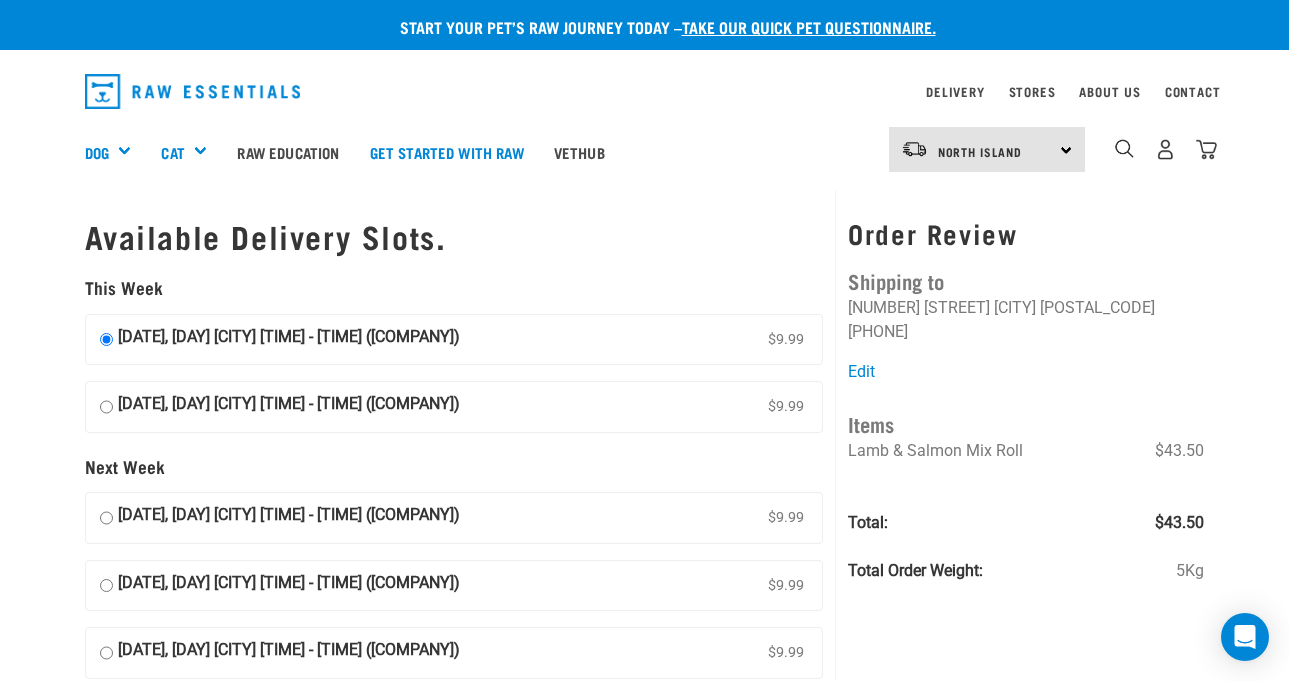 click on "08 August, Friday Auckland  Evening 6pm - 9pm (Urgent Couriers)" at bounding box center [289, 340] 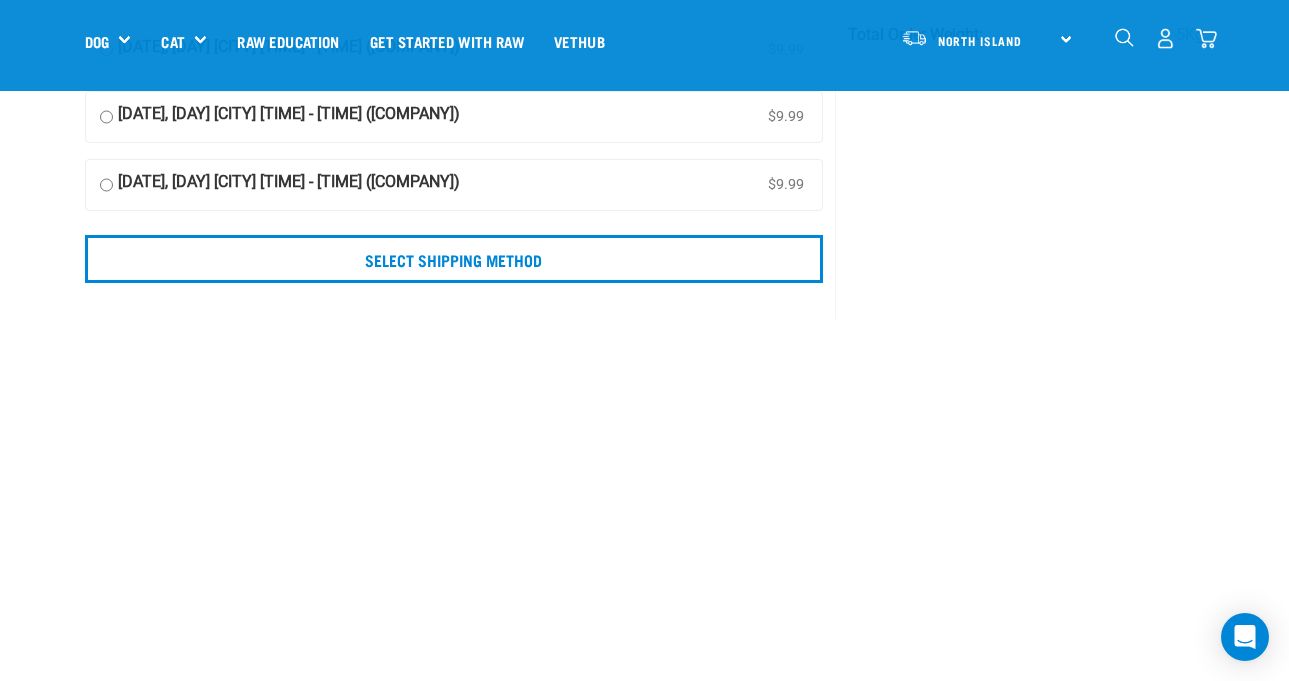 scroll, scrollTop: 343, scrollLeft: 0, axis: vertical 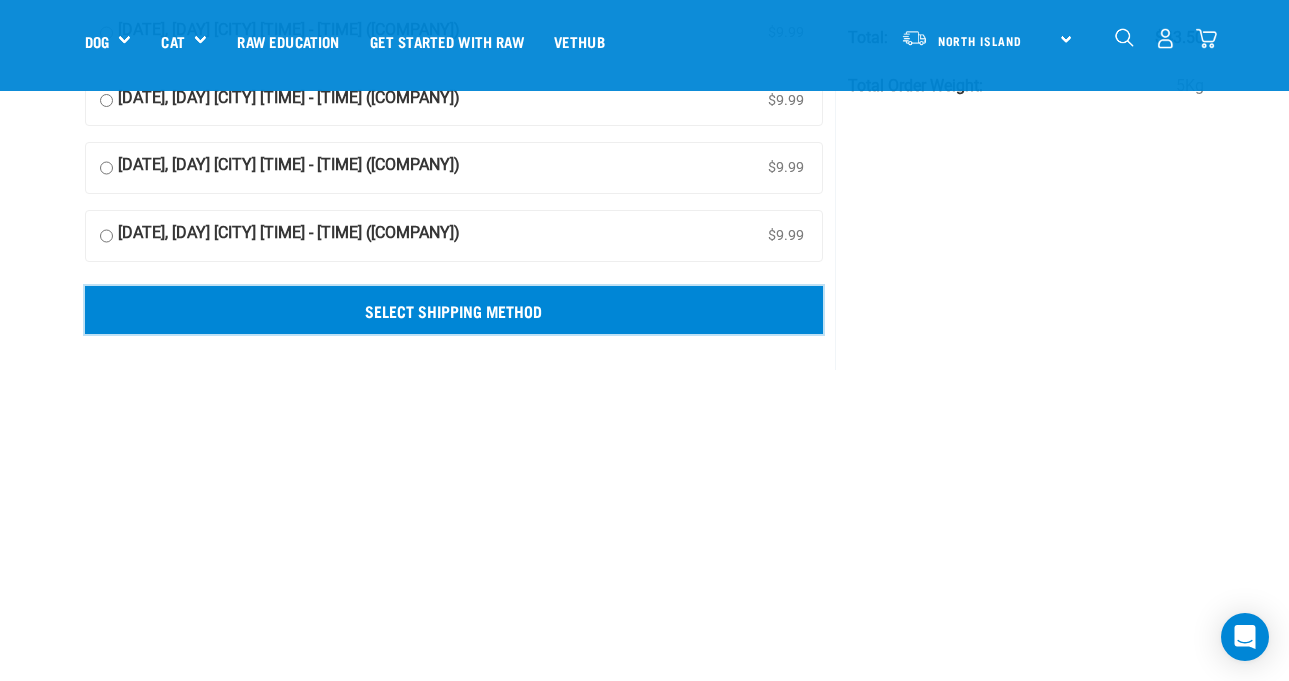 click on "Select Shipping Method" at bounding box center (454, 310) 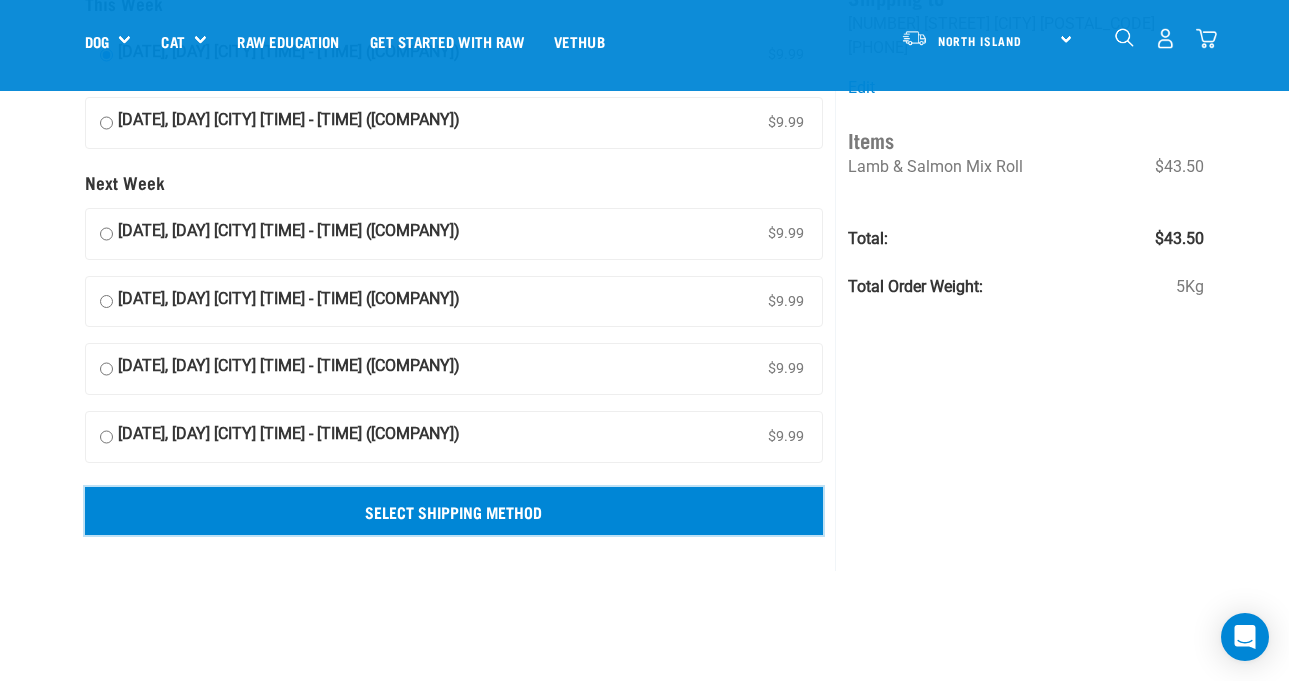 scroll, scrollTop: 140, scrollLeft: 0, axis: vertical 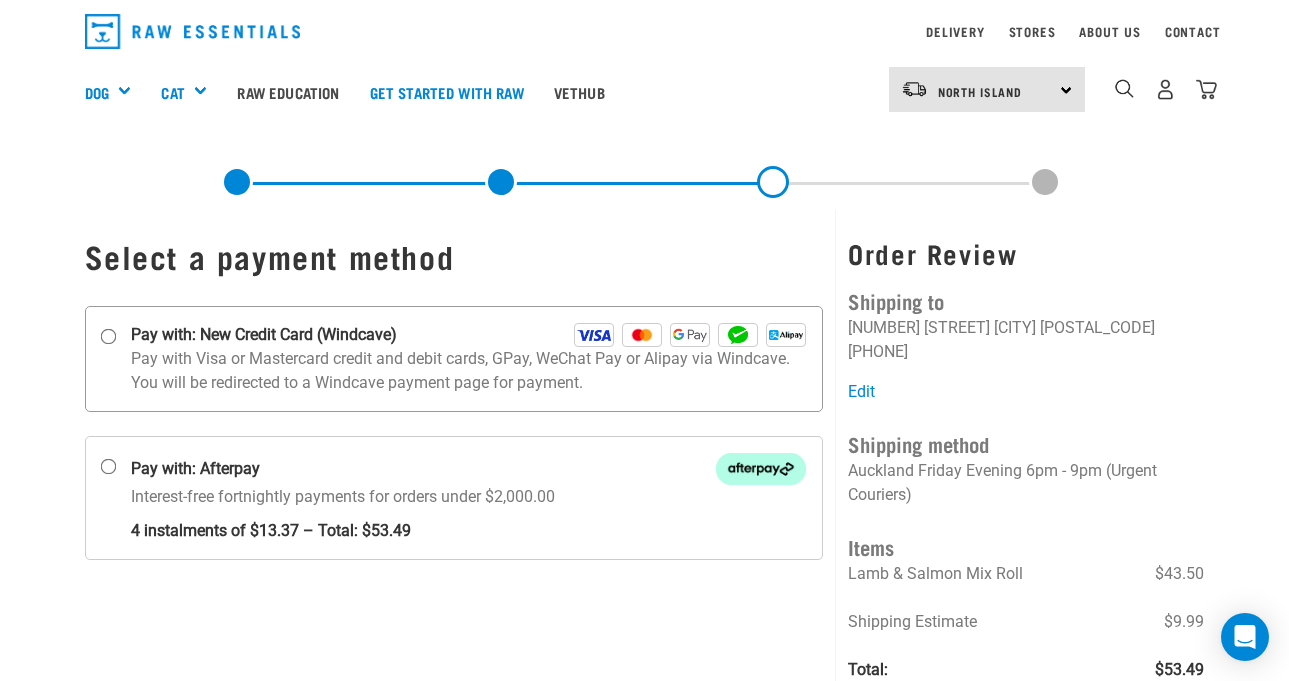 click on "Pay with Visa or Mastercard credit and debit cards, GPay, WeChat Pay or Alipay via Windcave. You will be redirected to a Windcave payment page for payment." at bounding box center (469, 371) 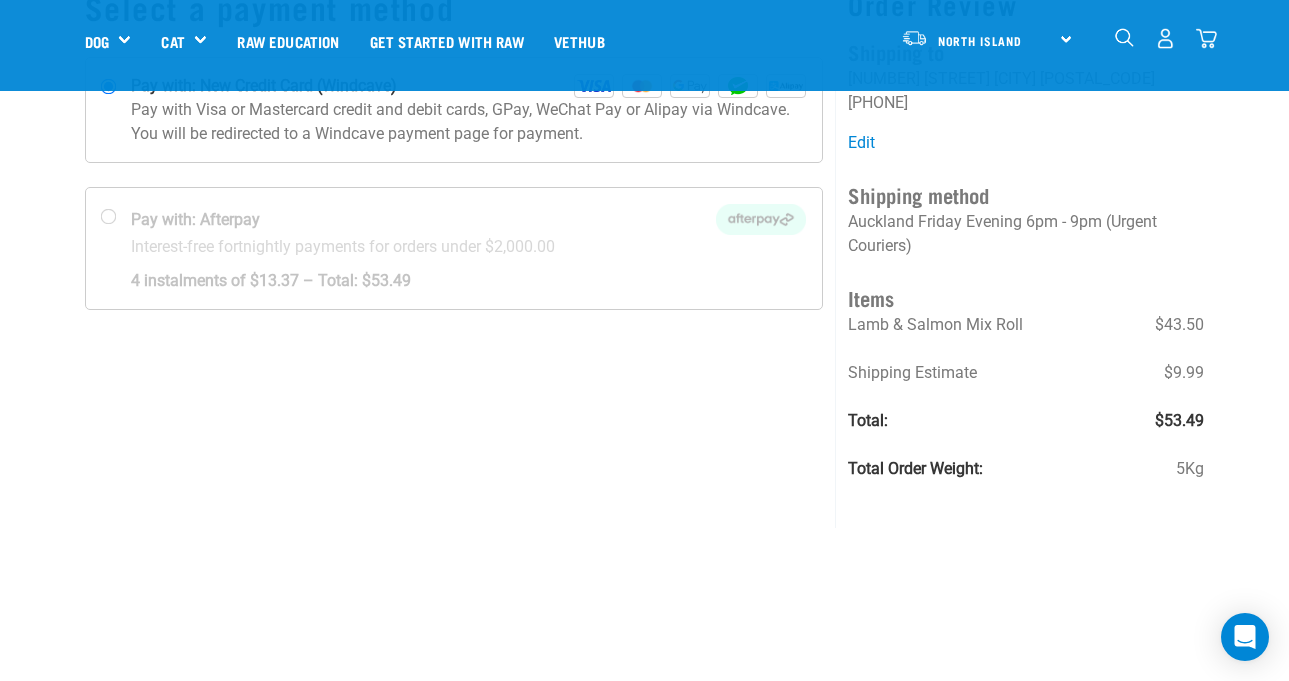 scroll, scrollTop: 166, scrollLeft: 0, axis: vertical 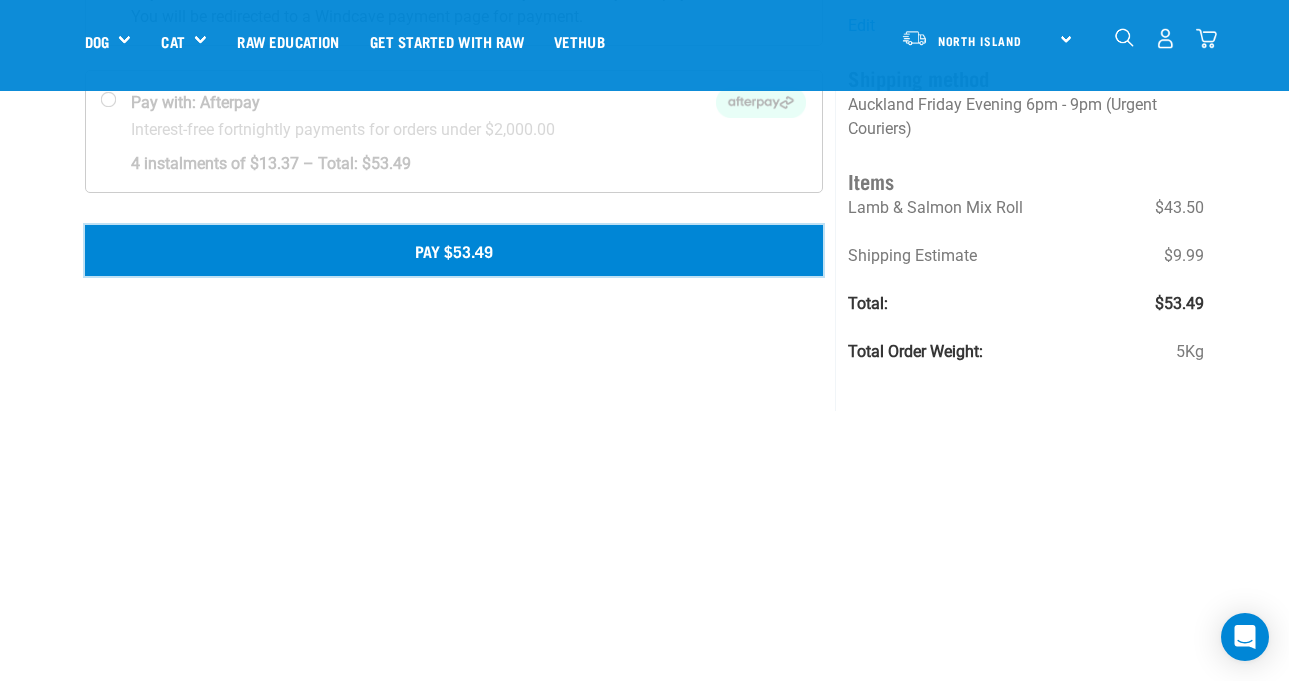 click on "Pay $53.49" at bounding box center (454, 250) 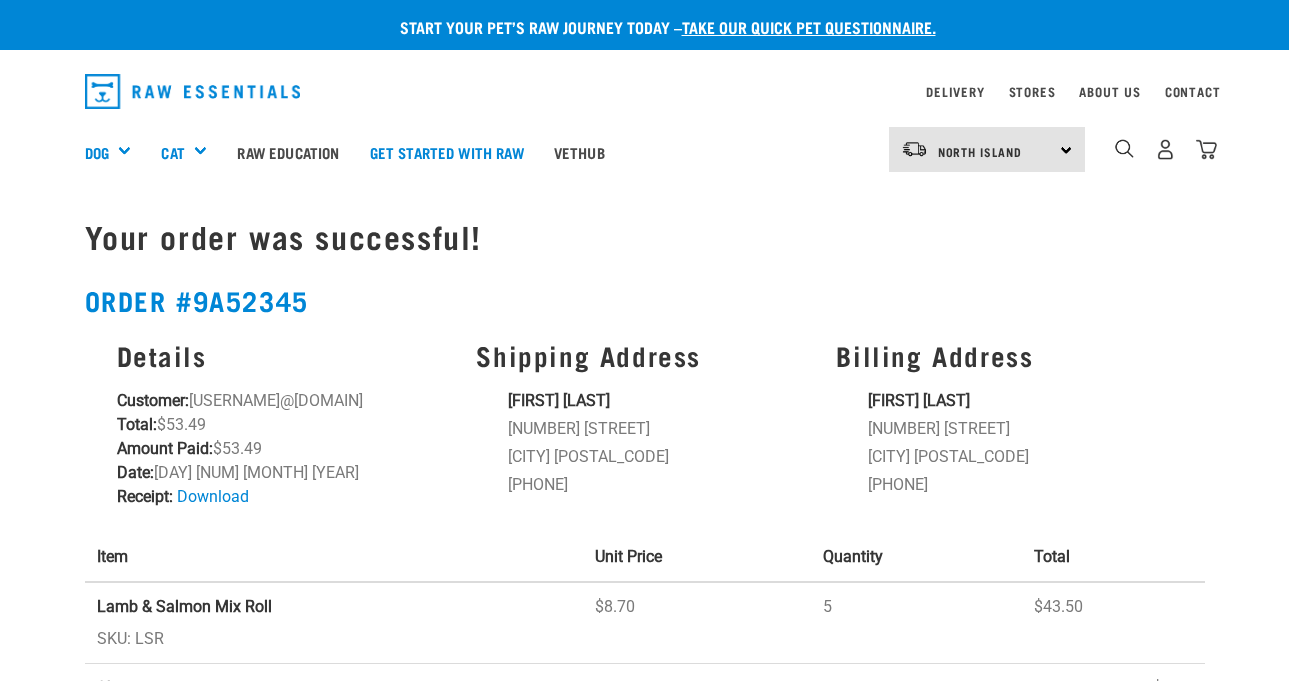 scroll, scrollTop: 0, scrollLeft: 0, axis: both 